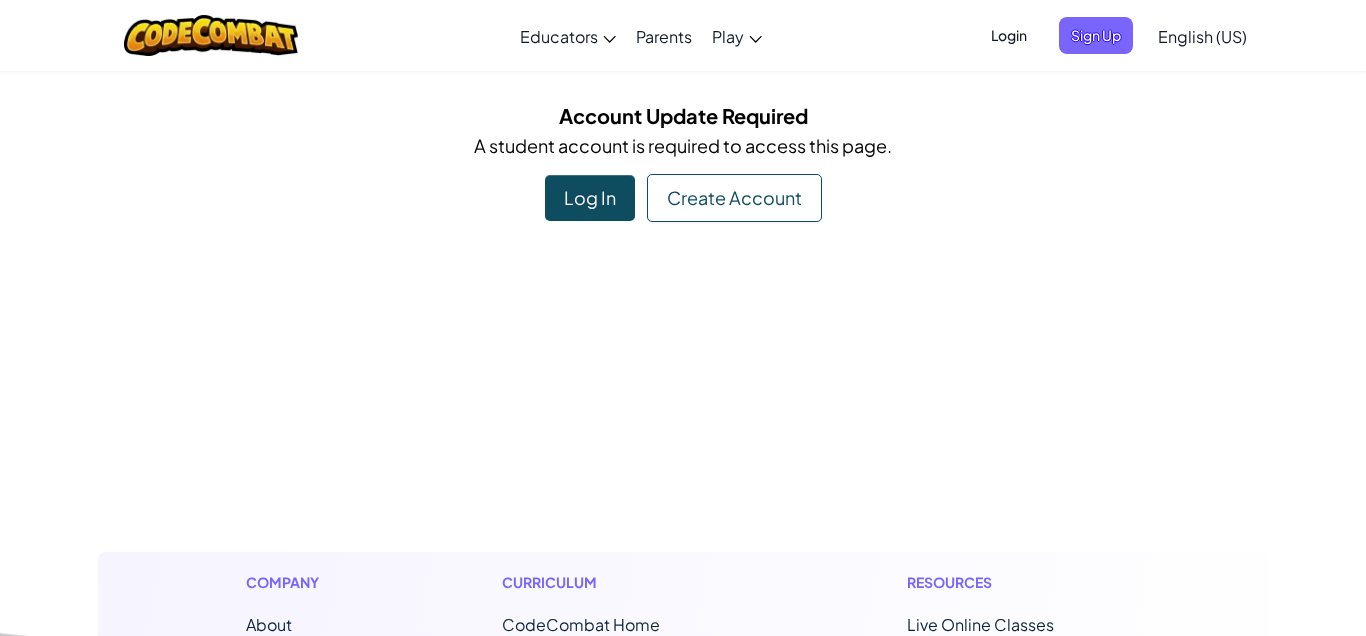 scroll, scrollTop: 0, scrollLeft: 0, axis: both 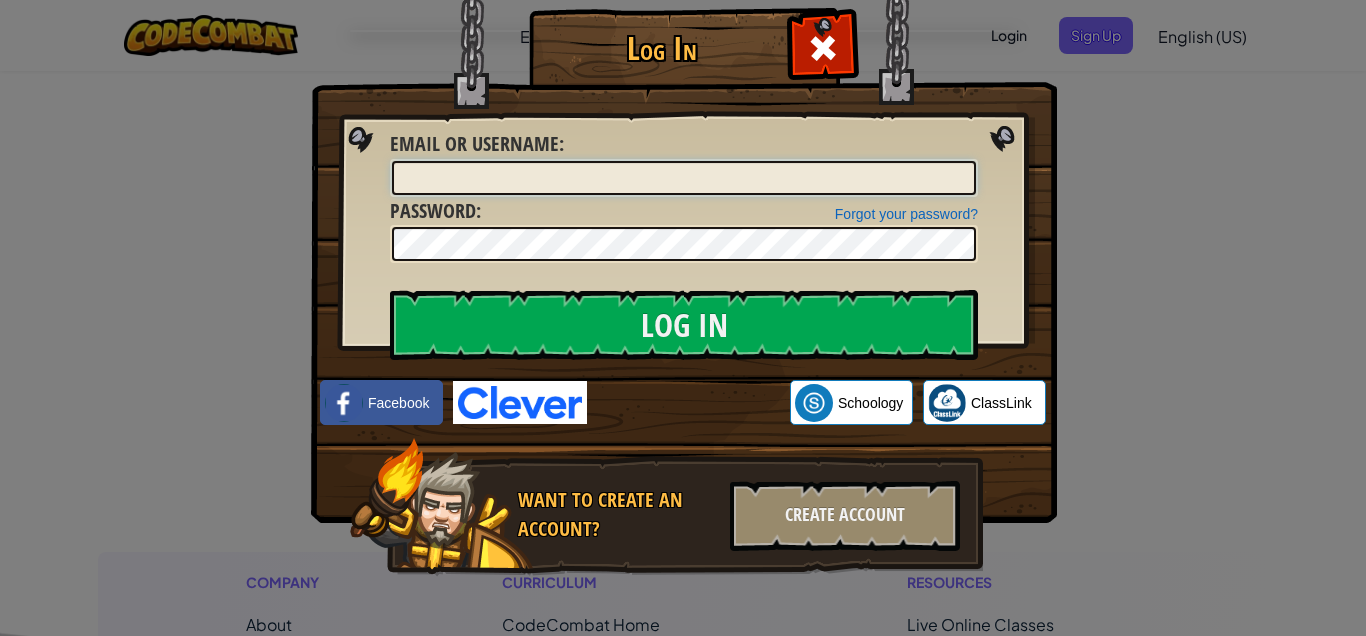 click on "Email or Username :" at bounding box center [684, 178] 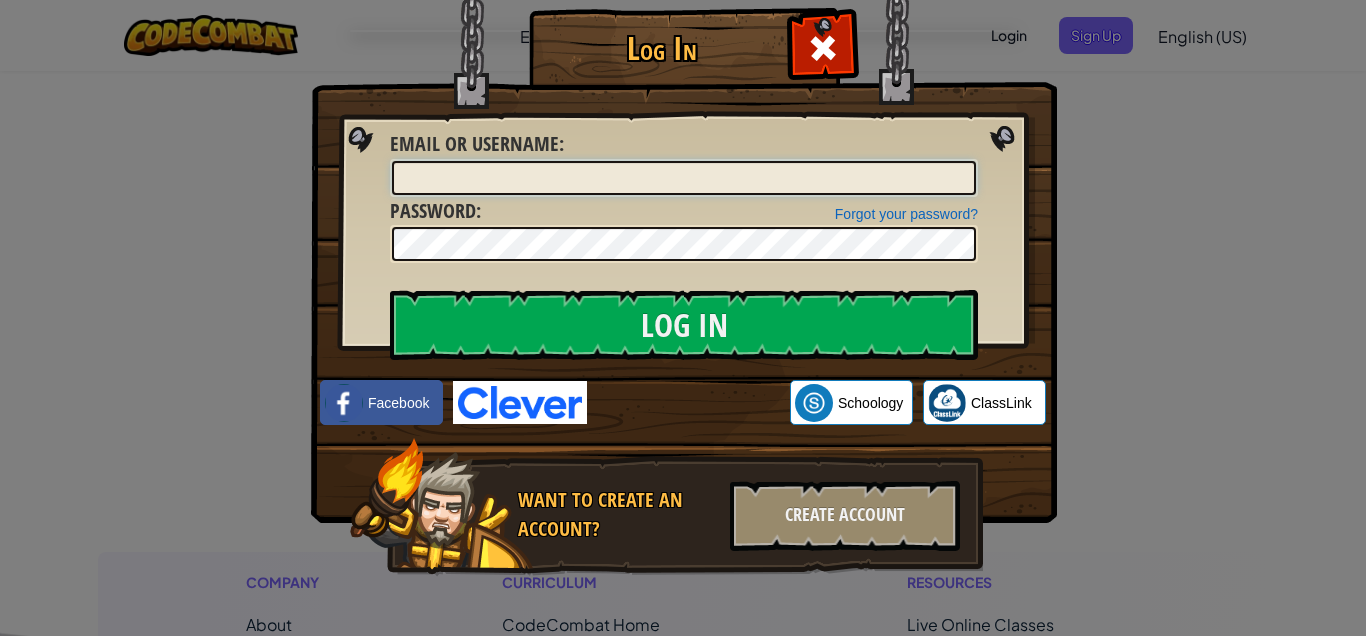 type on "void#[NUMBER]" 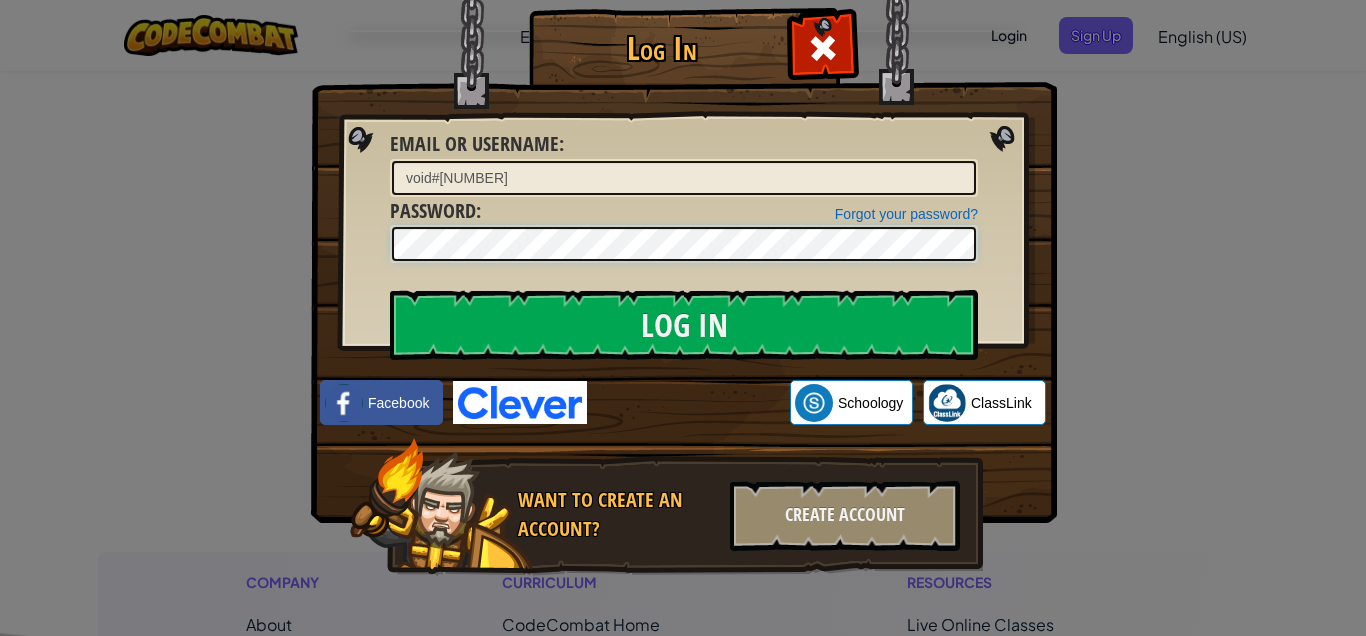click on "Log In" at bounding box center [684, 325] 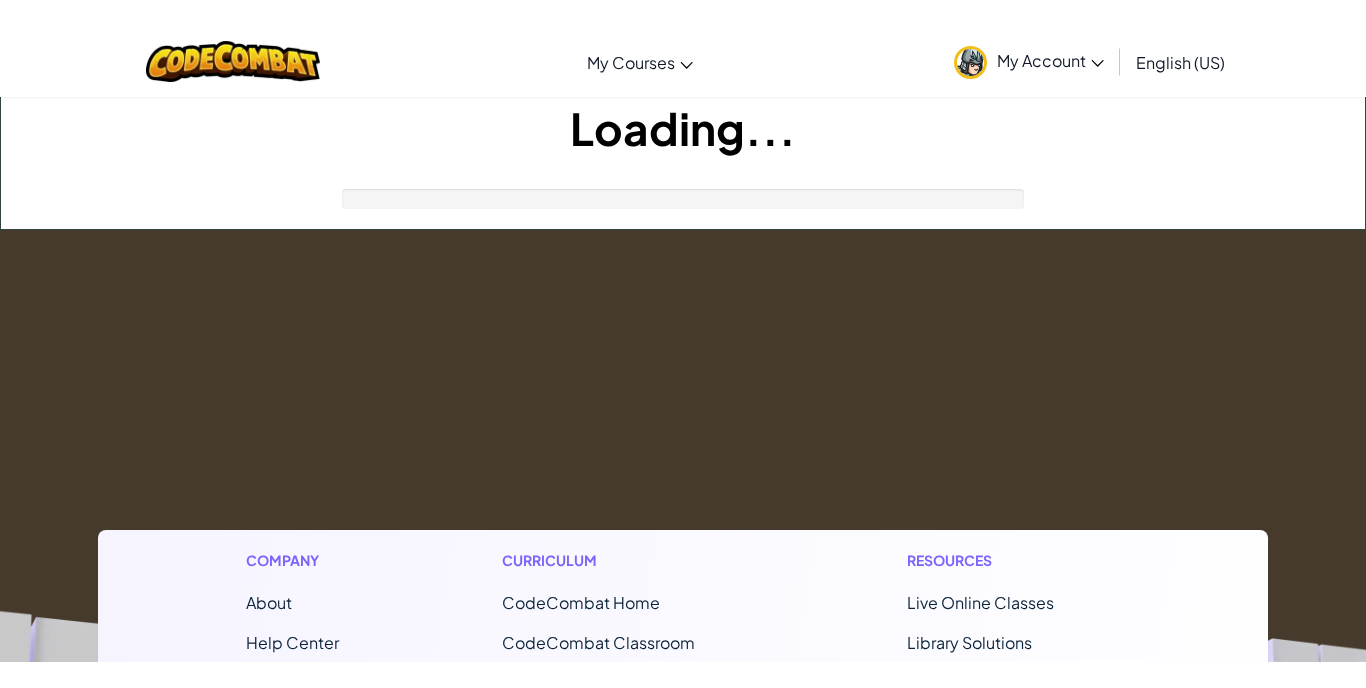 scroll, scrollTop: 0, scrollLeft: 0, axis: both 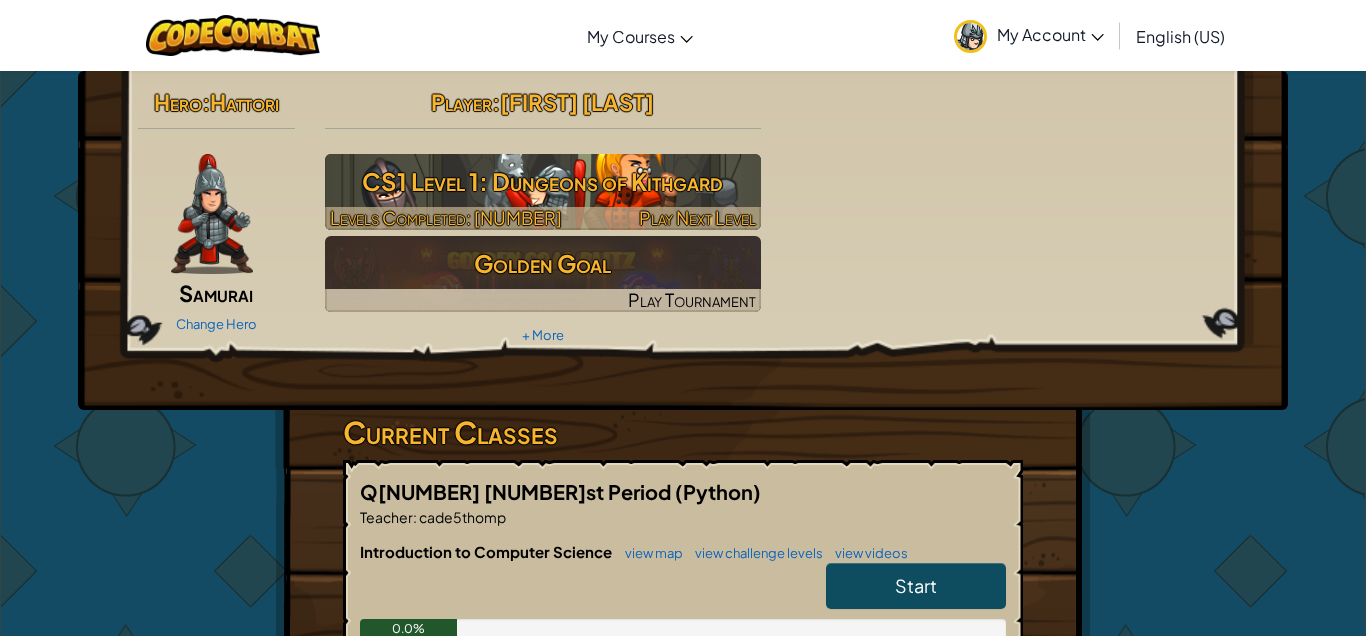 click on "CS1 Level 1: Dungeons of Kithgard" at bounding box center (543, 181) 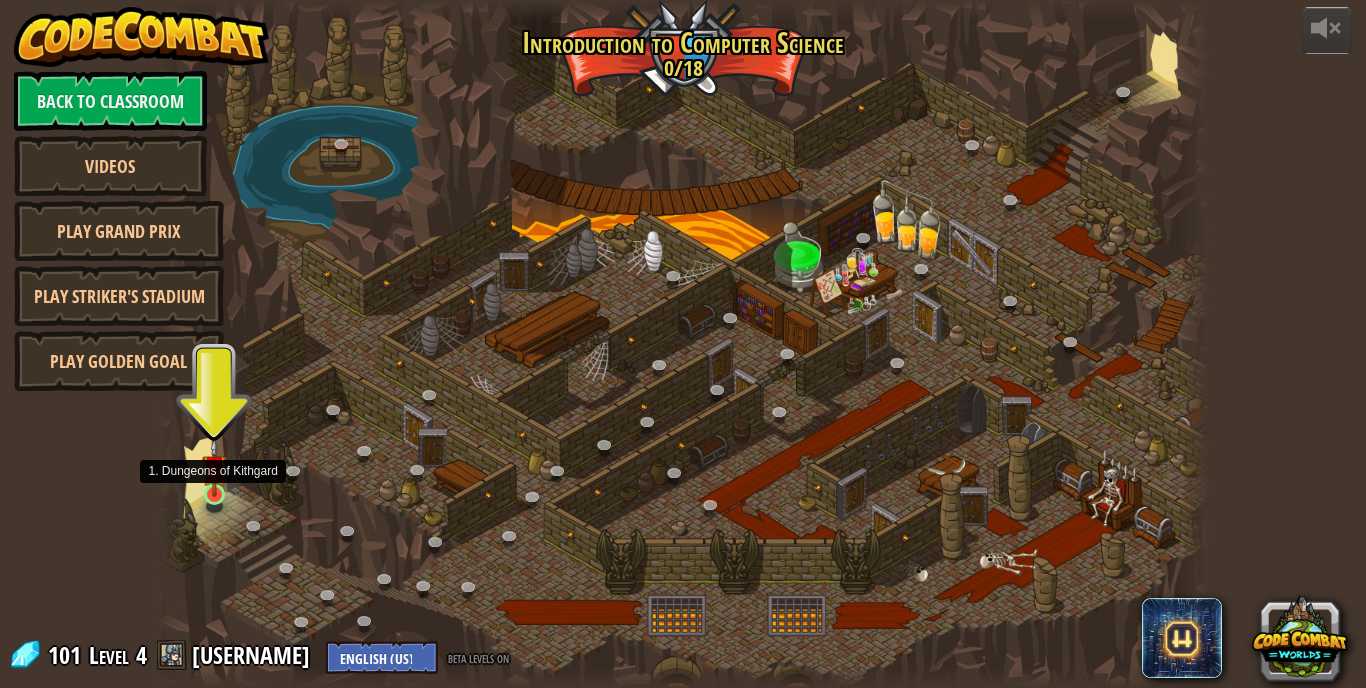 click at bounding box center (215, 467) 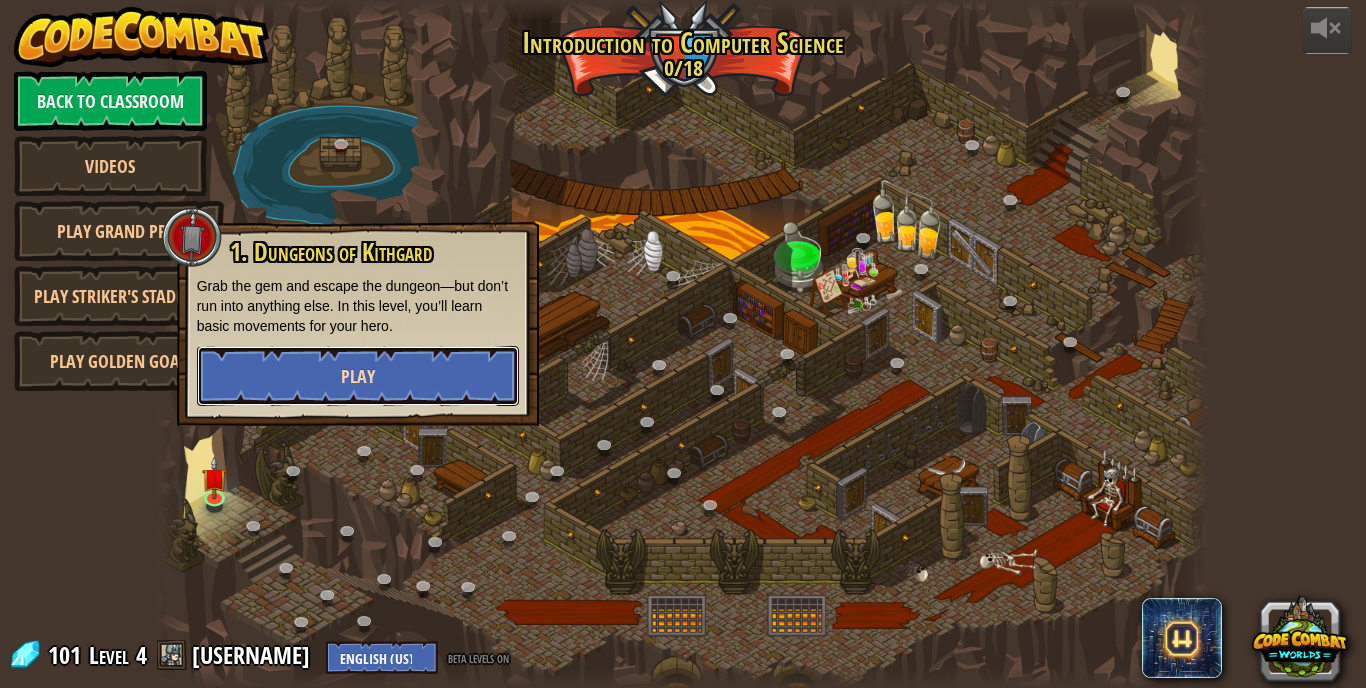 click on "Play" at bounding box center (358, 376) 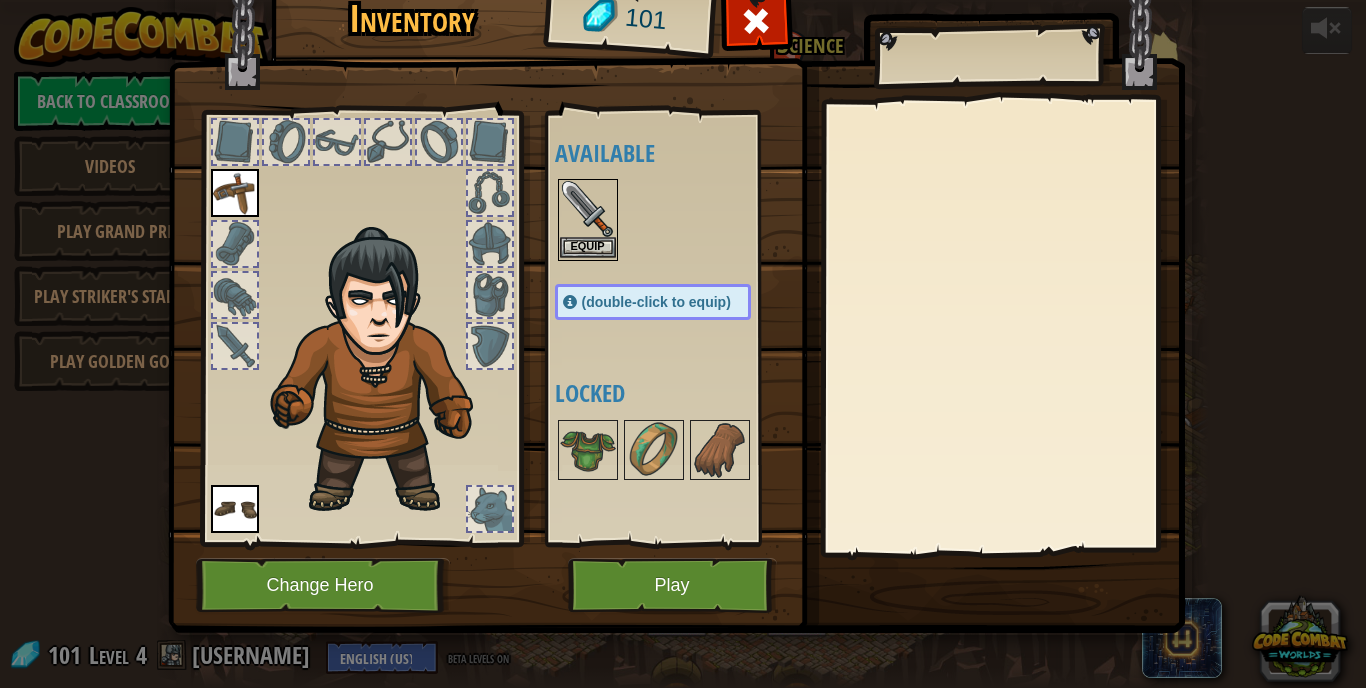 click at bounding box center (588, 209) 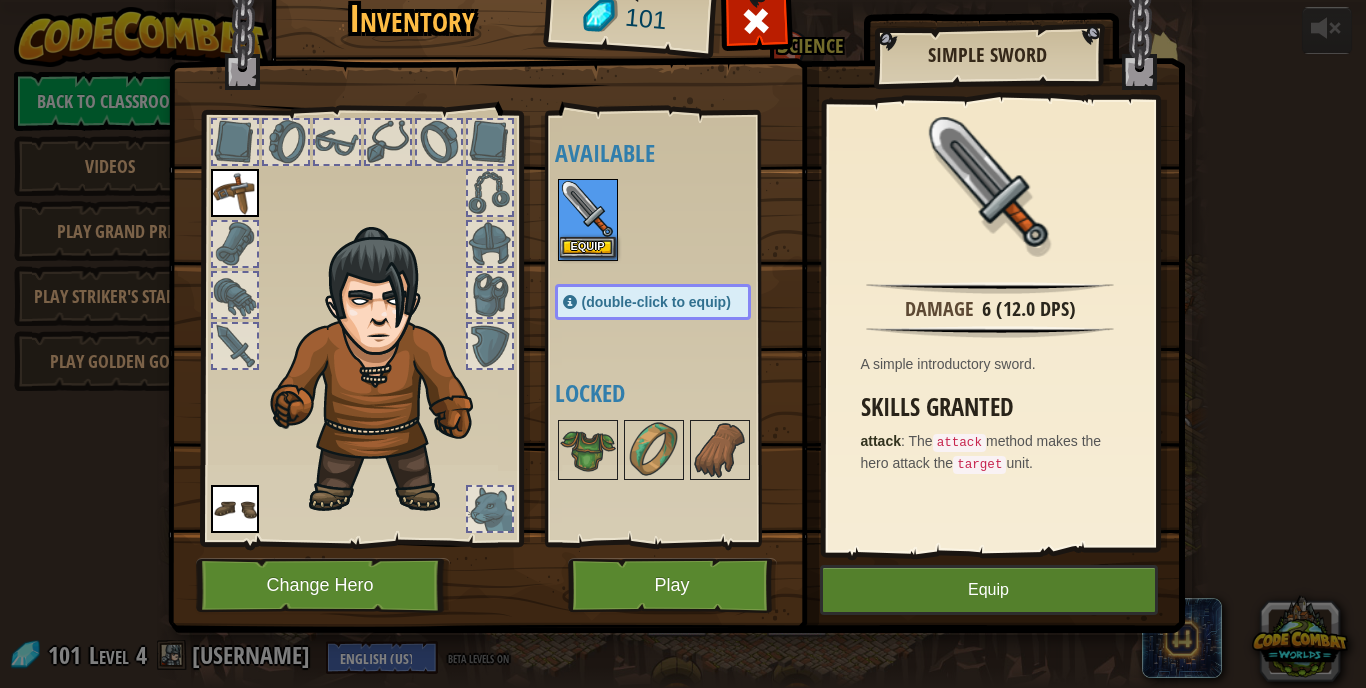 click on "Equip" at bounding box center (588, 220) 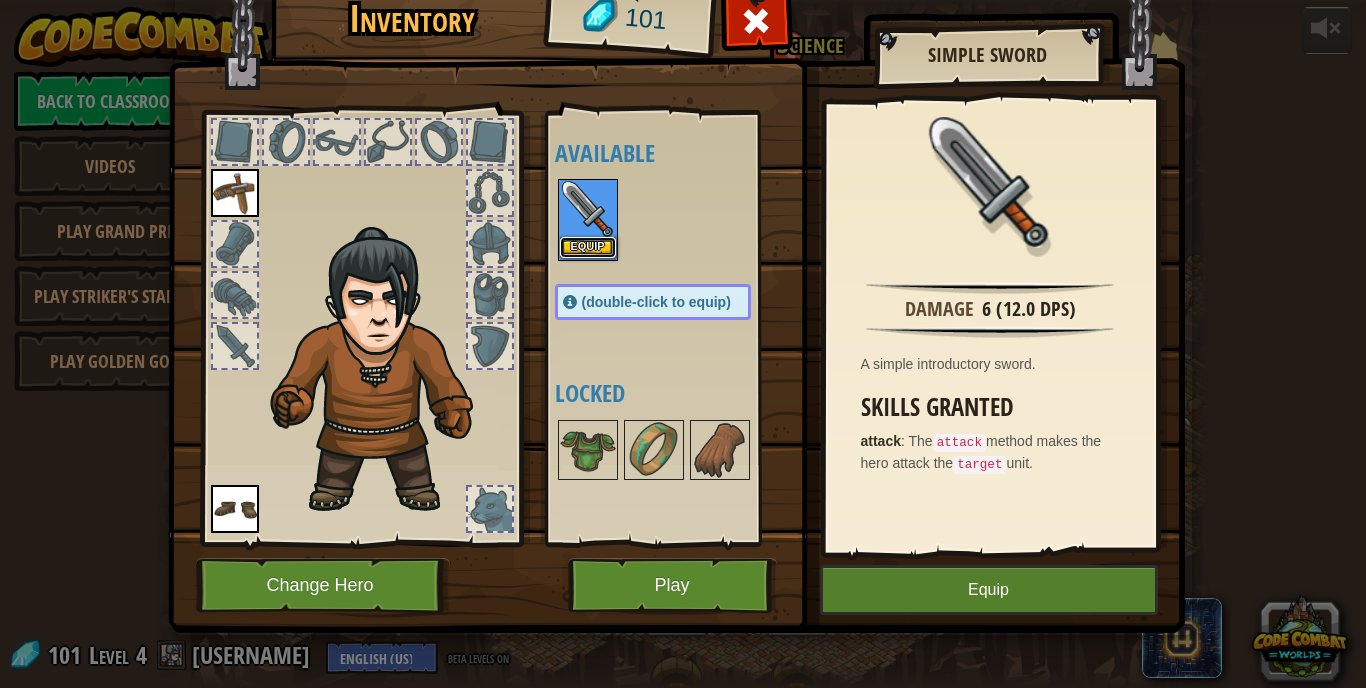click on "Equip" at bounding box center (588, 247) 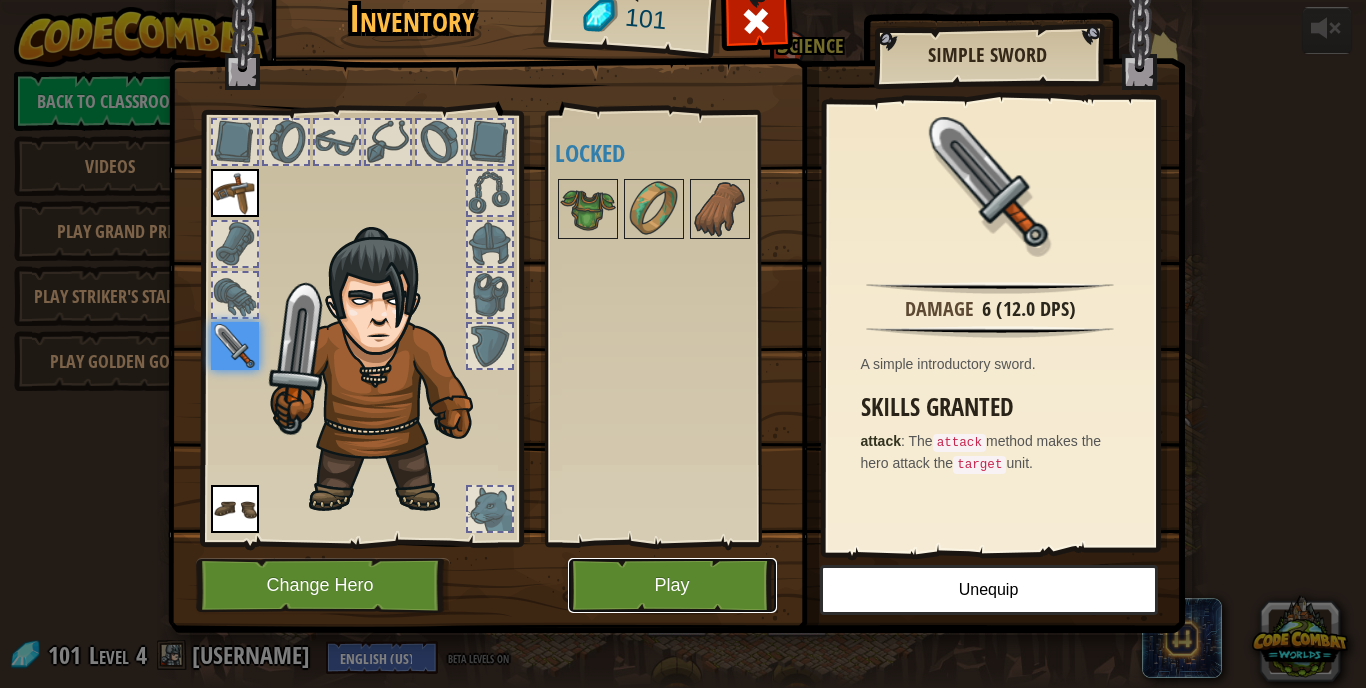 click on "Play" at bounding box center (672, 585) 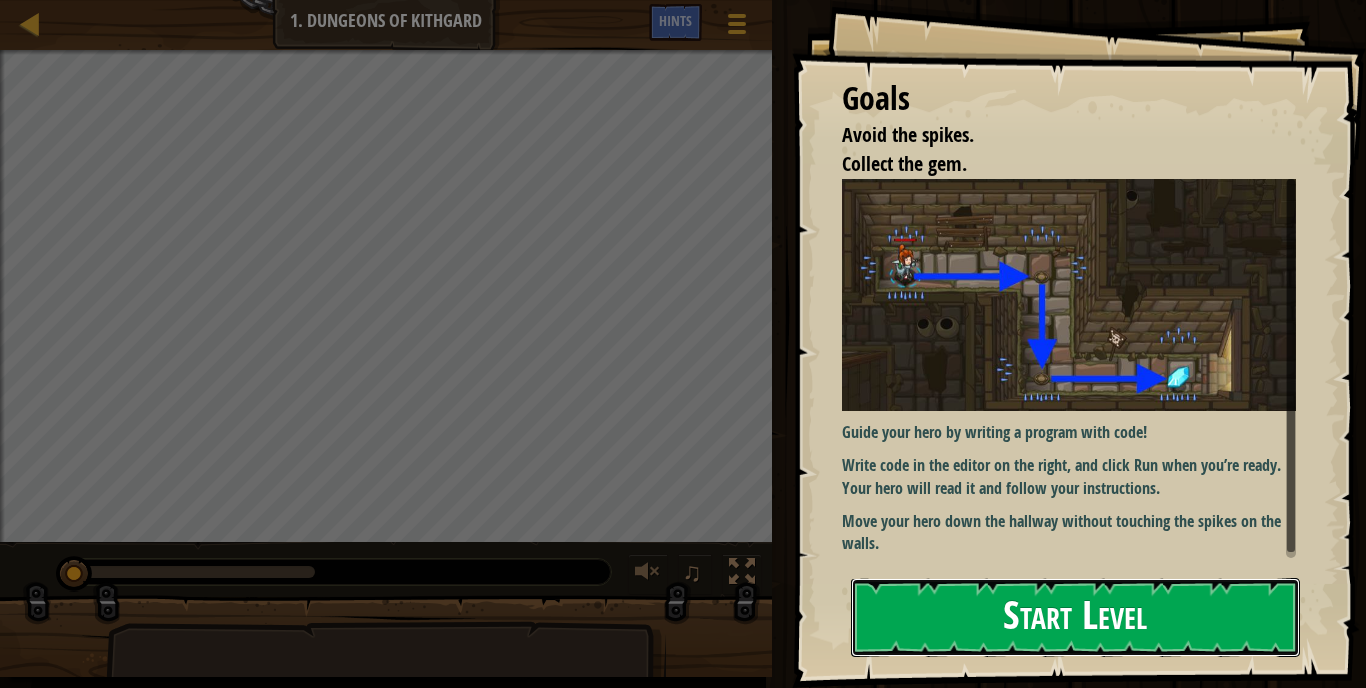 click on "Start Level" at bounding box center (1075, 617) 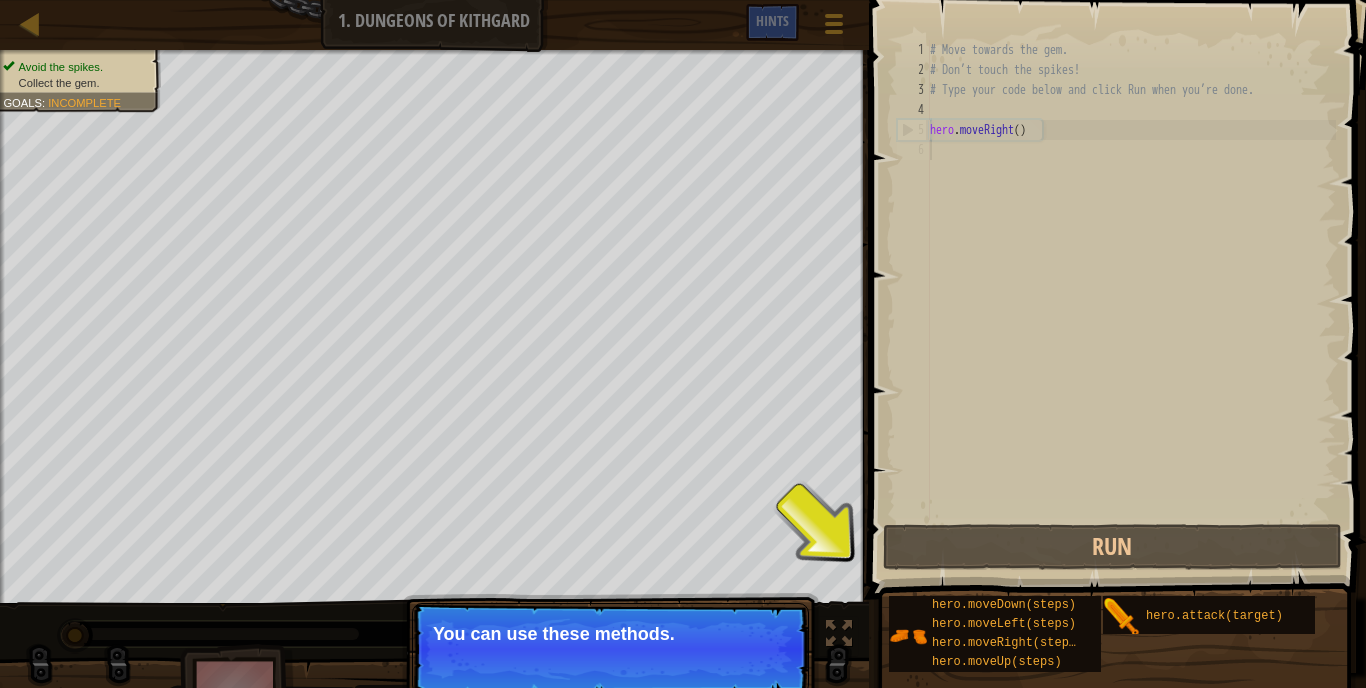 click on "Continue" at bounding box center [751, 661] 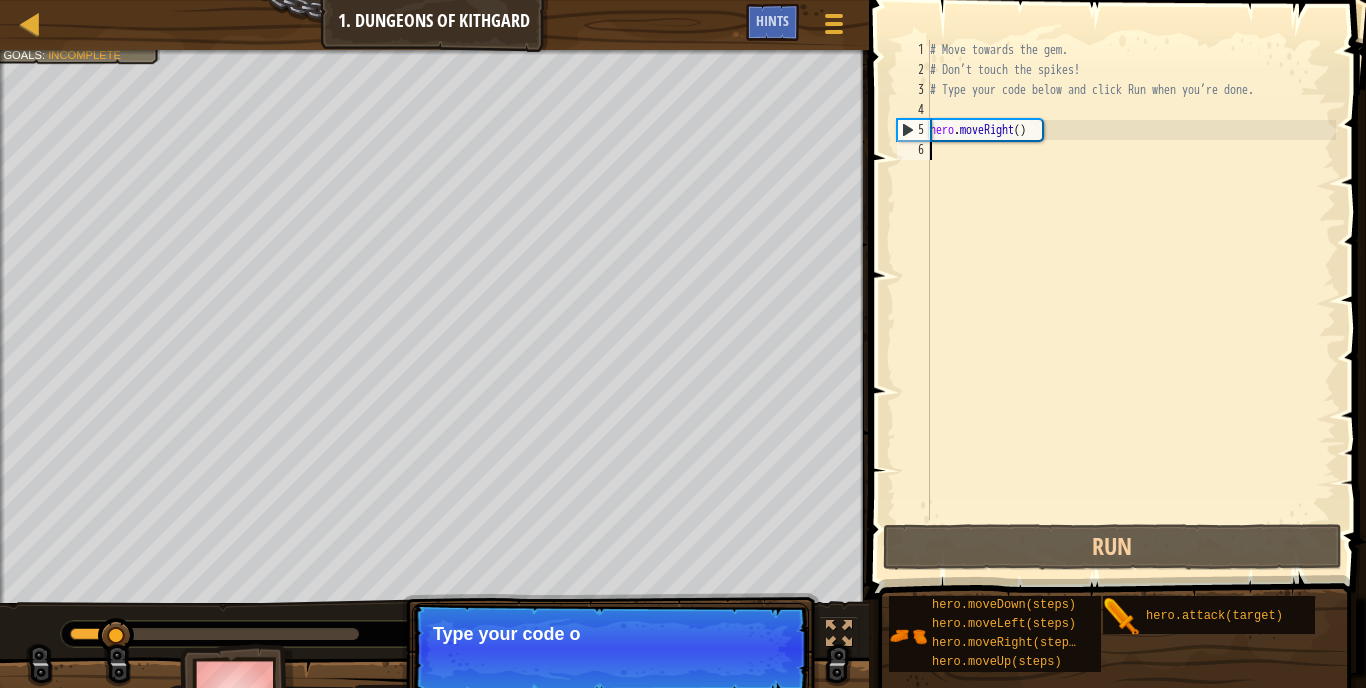 click on "Skip (esc) Continue  Type your code o" at bounding box center [610, 649] 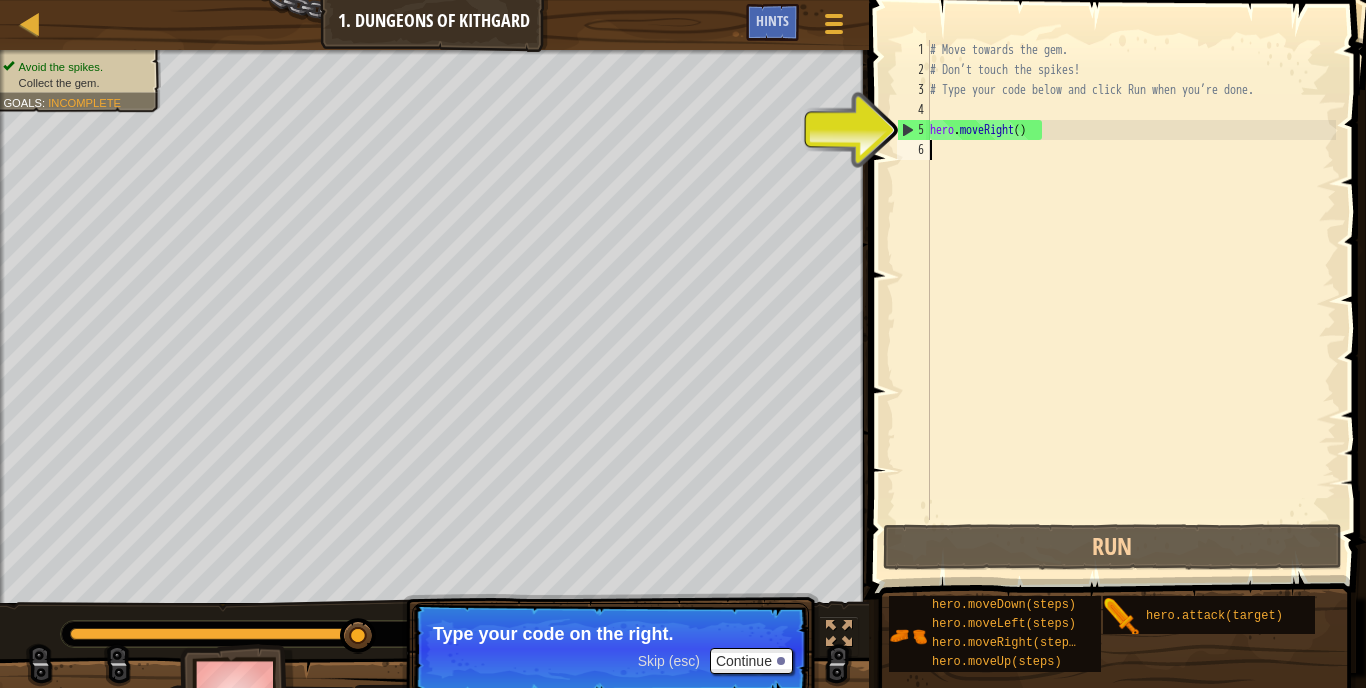 click on "# Move towards the gem. # Don’t touch the spikes! # Type your code below and click Run when you’re done. hero . moveRight ( )" at bounding box center (1131, 300) 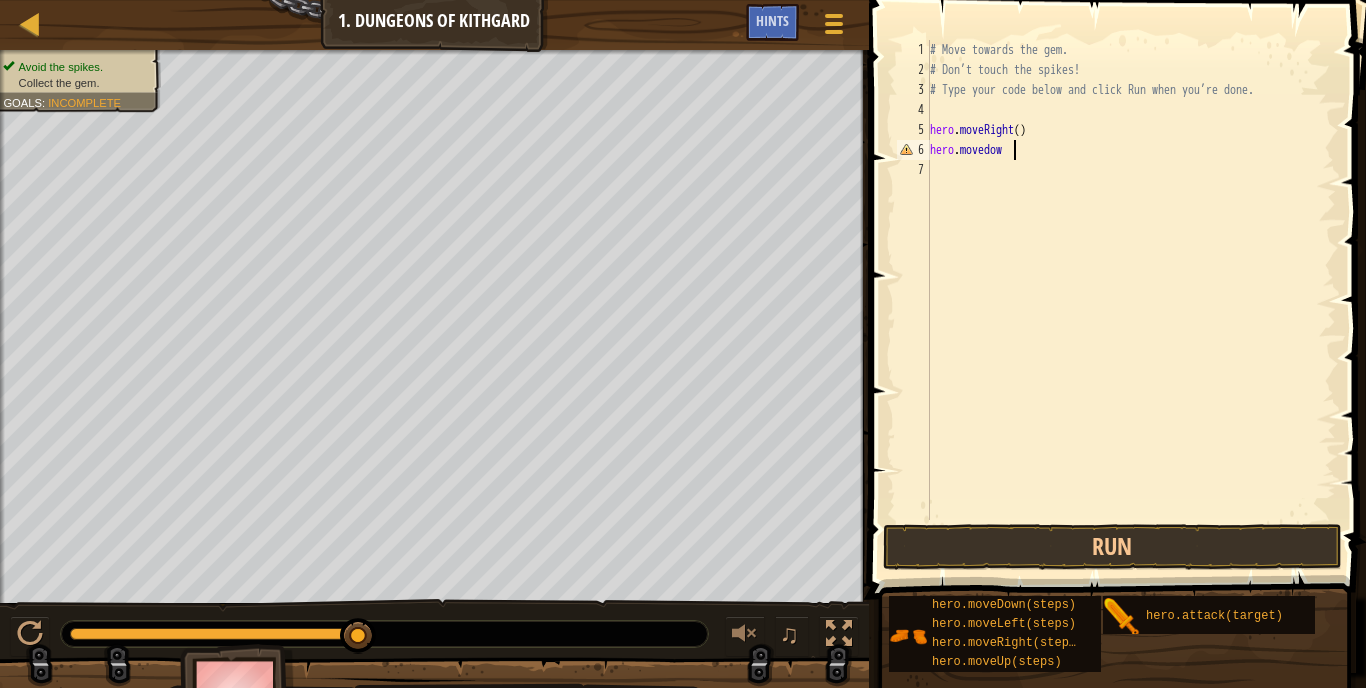 scroll, scrollTop: 9, scrollLeft: 12, axis: both 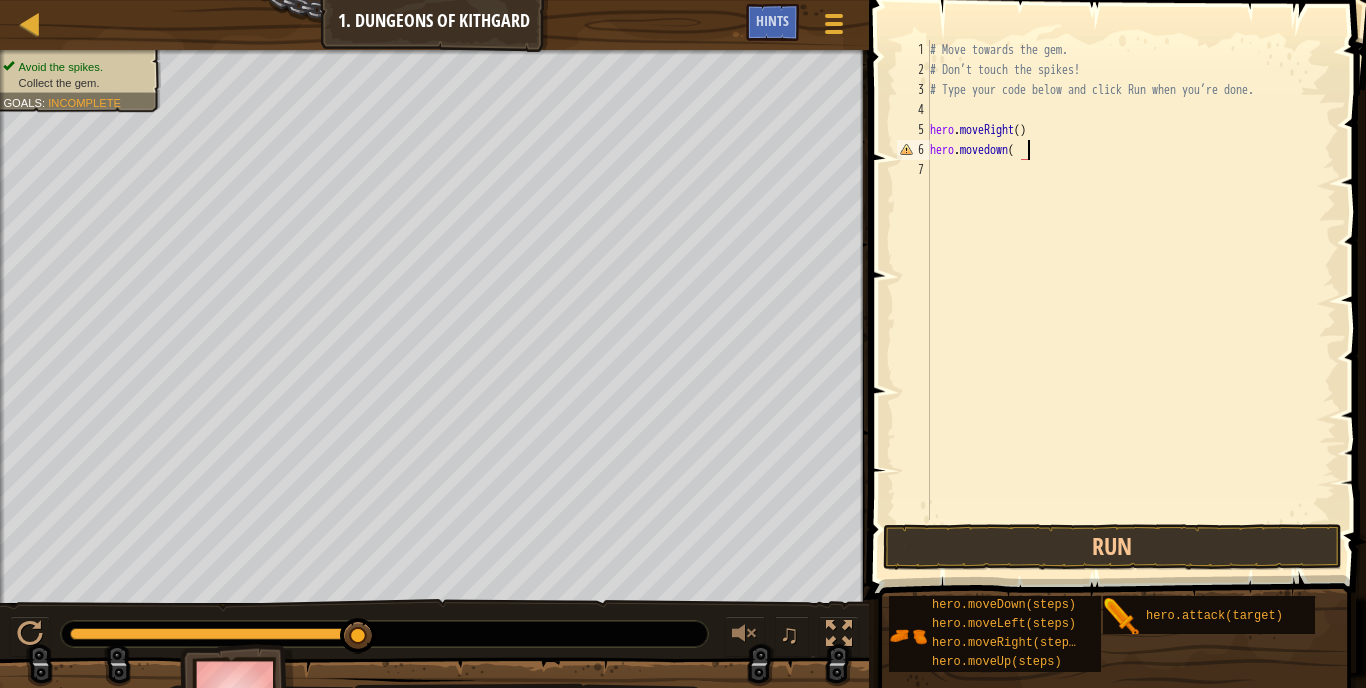 type on "hero.movedown()" 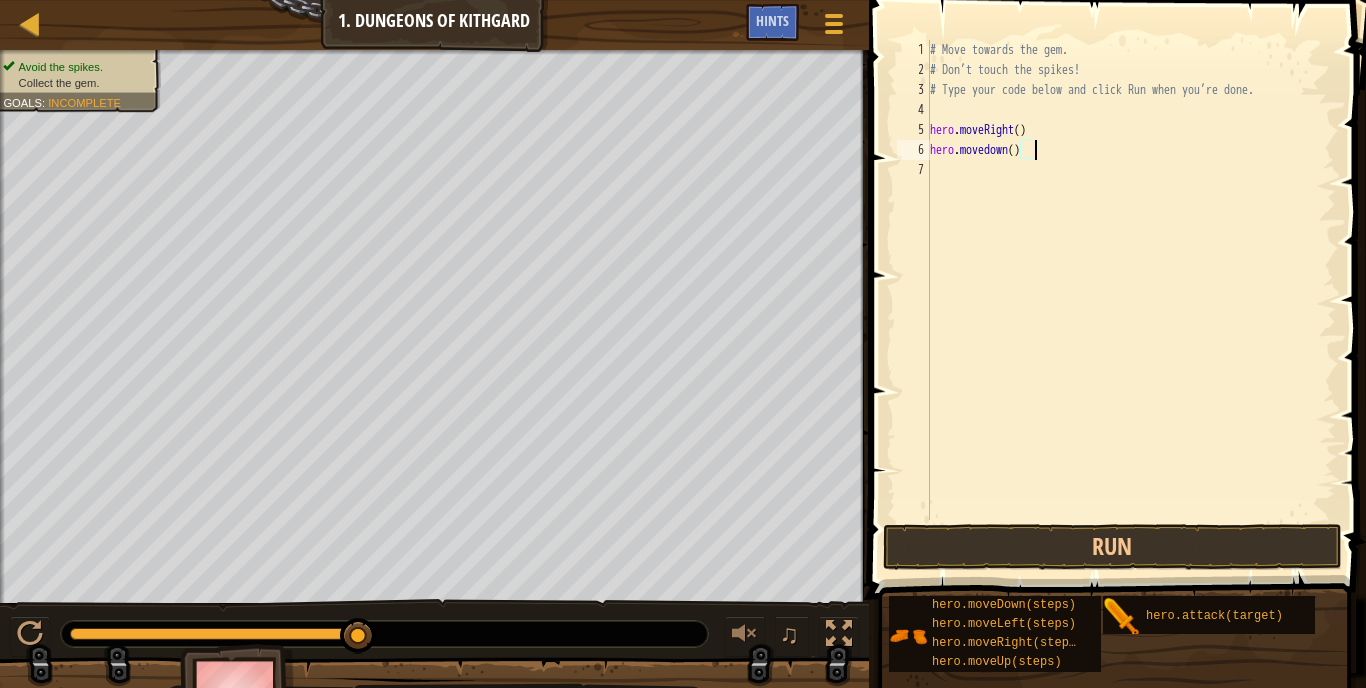 click on "# Move towards the gem. # Don’t touch the spikes! # Type your code below and click Run when you’re done. hero . moveRight ( ) hero . movedown ( )" at bounding box center [1131, 300] 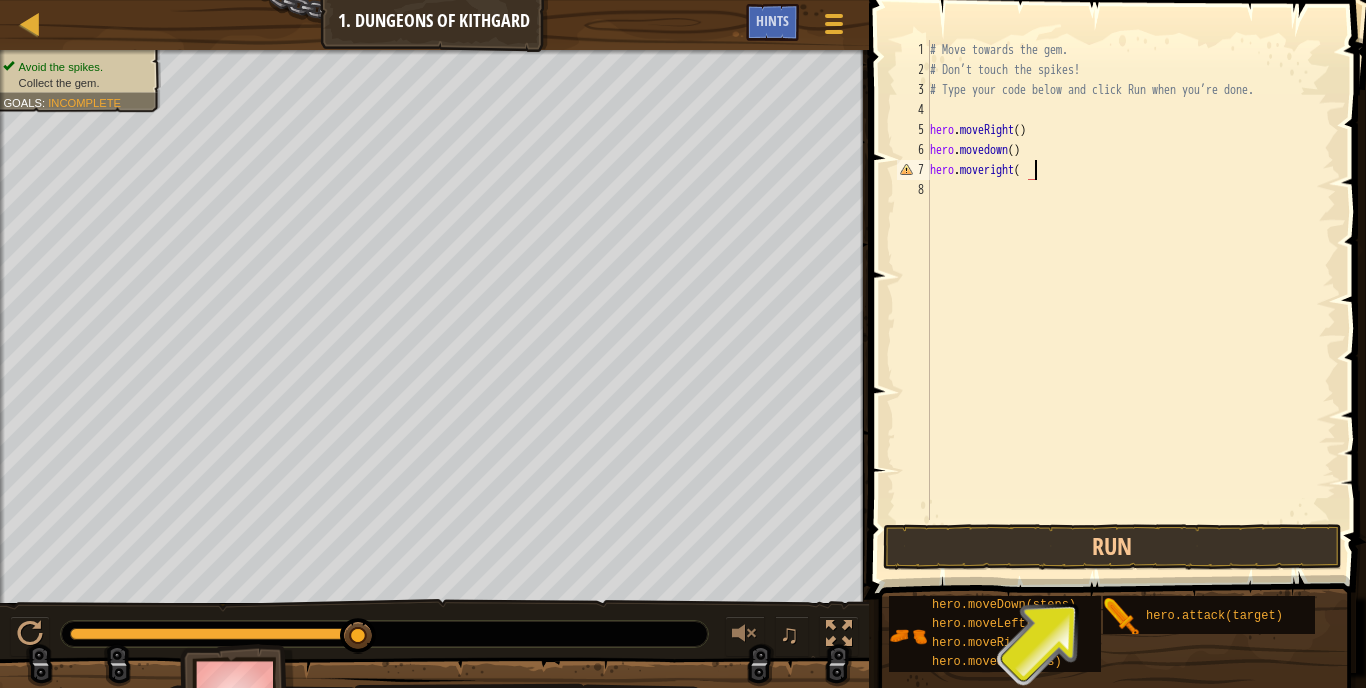 scroll, scrollTop: 9, scrollLeft: 15, axis: both 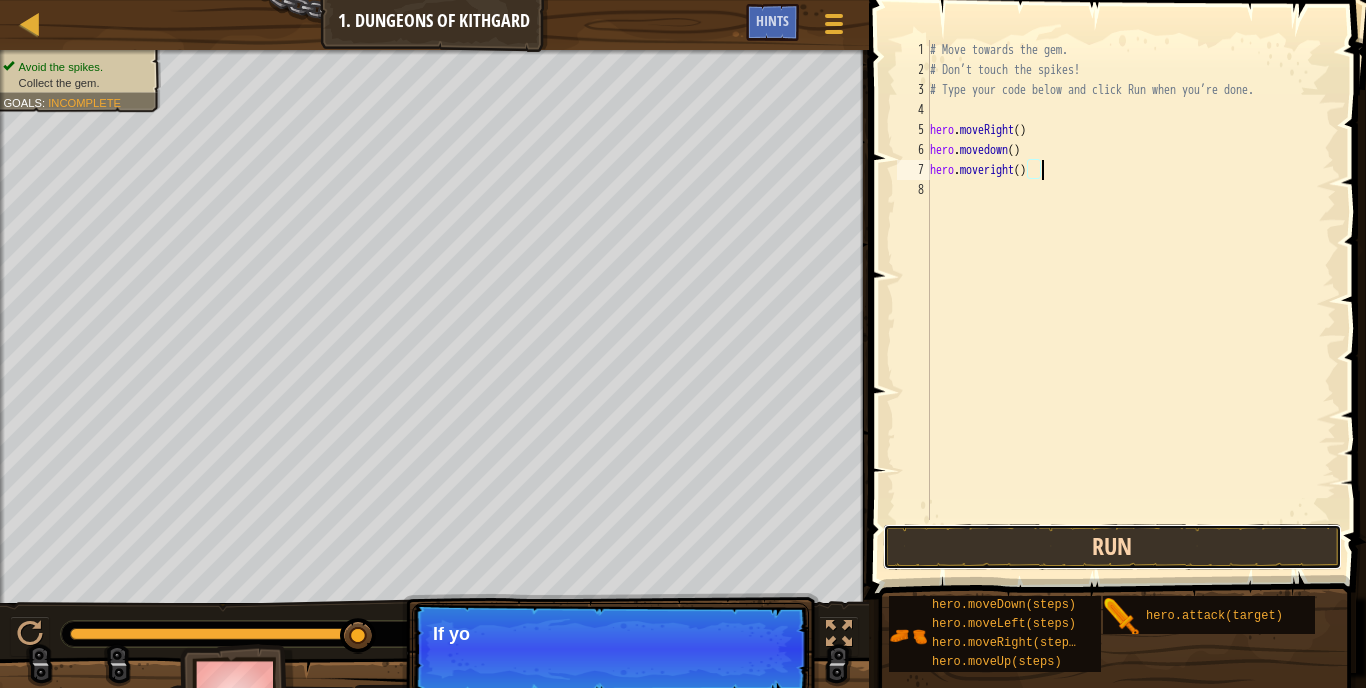 click on "Run" at bounding box center (1112, 547) 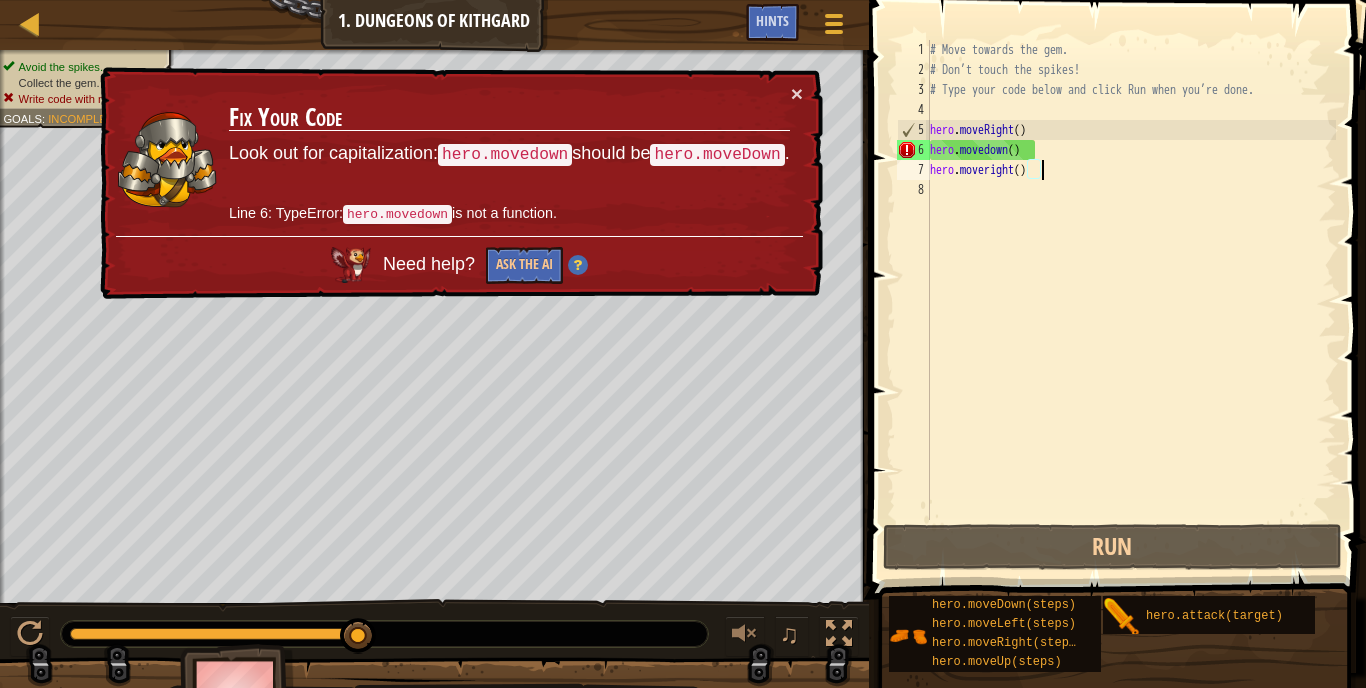 click on "# Move towards the gem. # Don’t touch the spikes! # Type your code below and click Run when you’re done. hero . moveRight ( ) hero . movedown ( ) hero . moveright ( )" at bounding box center [1131, 300] 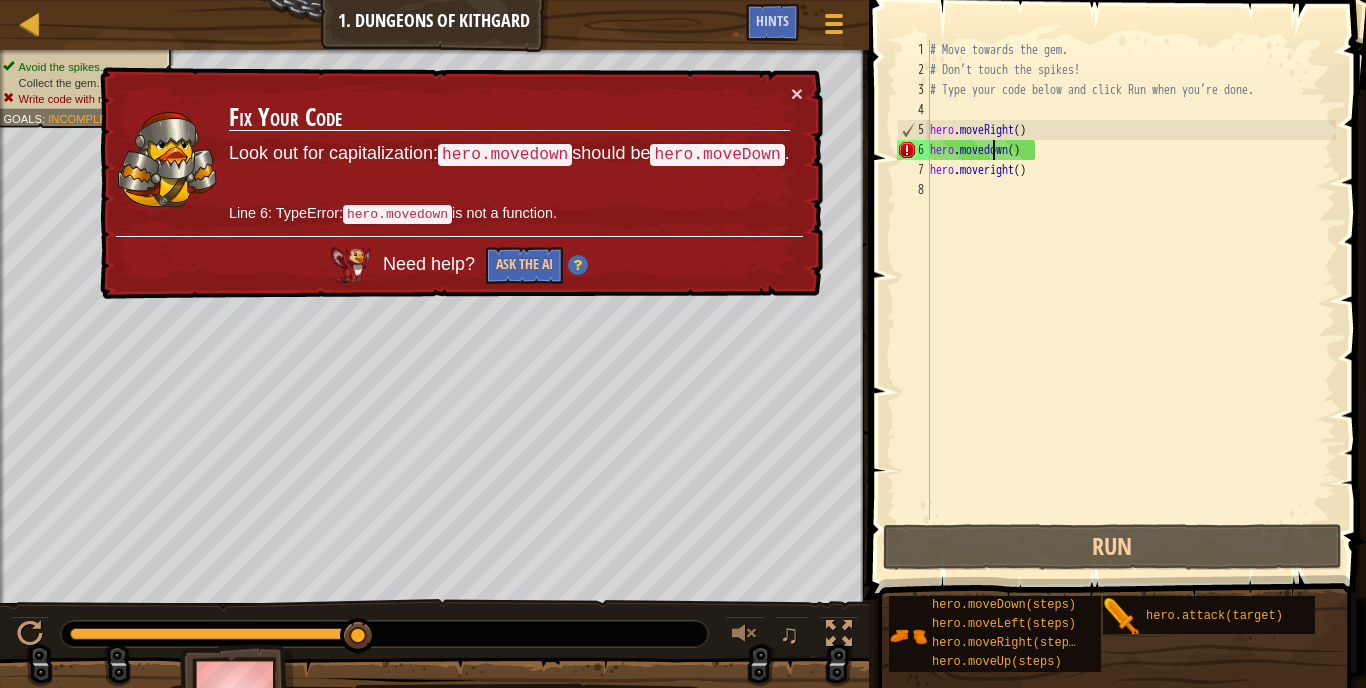 scroll, scrollTop: 9, scrollLeft: 14, axis: both 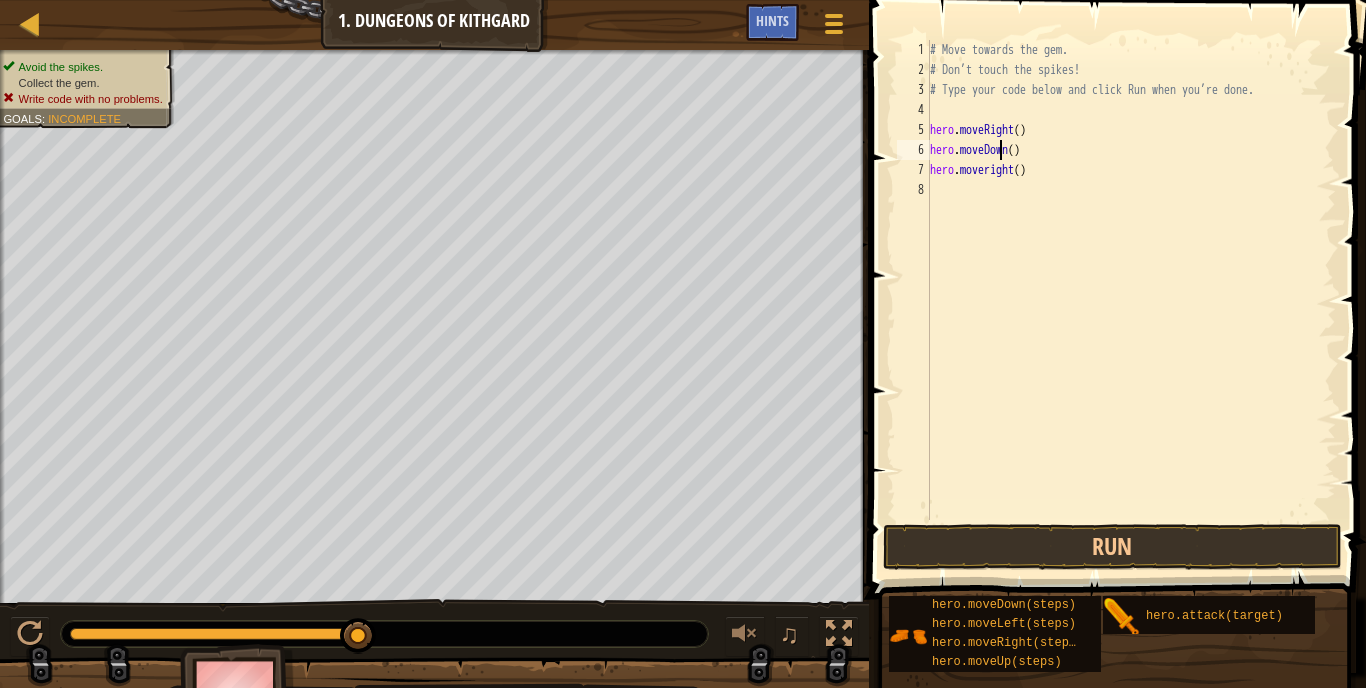 click on "# Move towards the gem. # Don’t touch the spikes! # Type your code below and click Run when you’re done. hero . moveRight ( ) hero . moveDown ( ) hero . moveright ( )" at bounding box center [1131, 300] 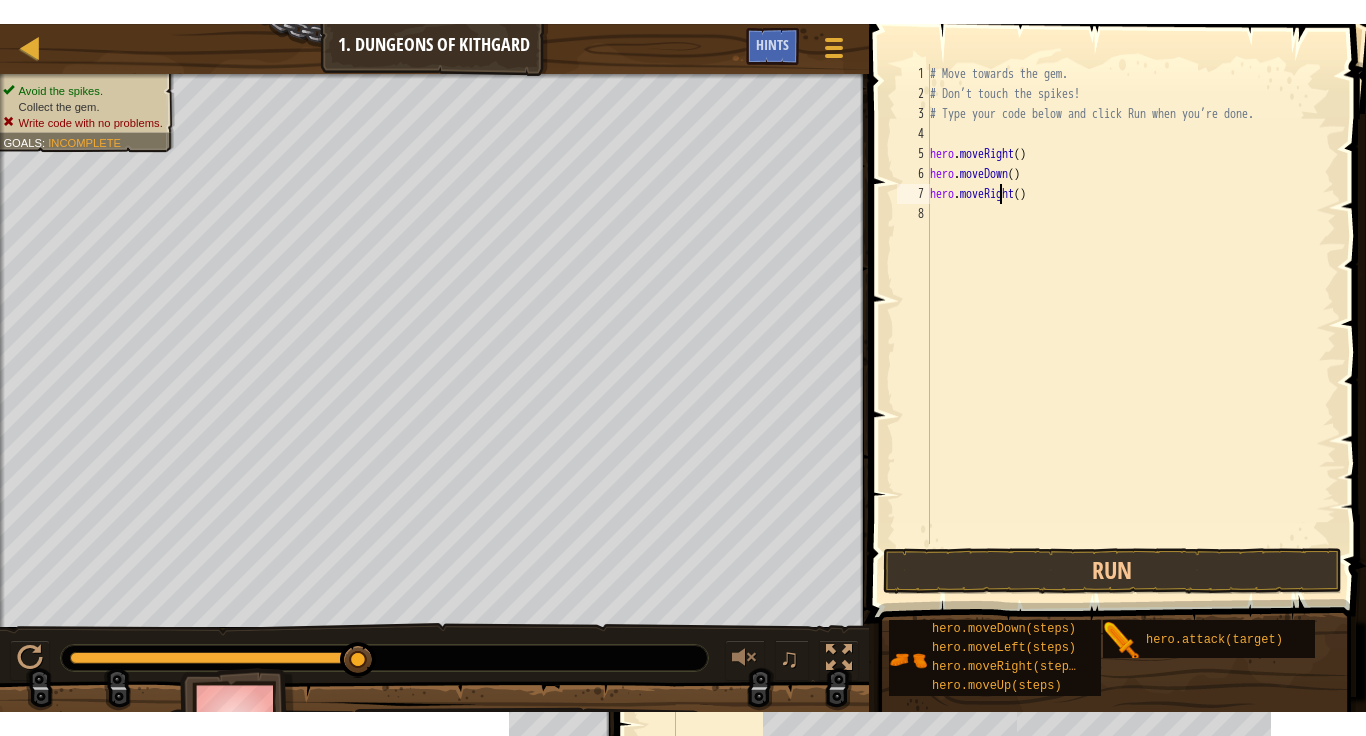 scroll, scrollTop: 9, scrollLeft: 5, axis: both 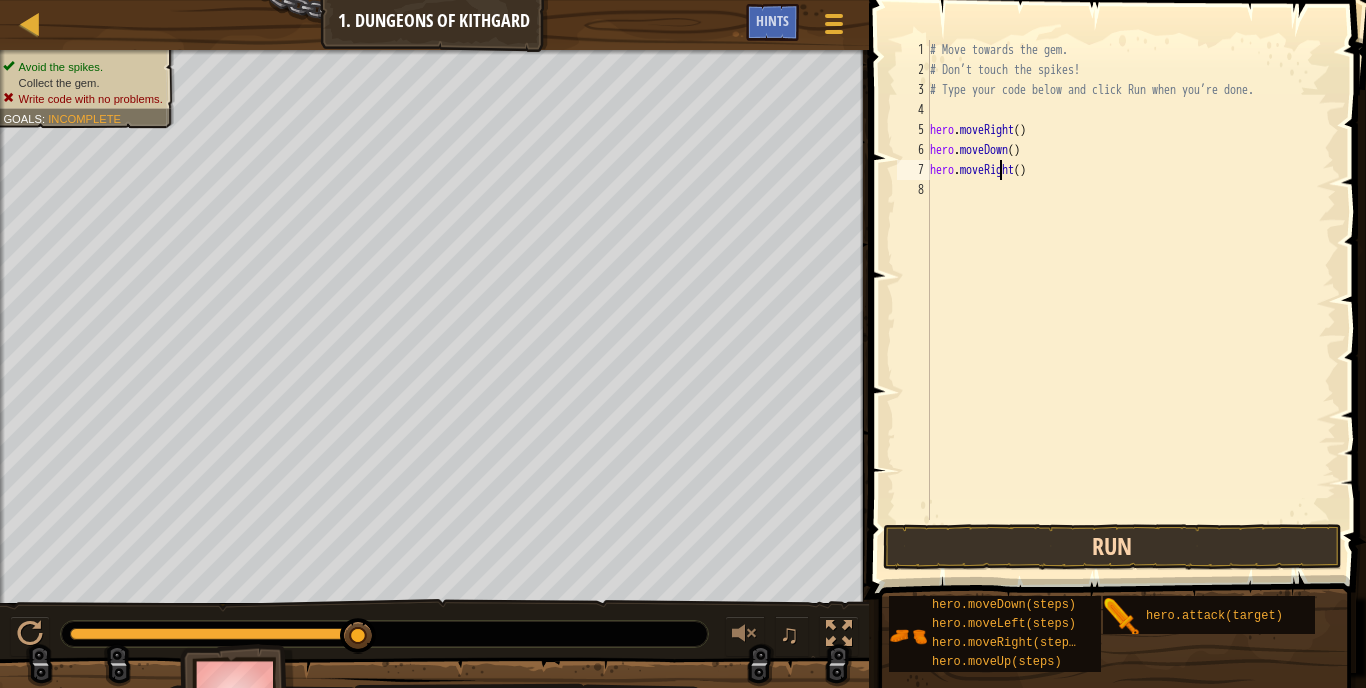 type on "hero.moveRight()" 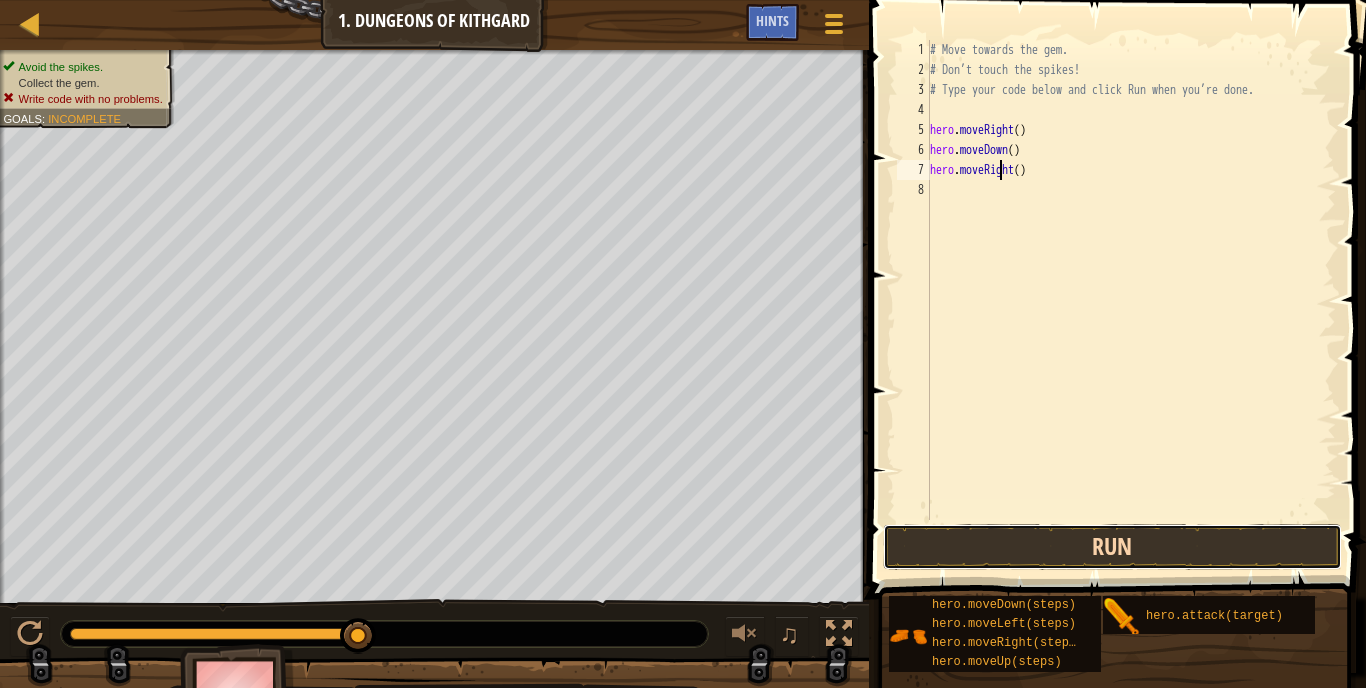 click on "Run" at bounding box center (1112, 547) 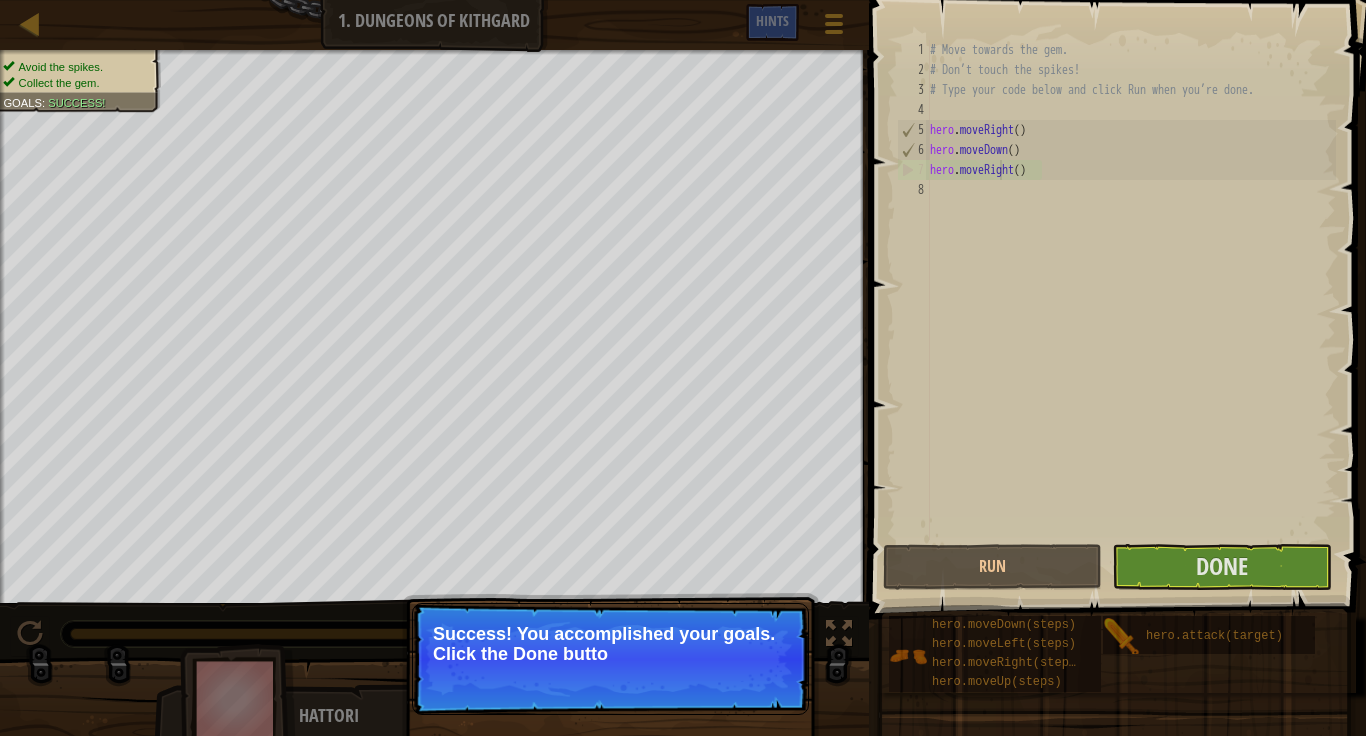 click on "Success! You accomplished your goals. Click the Done butto" at bounding box center (610, 644) 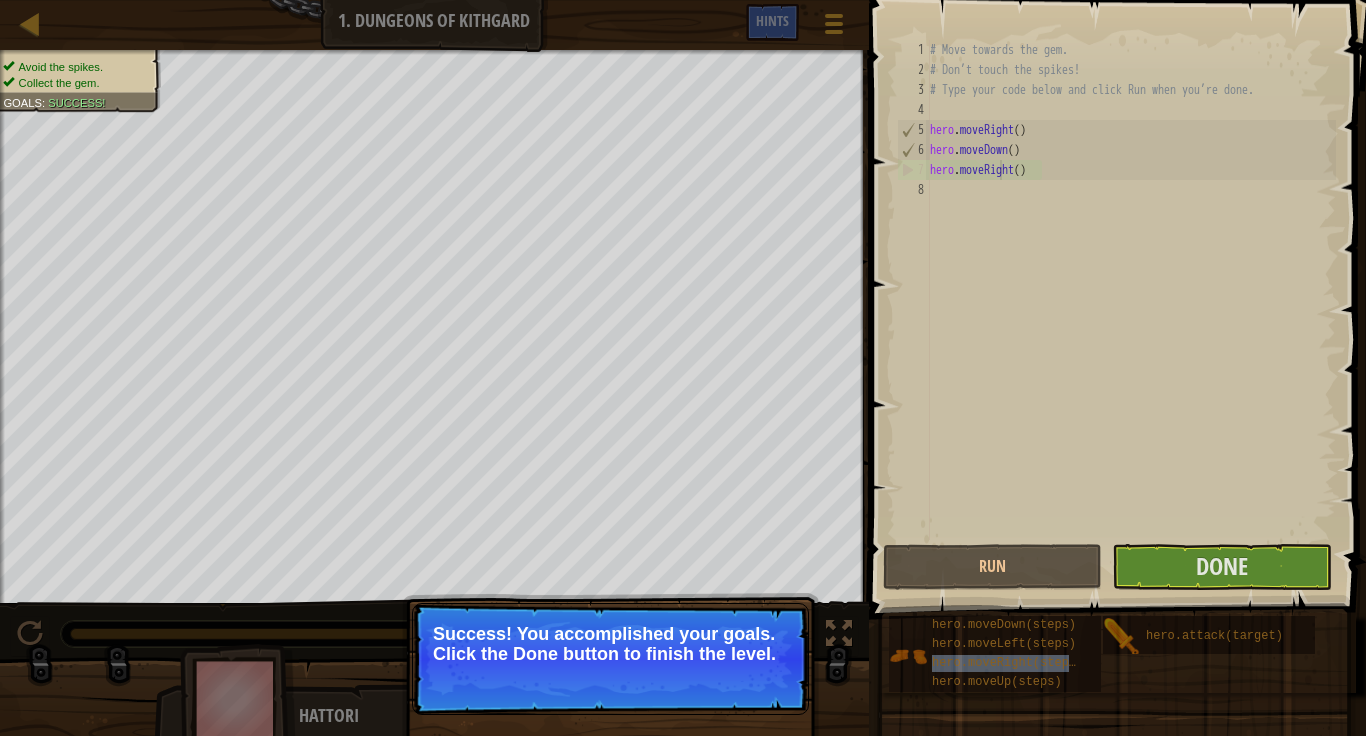 click on "hero.moveDown(steps) hero.moveLeft(steps) hero.moveRight(steps) hero.moveUp(steps) hero.attack(target)" at bounding box center (1120, 654) 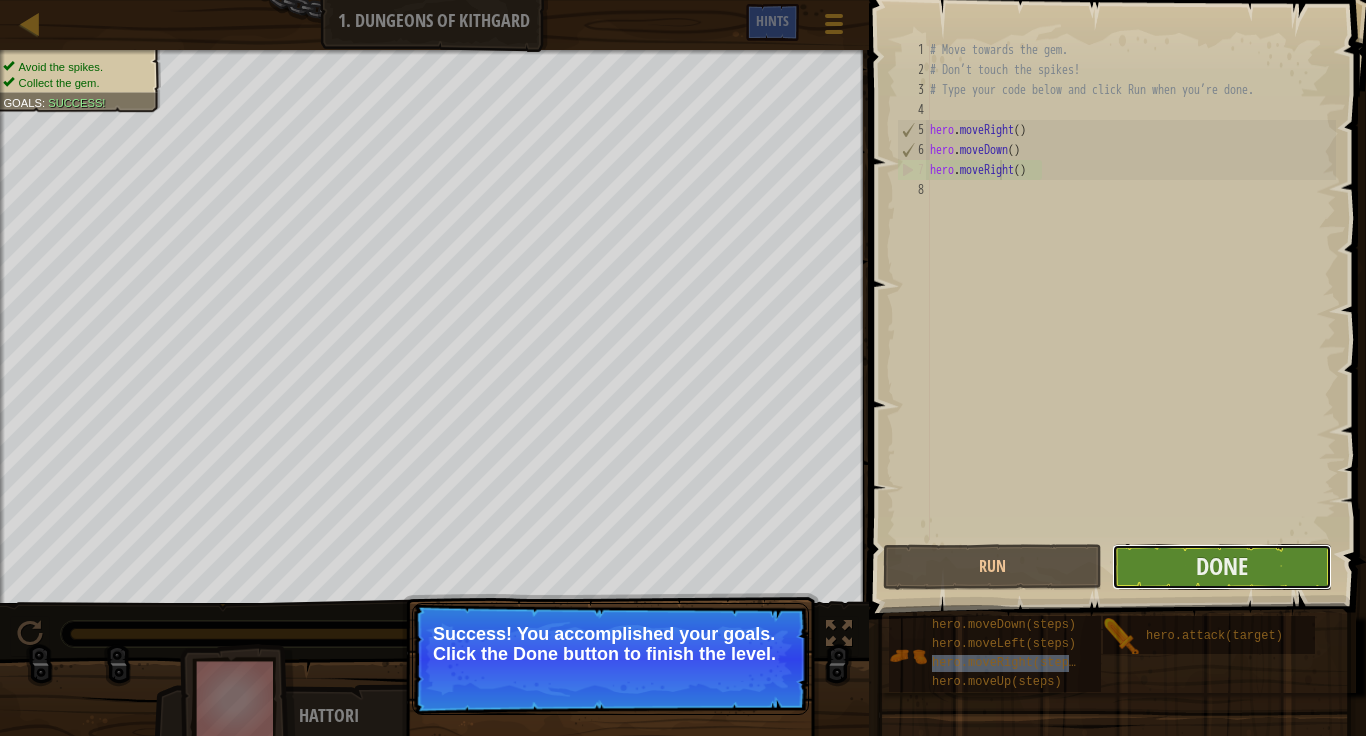 click on "Done" at bounding box center [1221, 567] 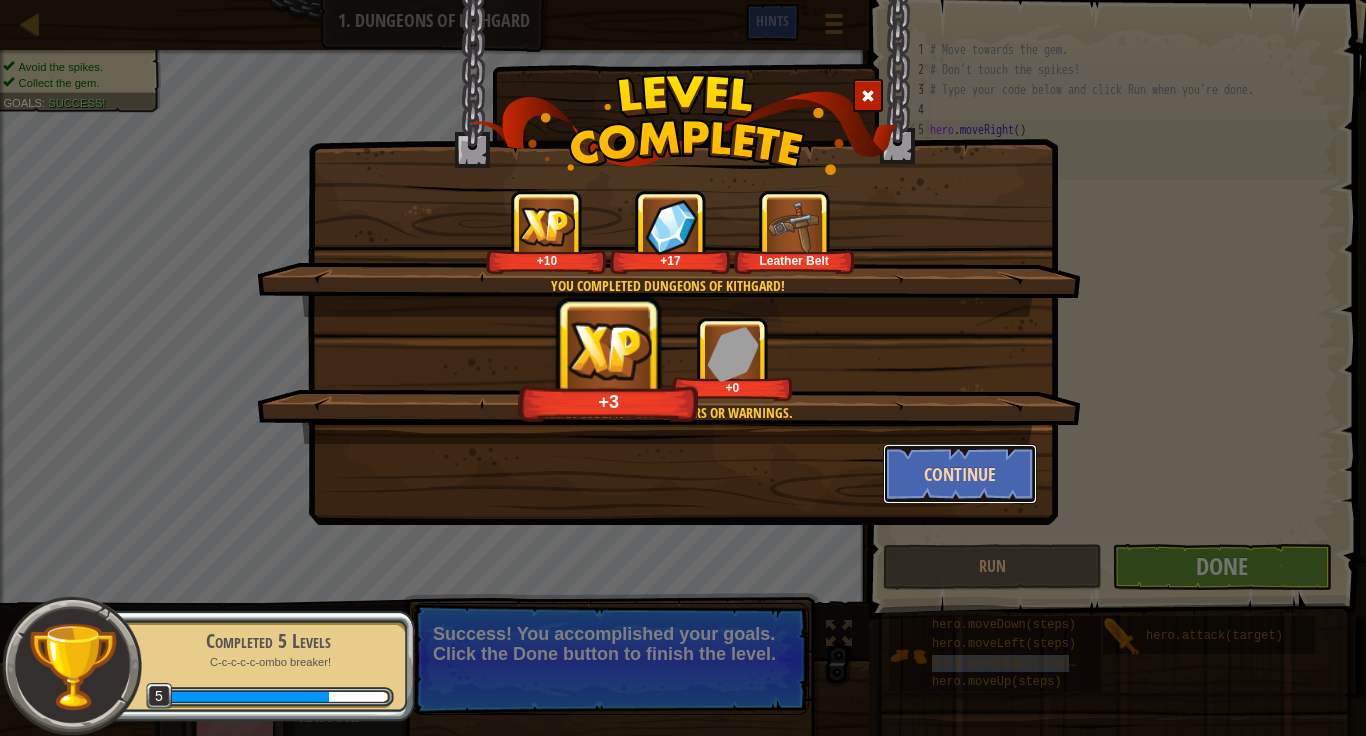 click on "Continue" at bounding box center (960, 474) 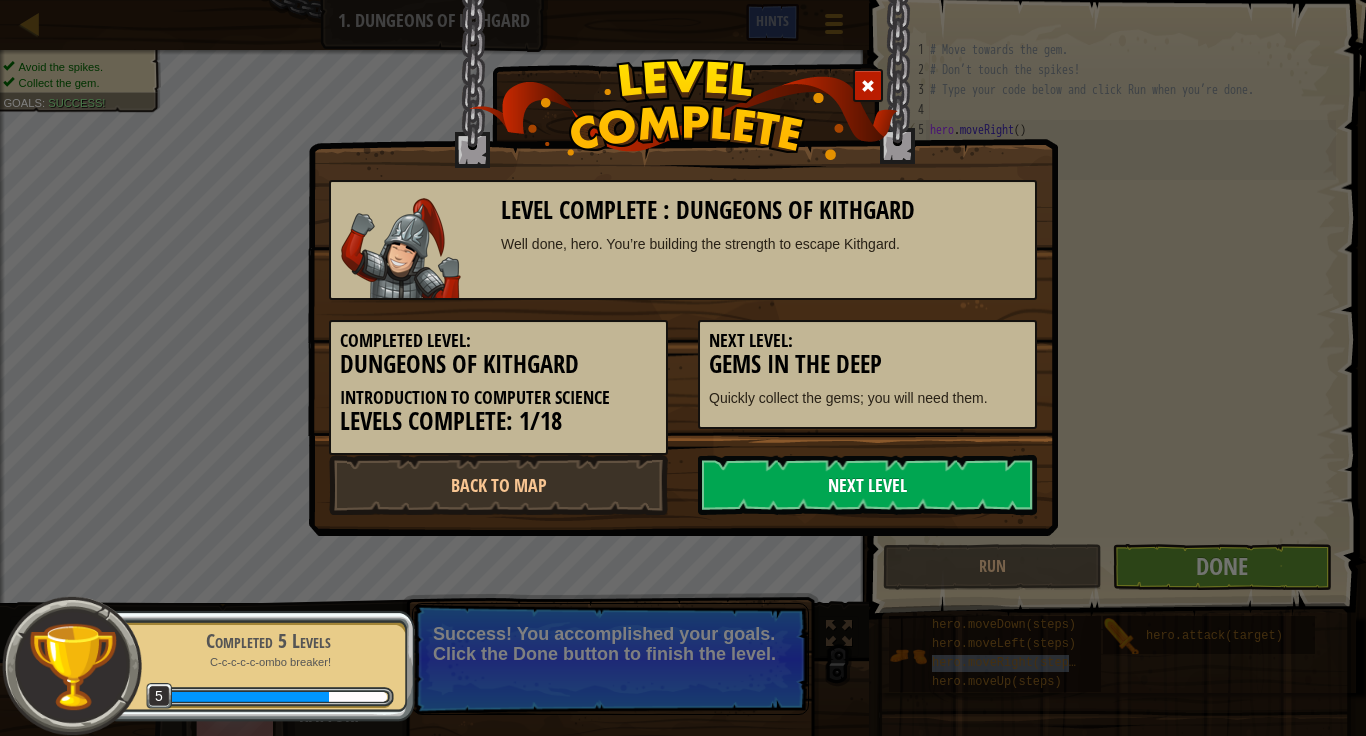 click on "Next Level" at bounding box center [867, 485] 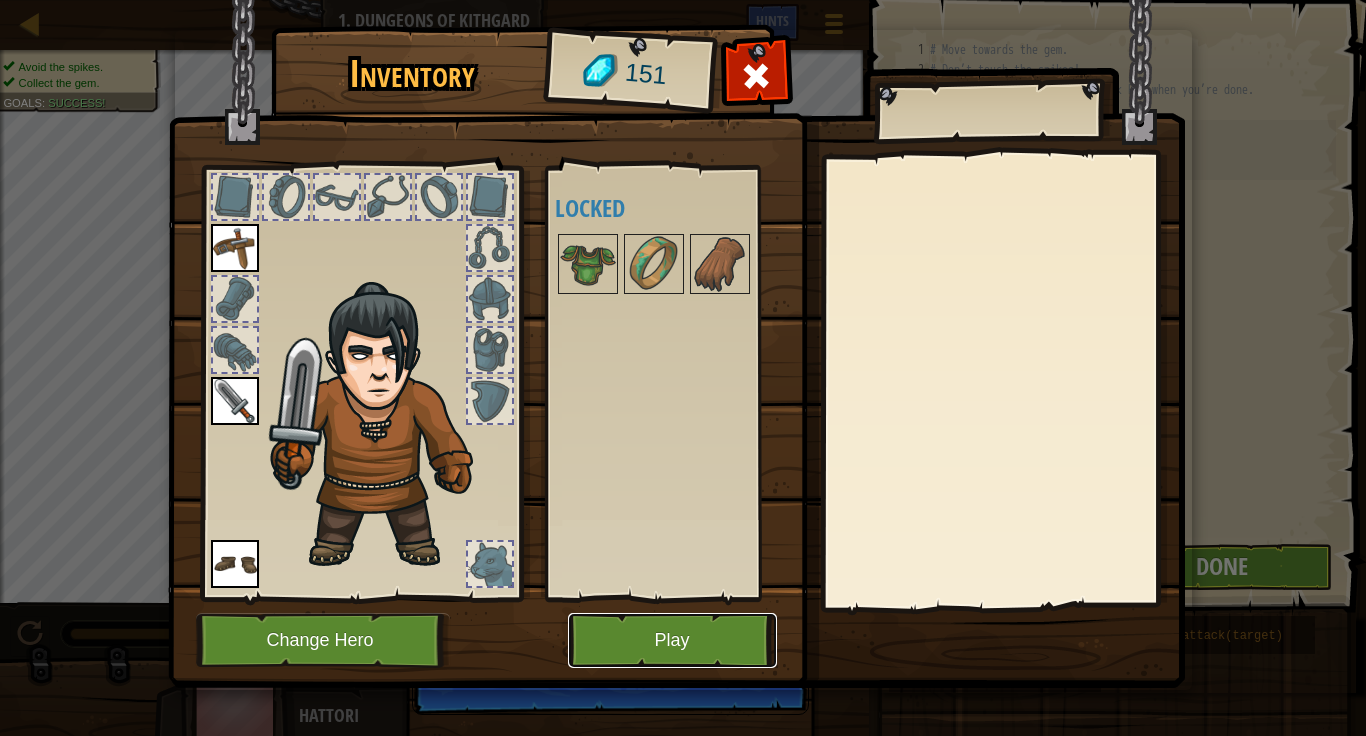 click on "Play" at bounding box center [672, 640] 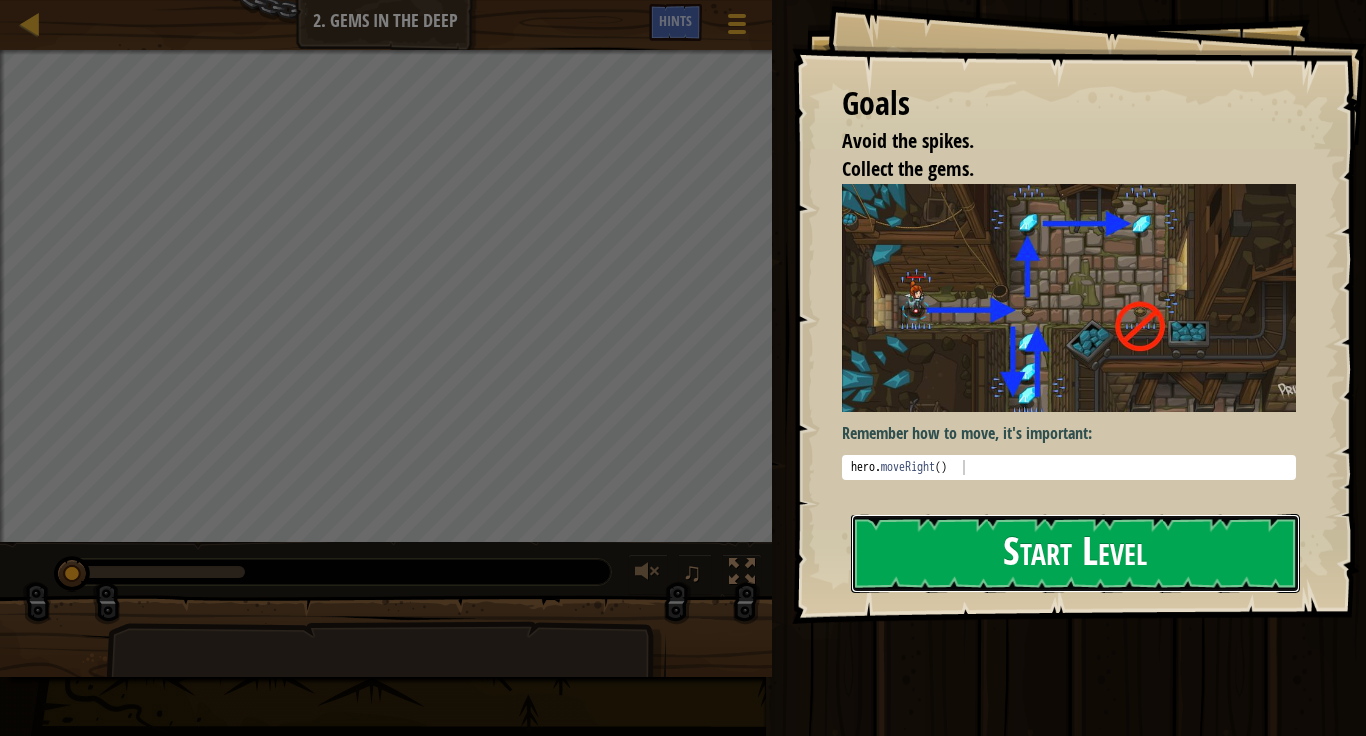 click on "Start Level" at bounding box center (1075, 553) 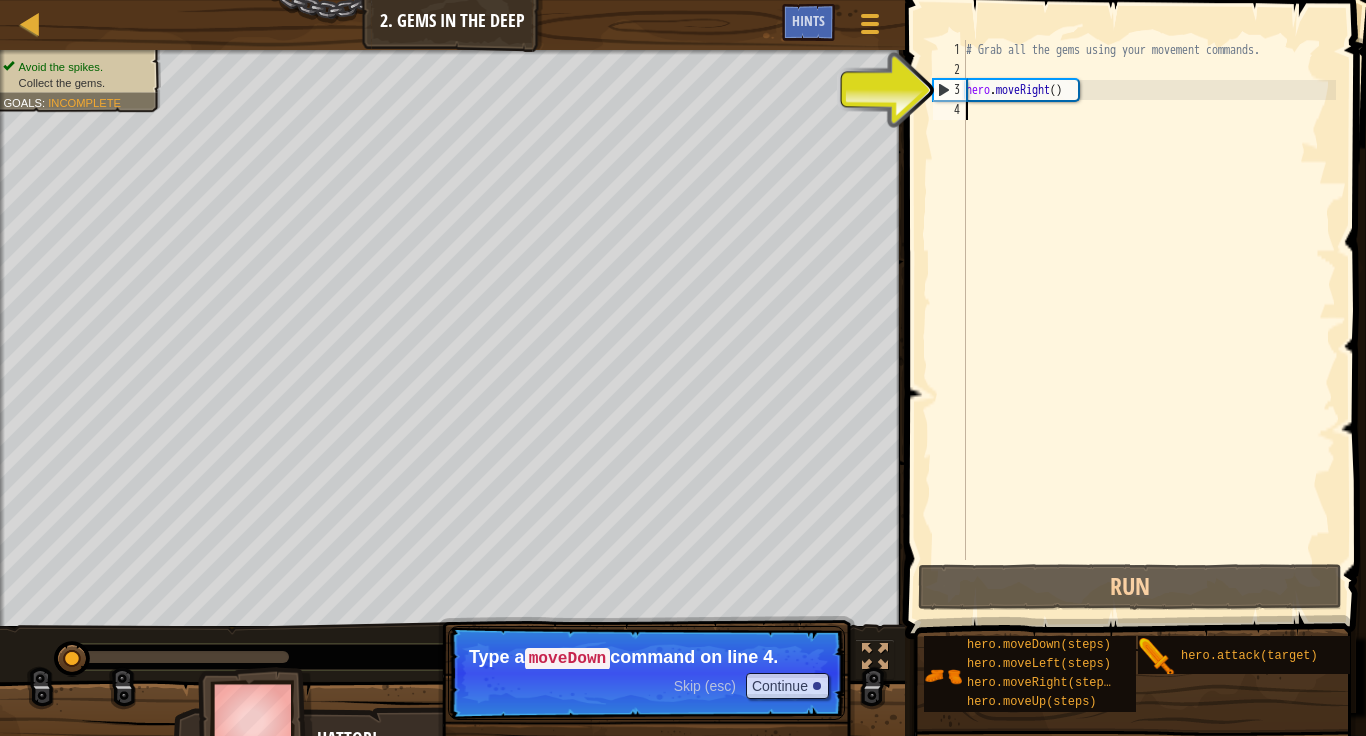 click on "# Grab all the gems using your movement commands. hero . moveRight ( )" at bounding box center [1149, 320] 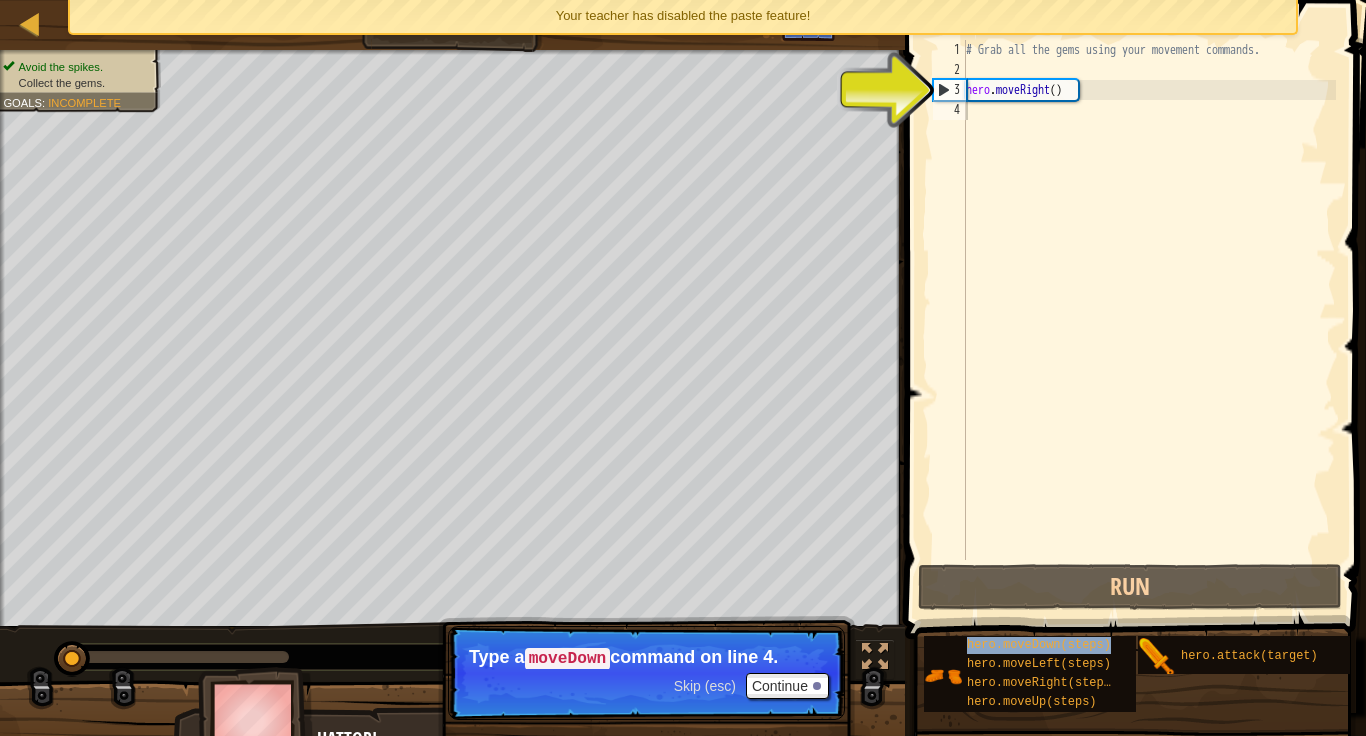 click on "# Grab all the gems using your movement commands. hero . moveRight ( )" at bounding box center (1149, 320) 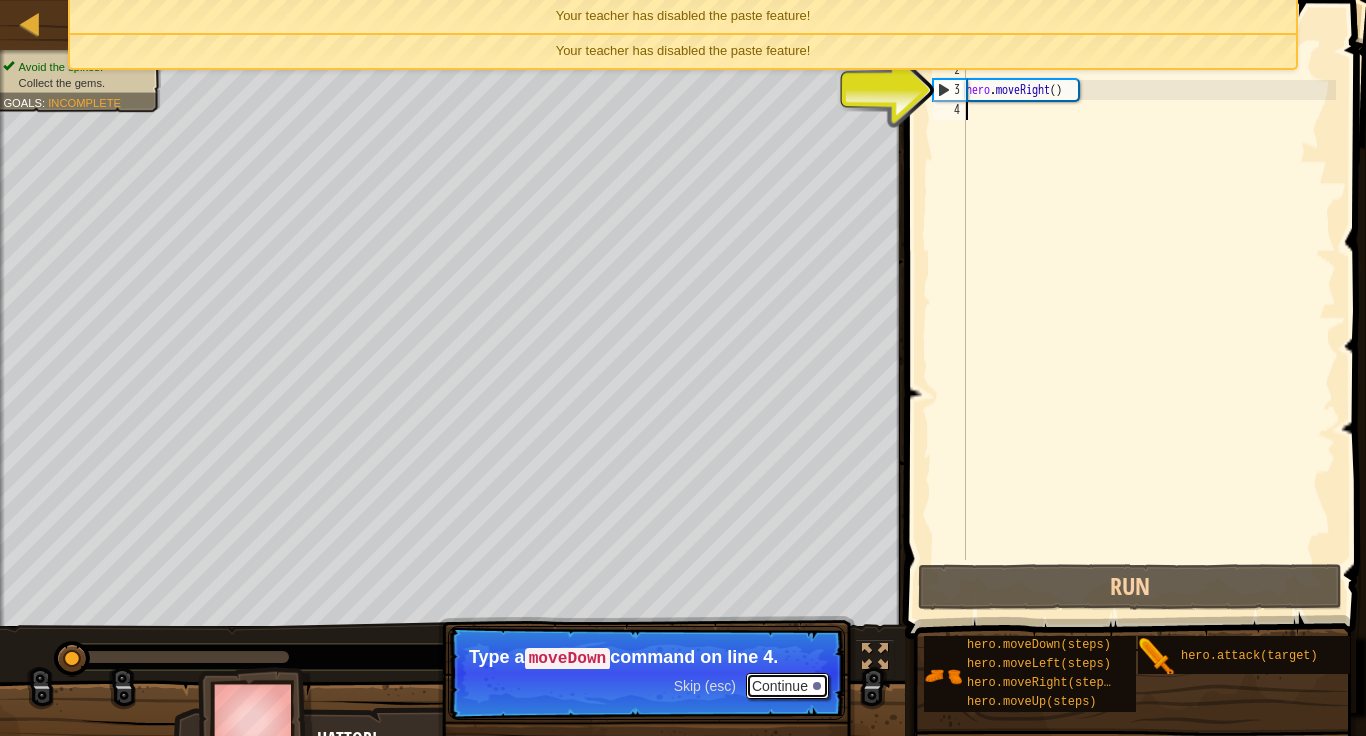 click on "Continue" at bounding box center (787, 686) 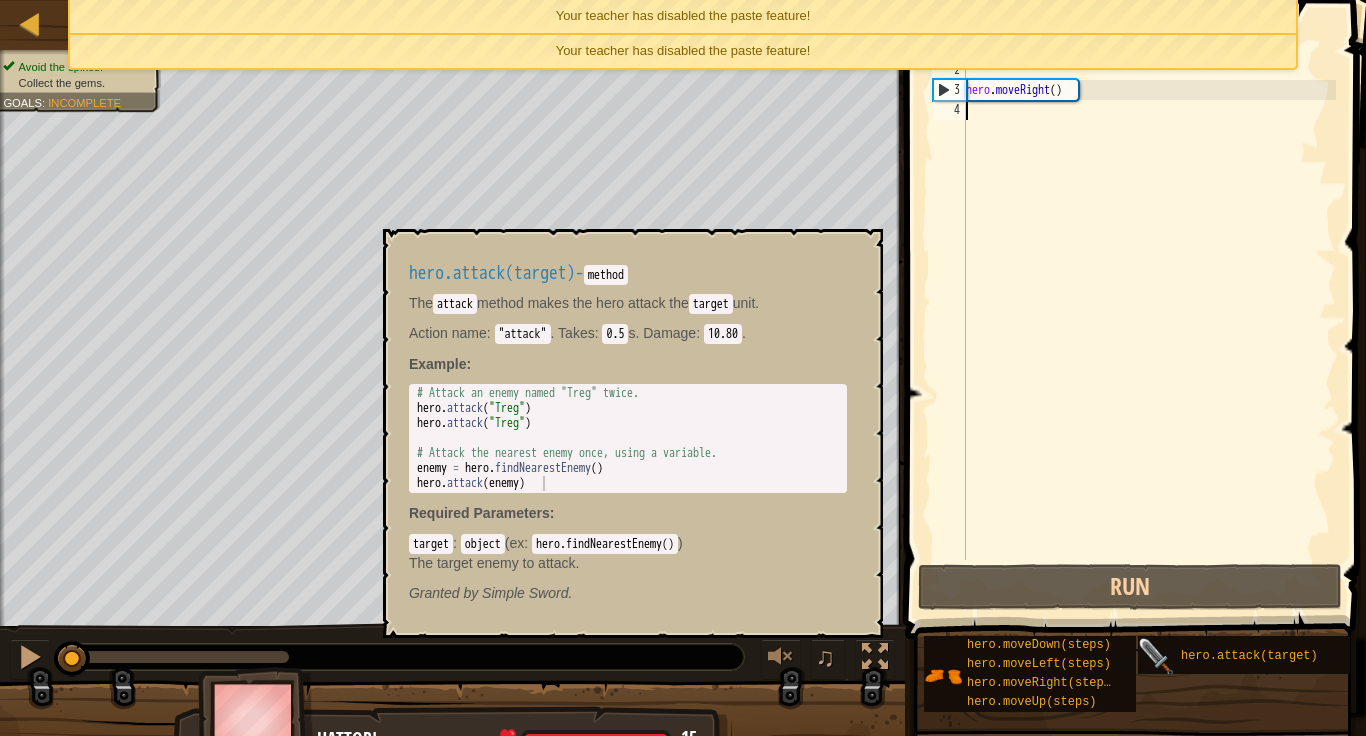 click at bounding box center [1157, 657] 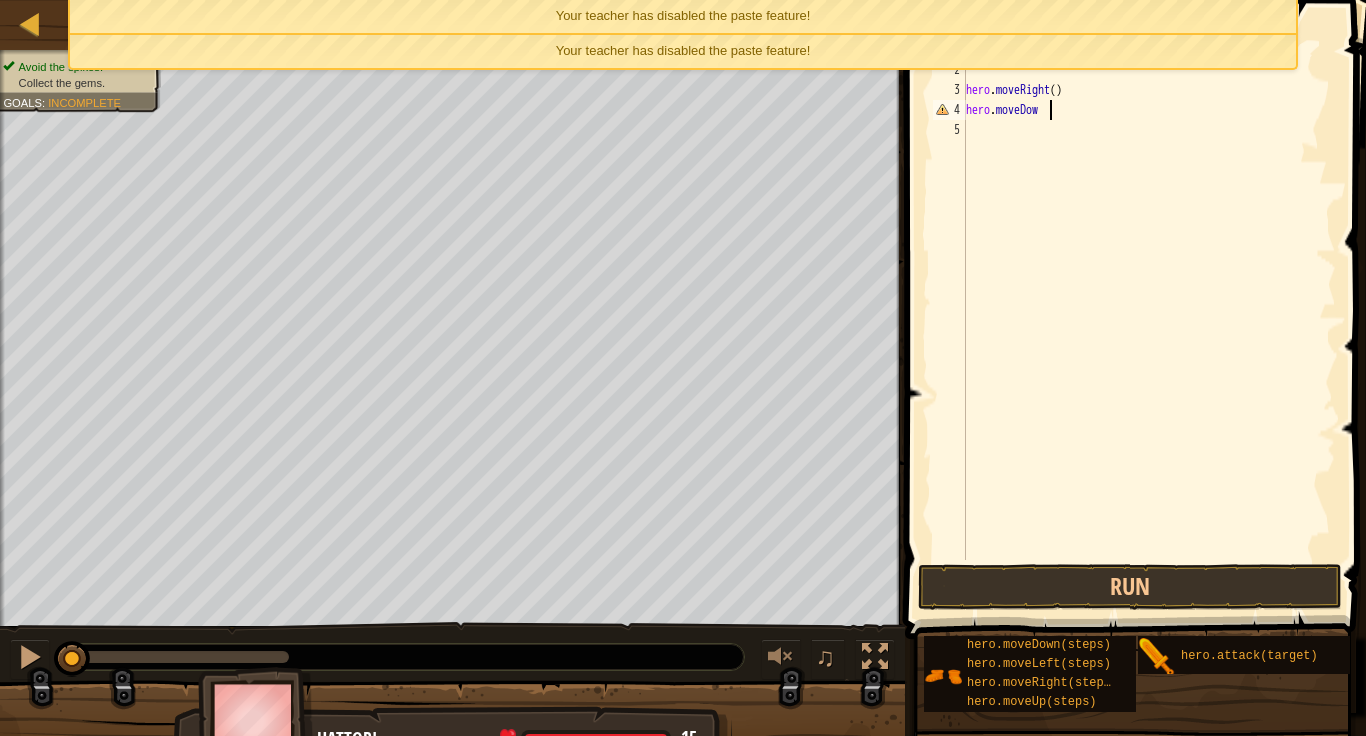 scroll, scrollTop: 9, scrollLeft: 12, axis: both 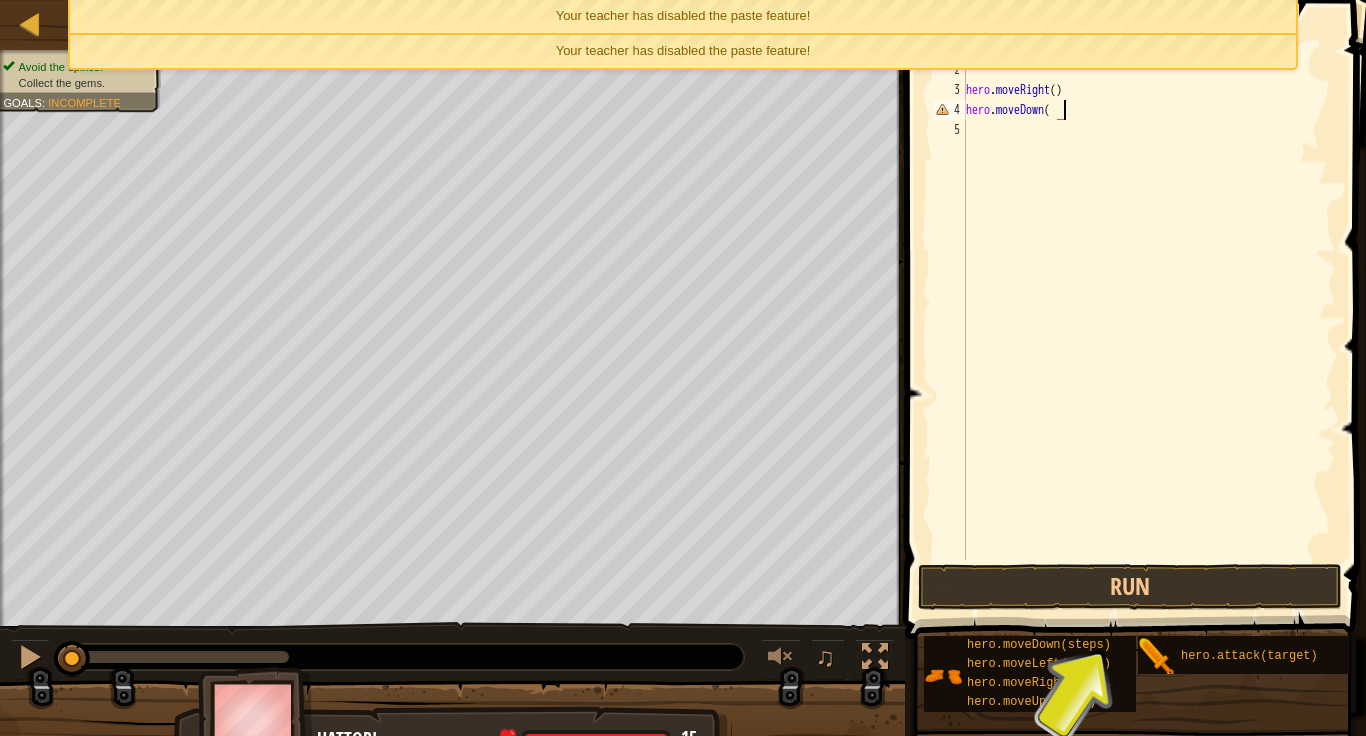 type on "hero.moveDown()" 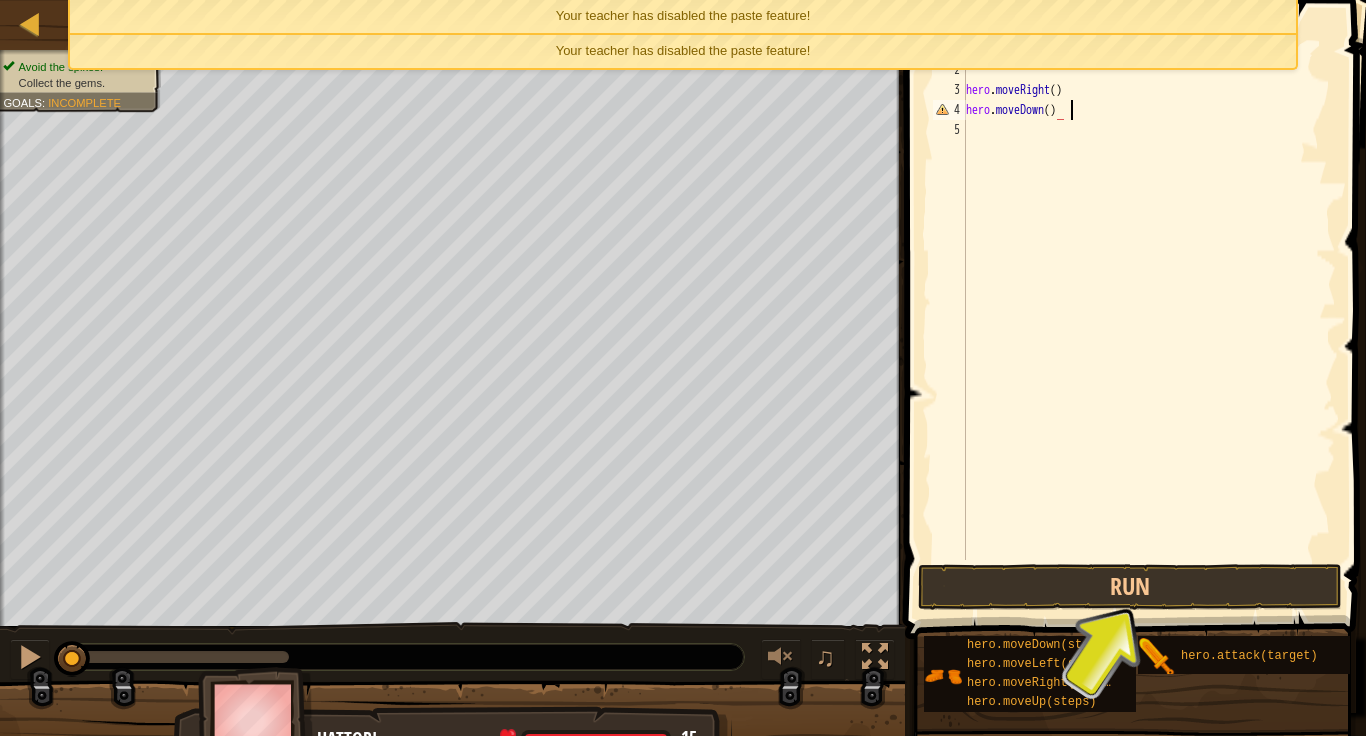 scroll, scrollTop: 9, scrollLeft: 14, axis: both 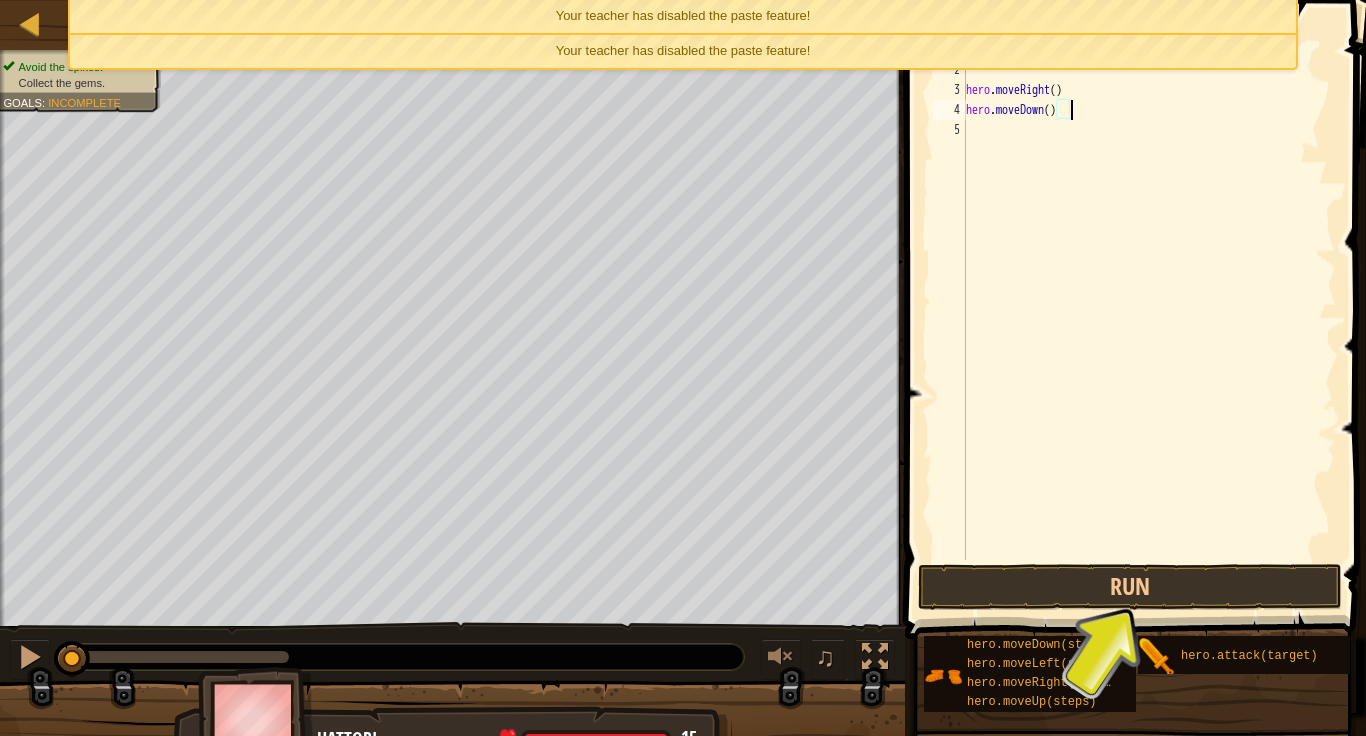 click on "# Grab all the gems using your movement commands. hero . moveRight ( ) hero . moveDown ( )" at bounding box center [1149, 320] 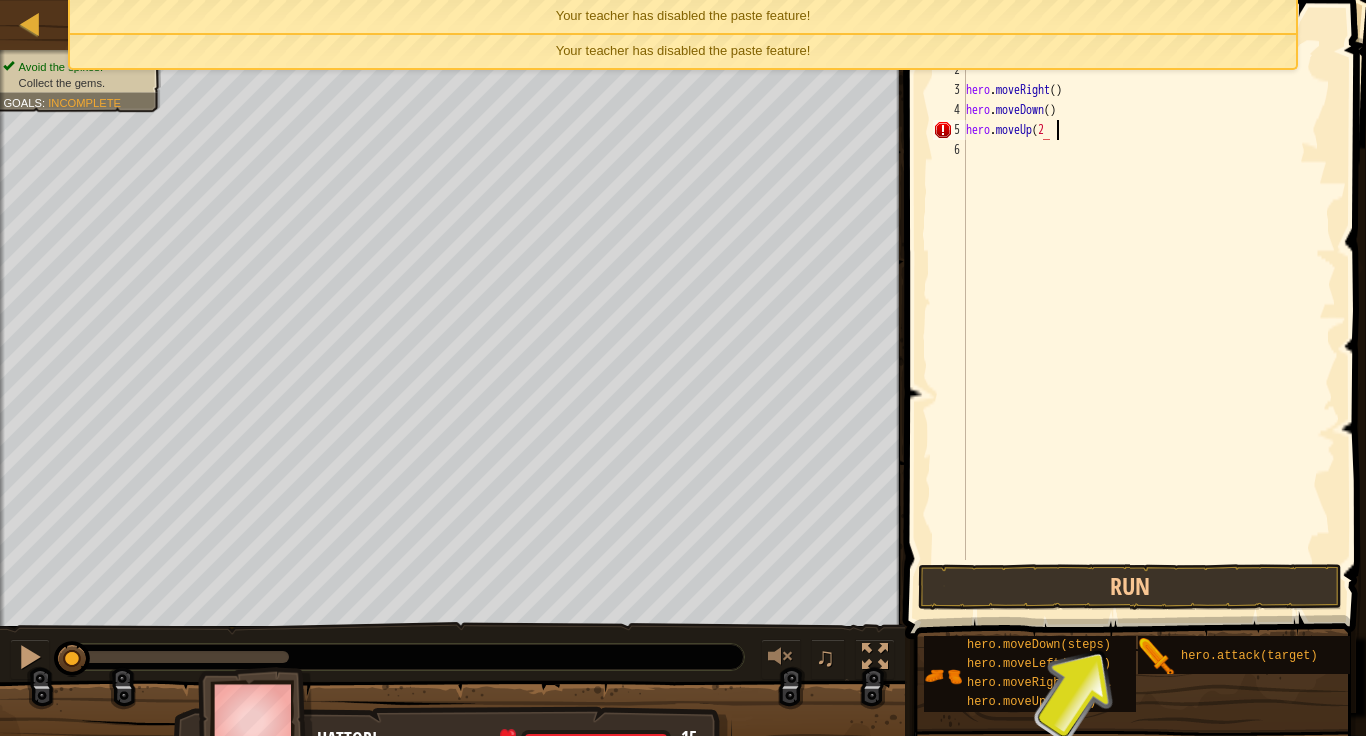 scroll, scrollTop: 9, scrollLeft: 12, axis: both 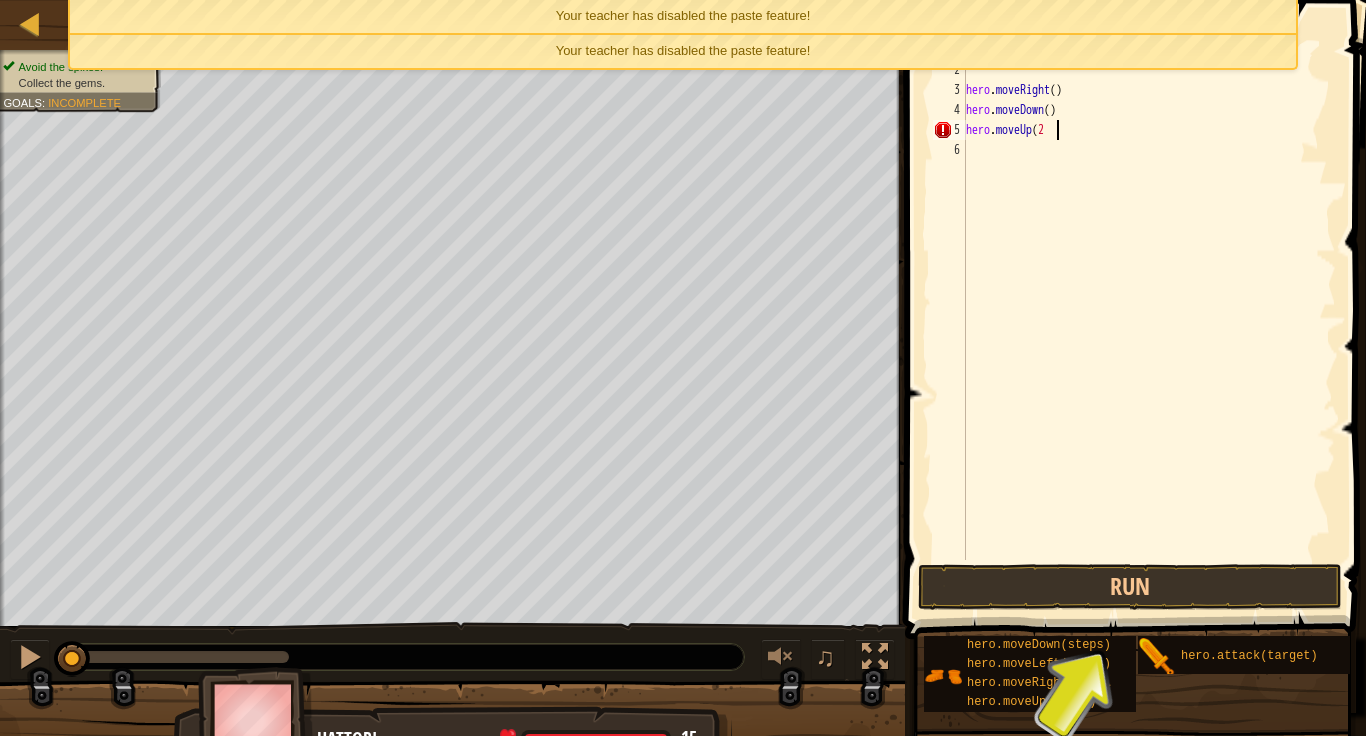 type on "hero.moveUp(2)" 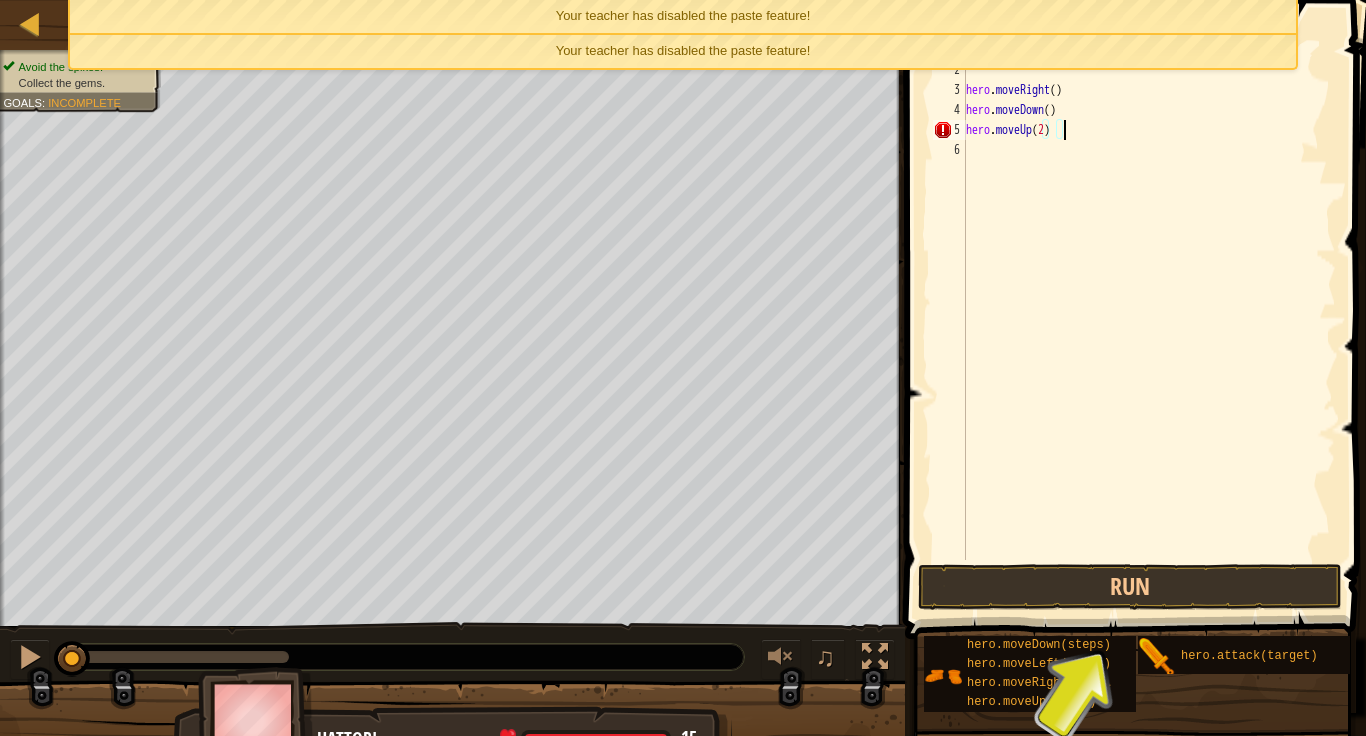 scroll, scrollTop: 9, scrollLeft: 13, axis: both 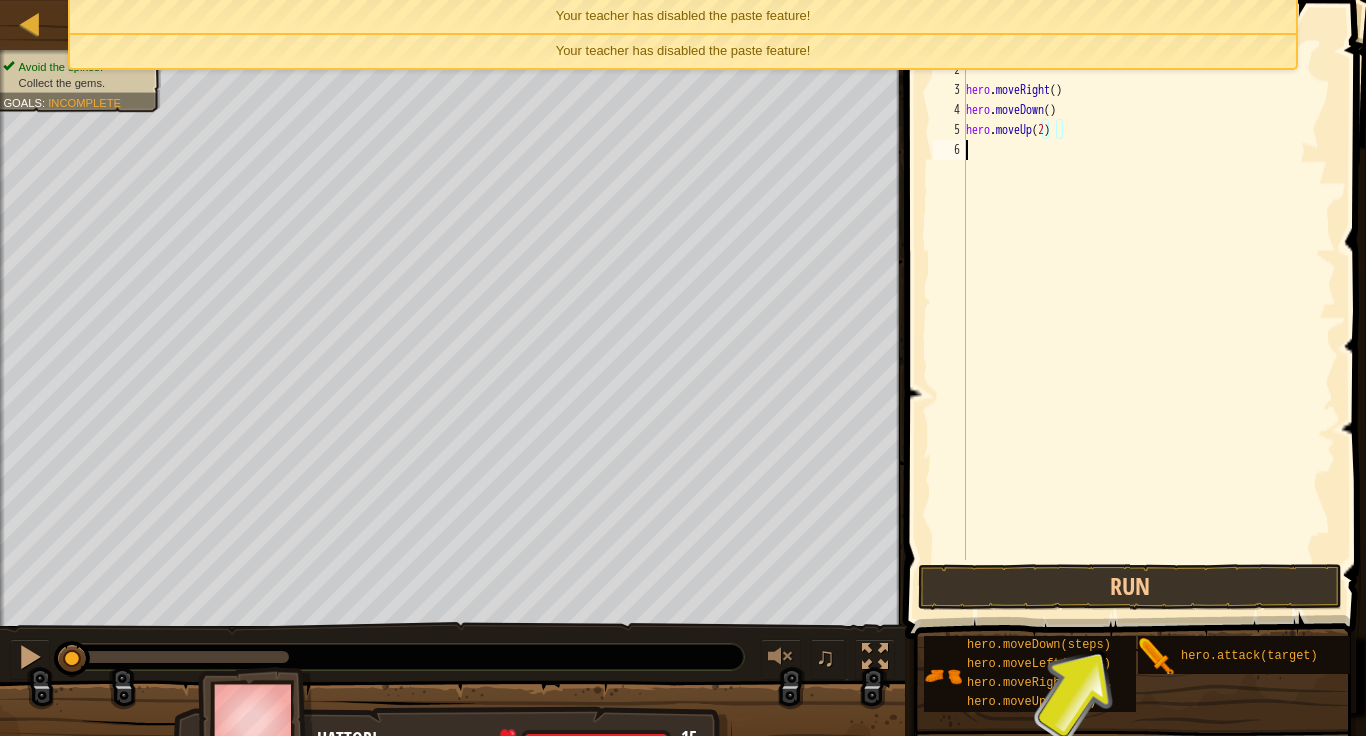 click on "# Grab all the gems using your movement commands. hero . moveRight ( ) hero . moveDown ( ) hero . moveUp ( 2 )" at bounding box center [1149, 320] 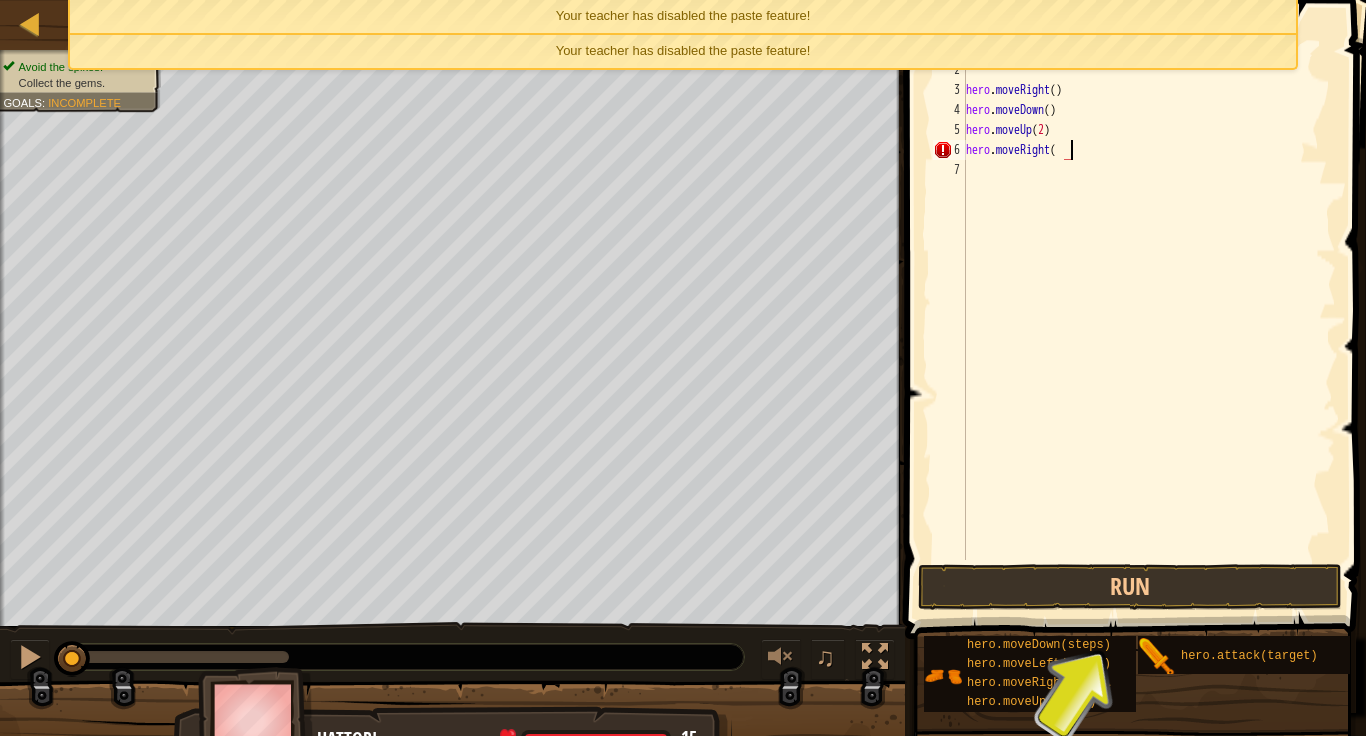 scroll, scrollTop: 9, scrollLeft: 15, axis: both 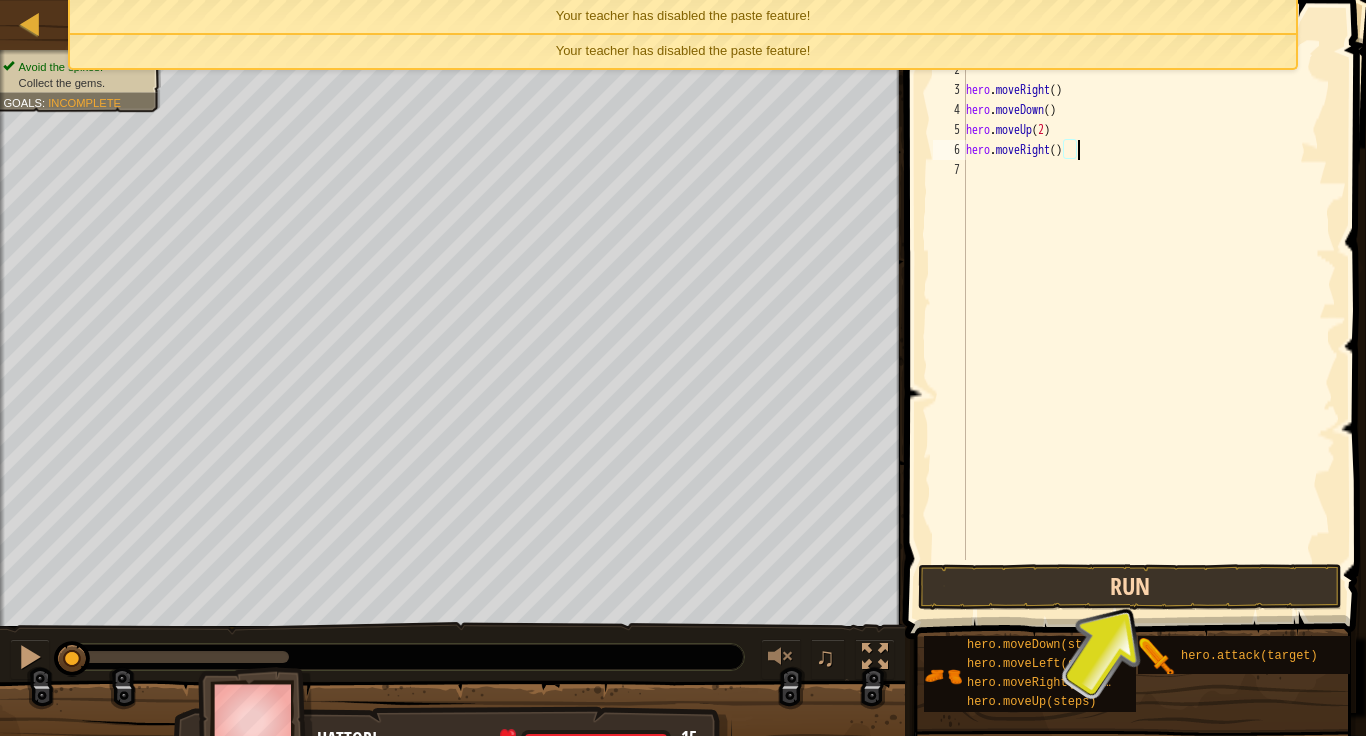 type on "hero.moveRight()" 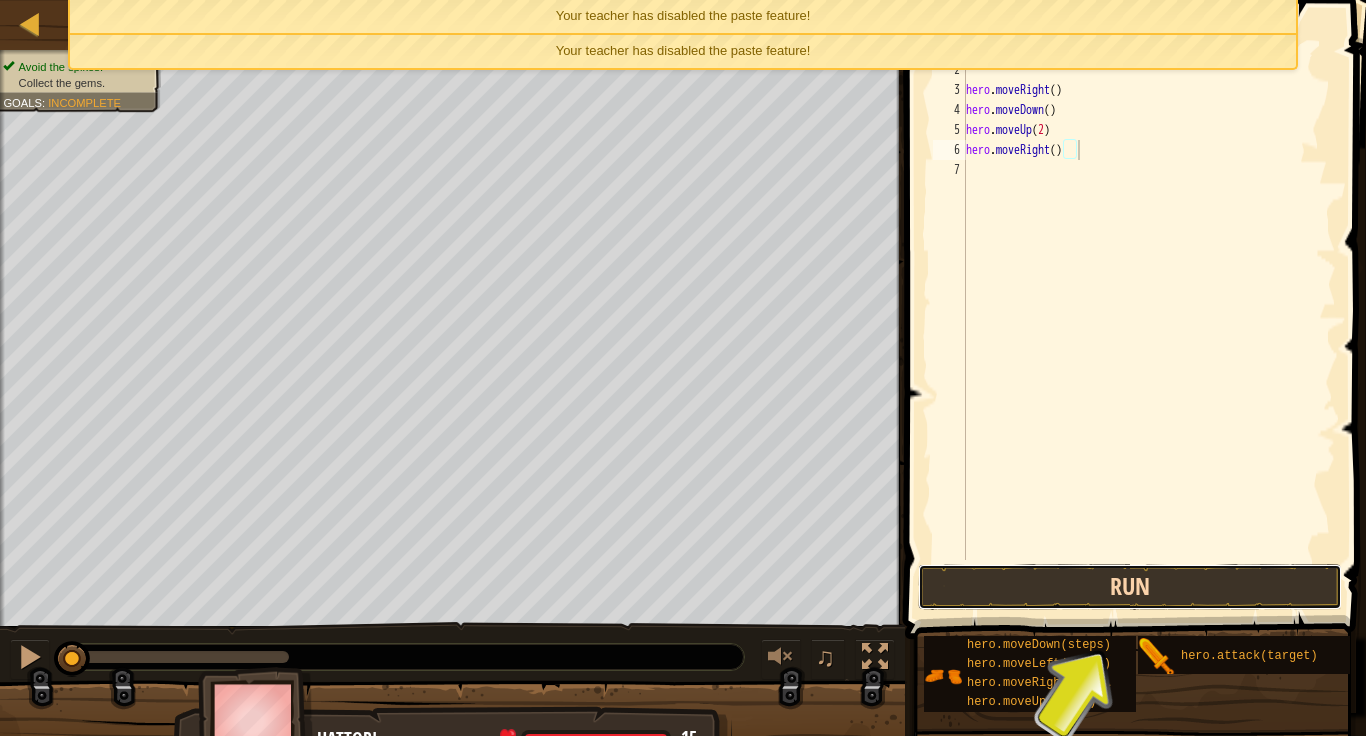click on "Run" at bounding box center [1130, 587] 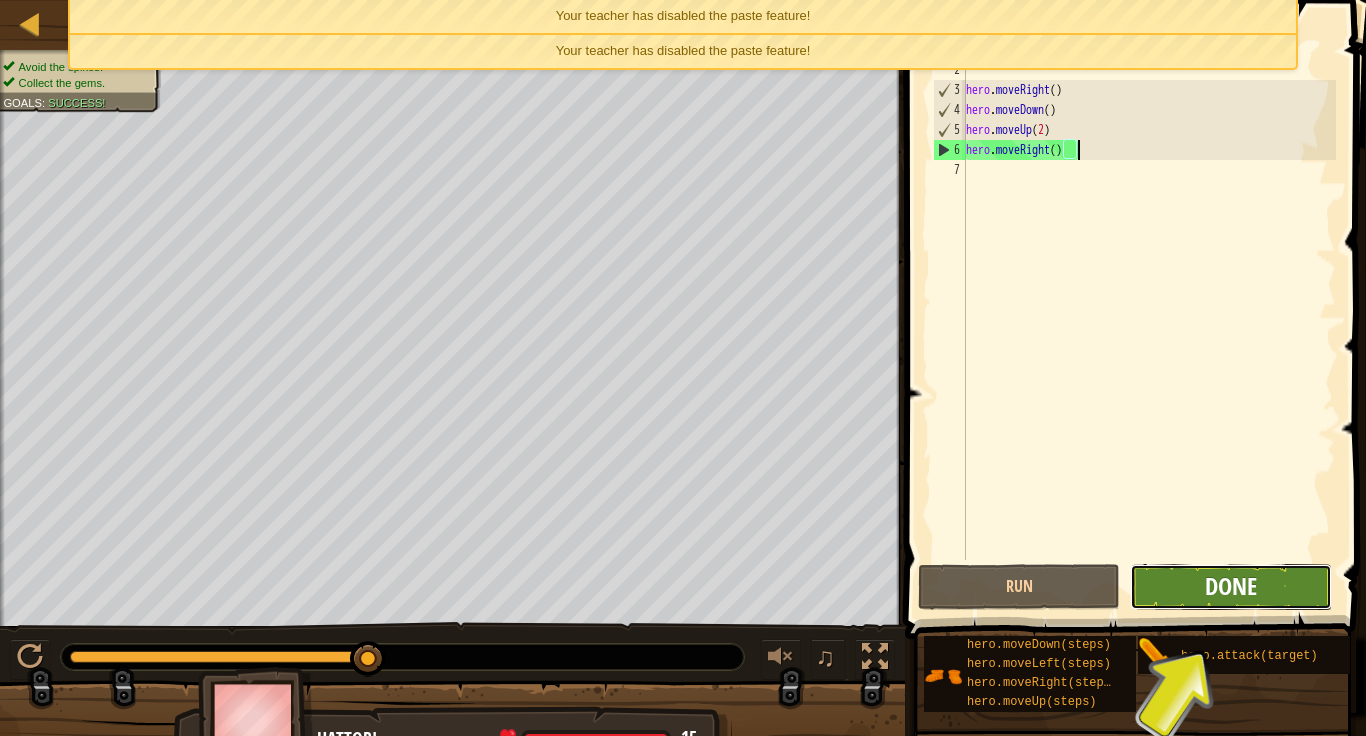 click on "Done" at bounding box center [1231, 586] 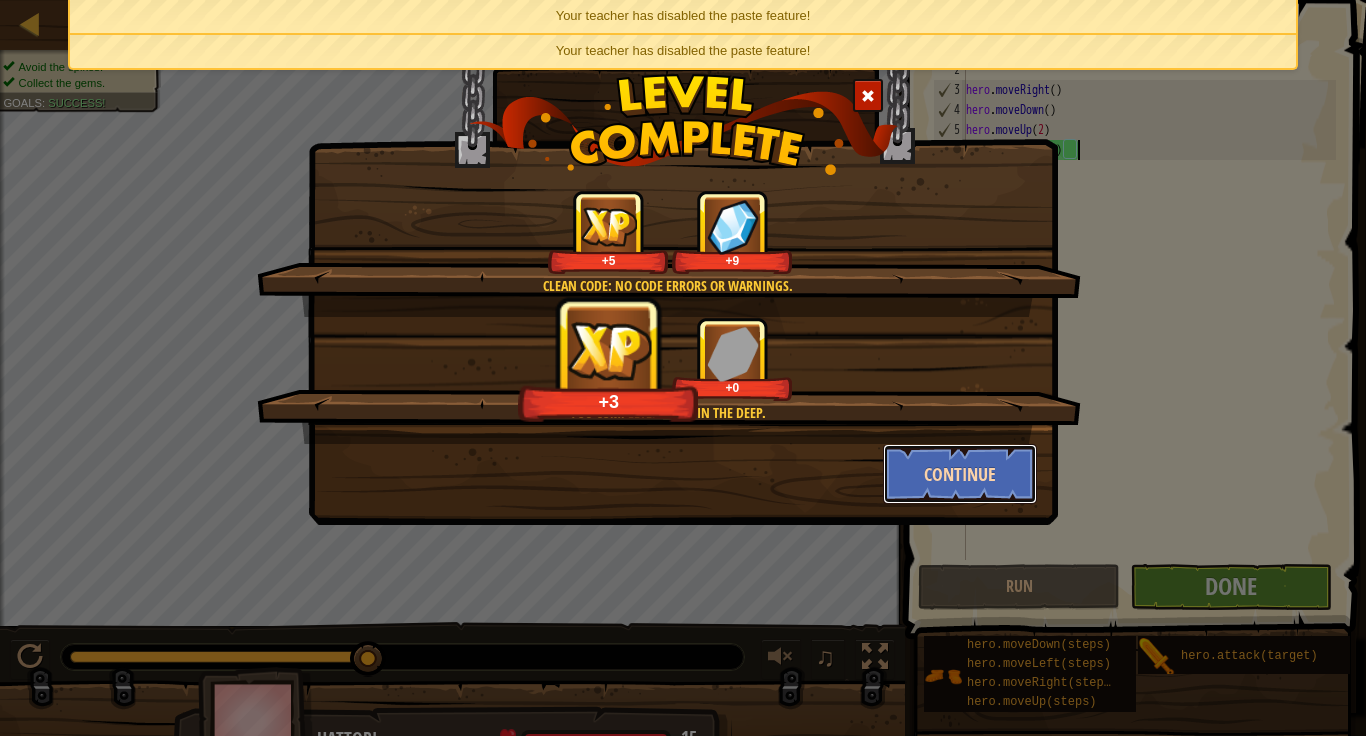click on "Continue" at bounding box center (960, 474) 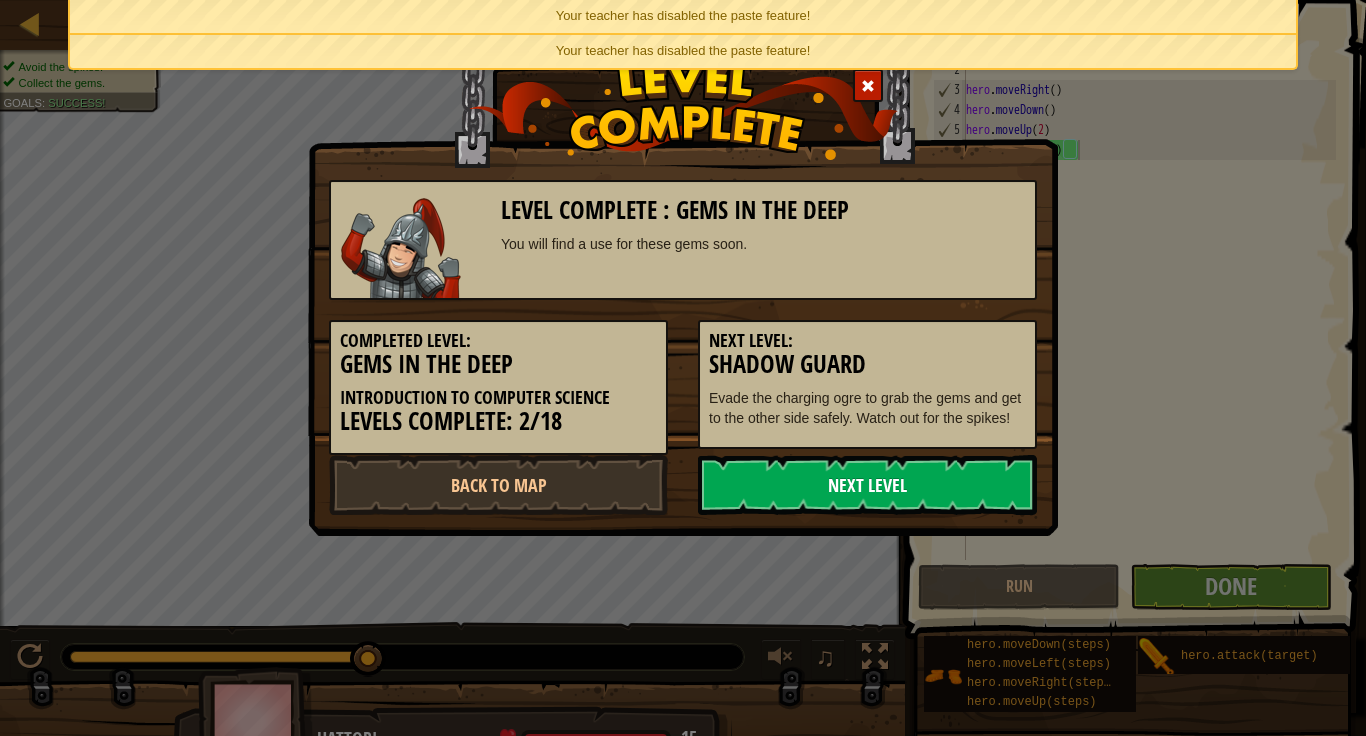 click on "Next Level" at bounding box center [867, 485] 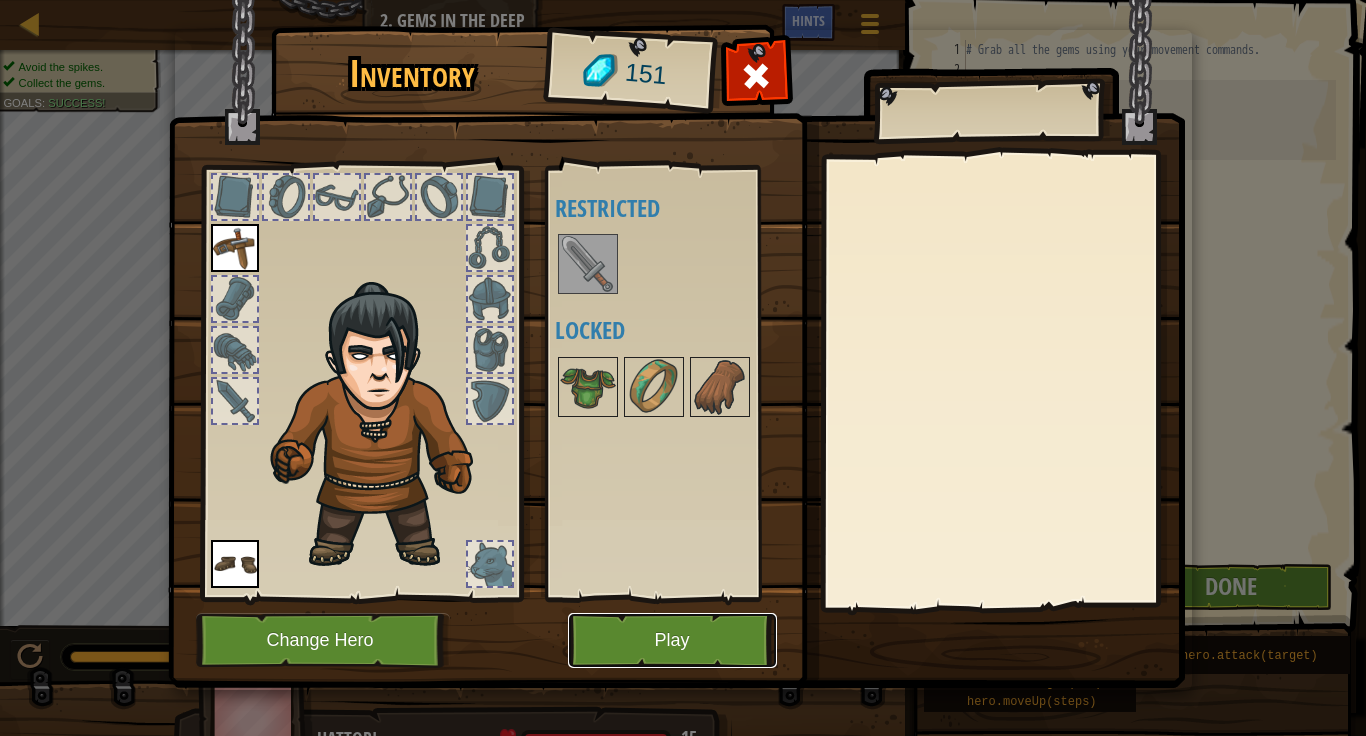 click on "Play" at bounding box center (672, 640) 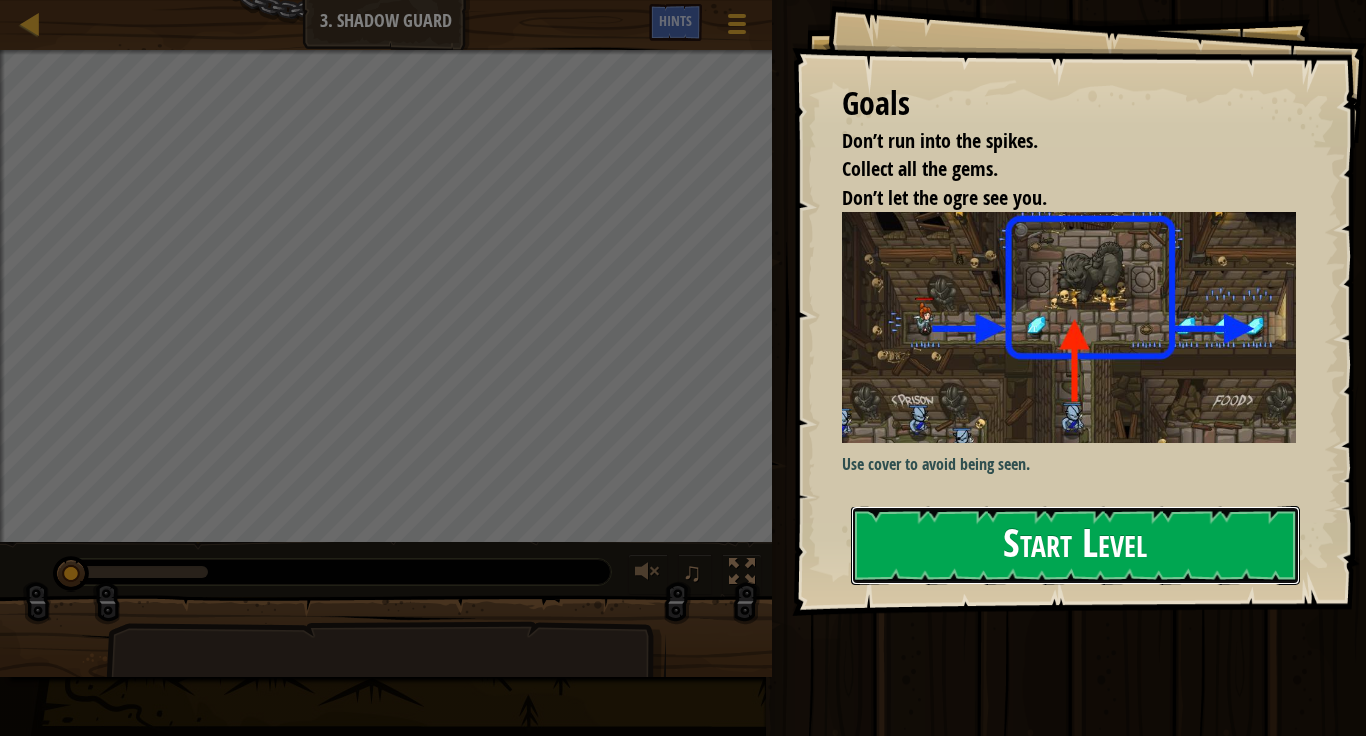 click on "Start Level" at bounding box center [1075, 545] 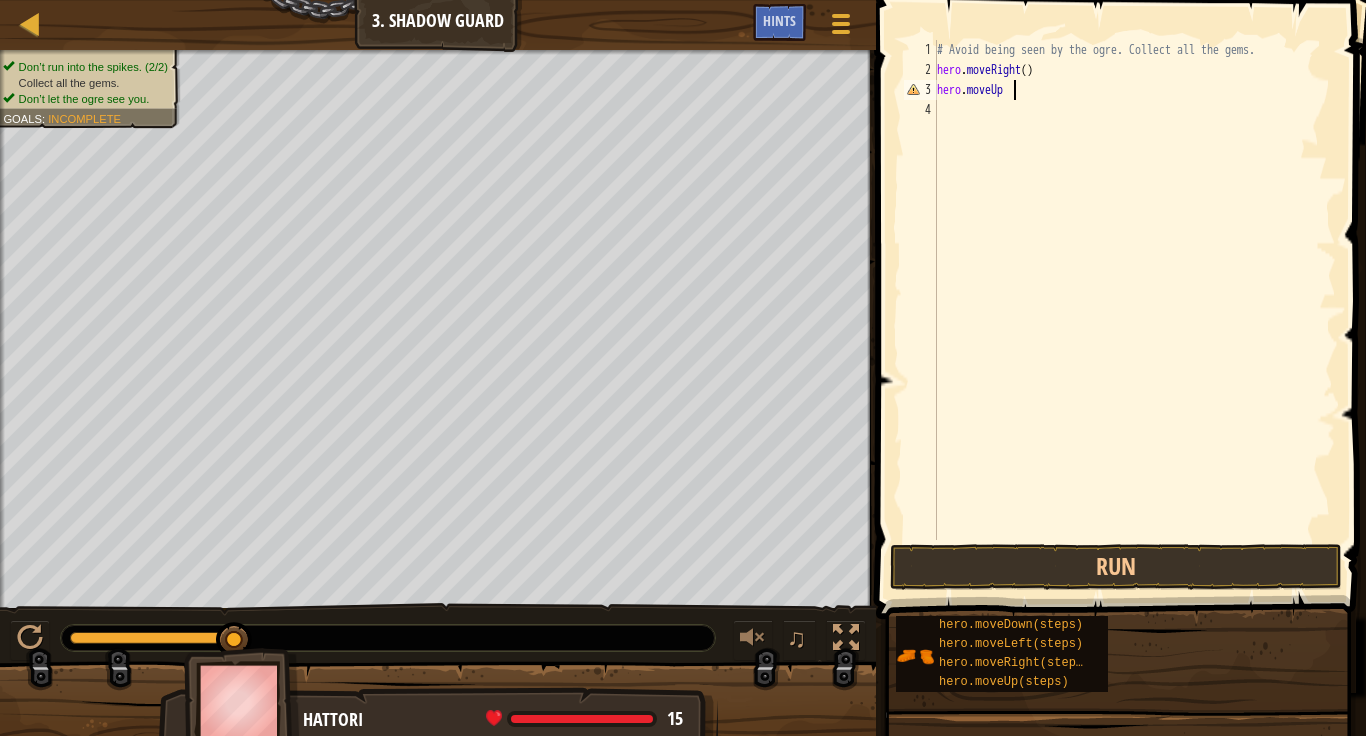 scroll, scrollTop: 9, scrollLeft: 10, axis: both 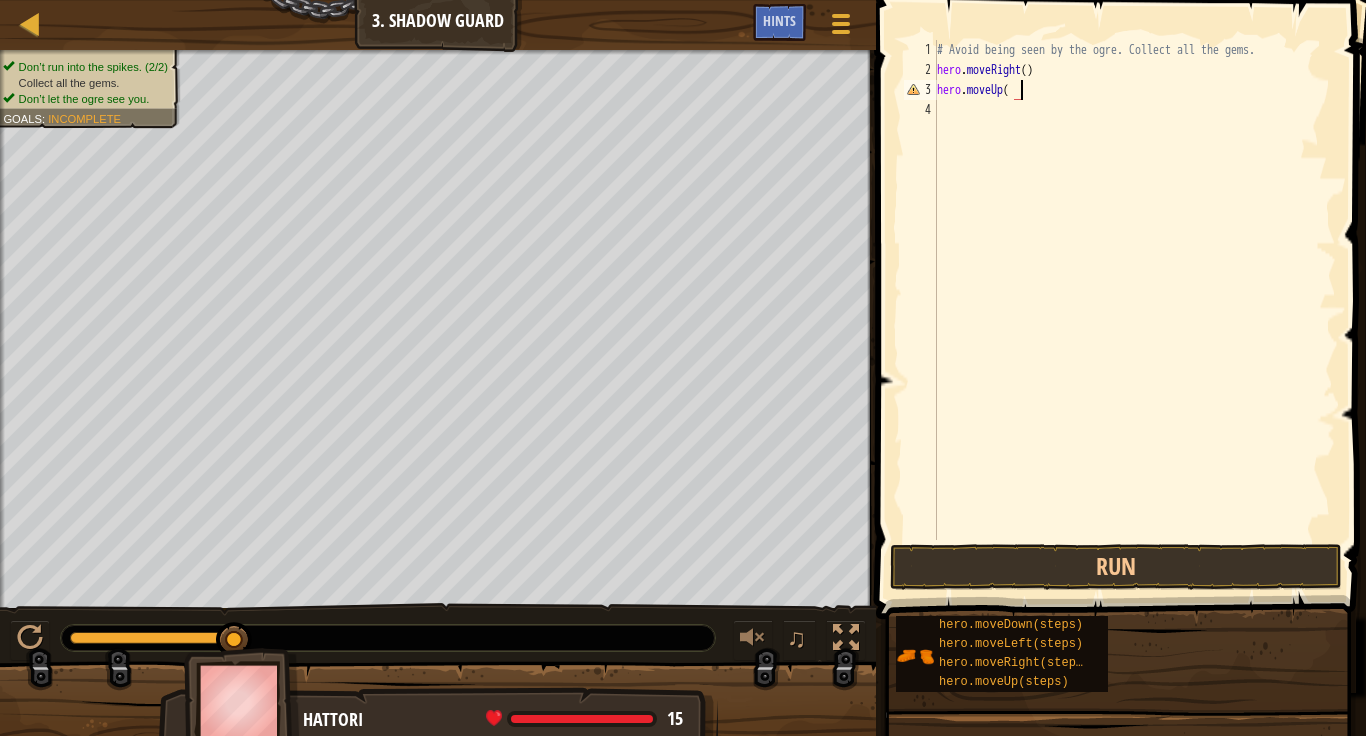 type on "hero.moveUp()" 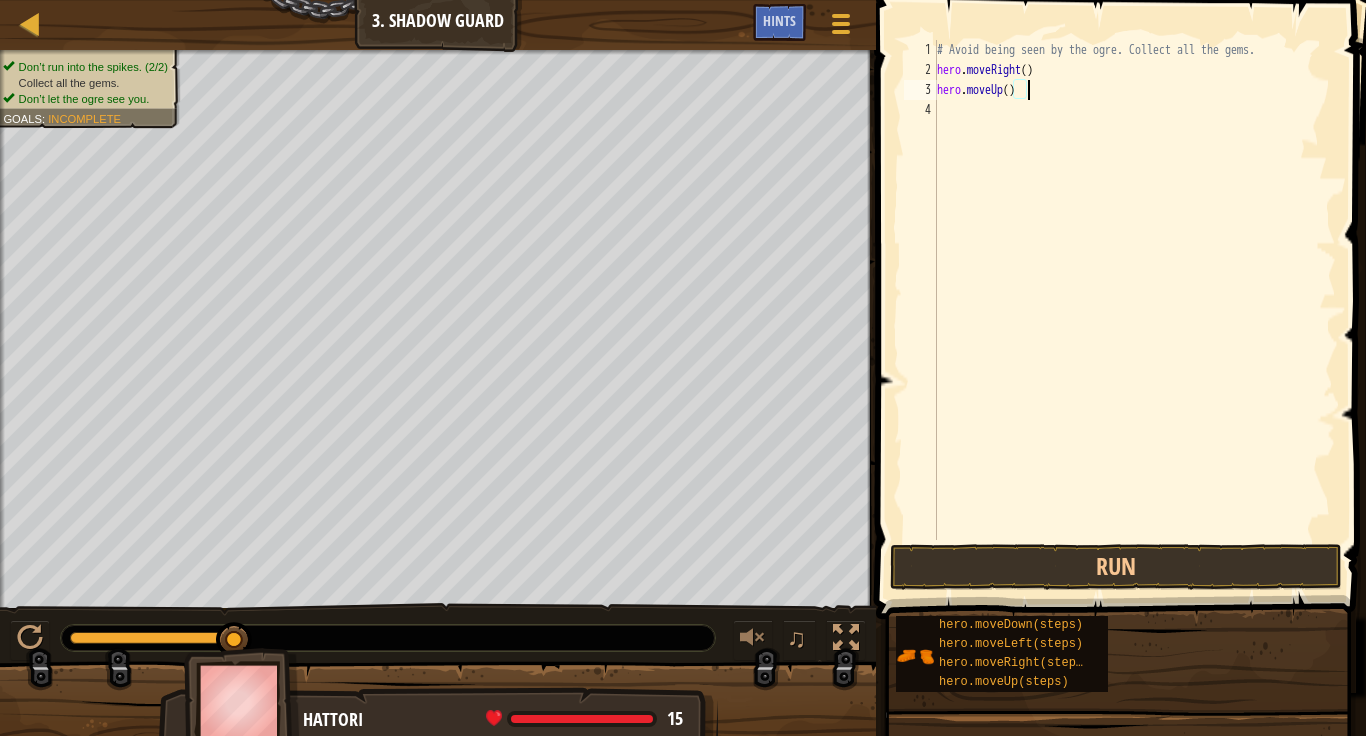 click on "# Avoid being seen by the ogre. Collect all the gems. hero . moveRight ( ) hero . moveUp ( )" at bounding box center [1134, 310] 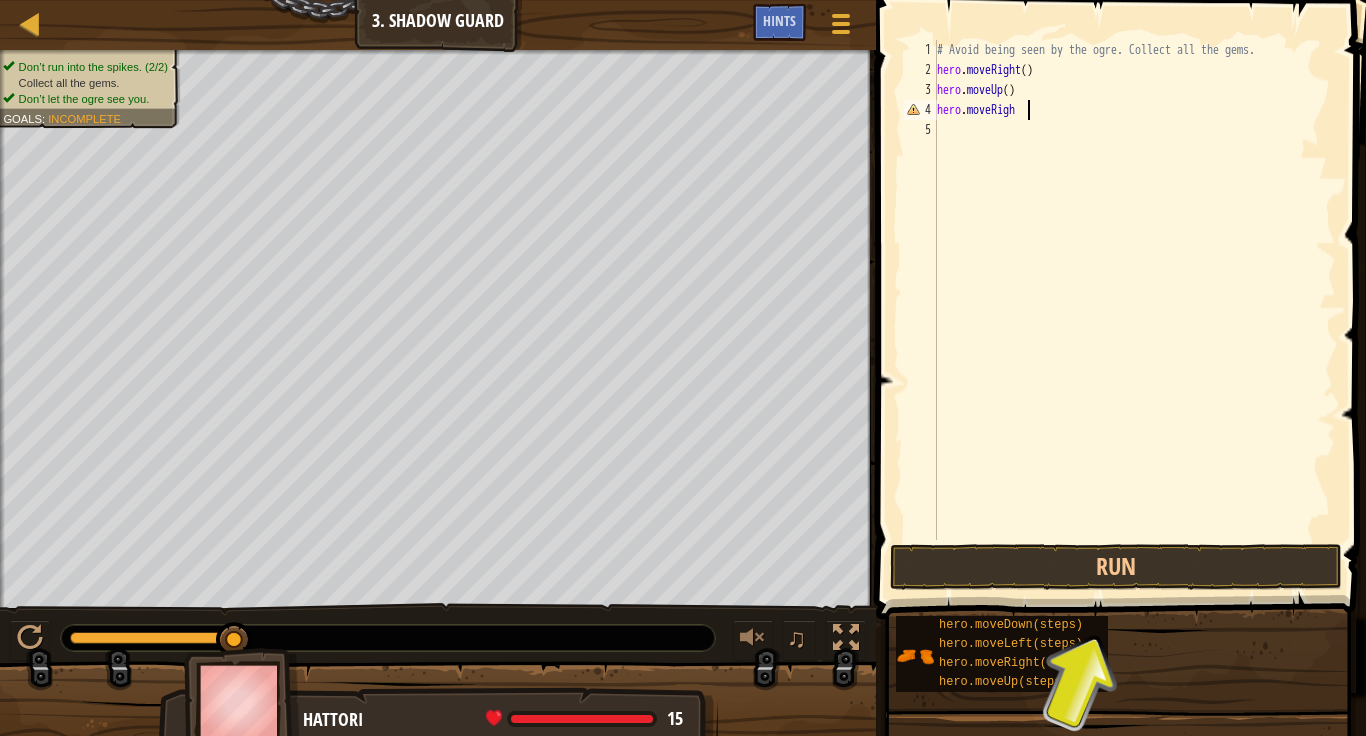 scroll, scrollTop: 9, scrollLeft: 13, axis: both 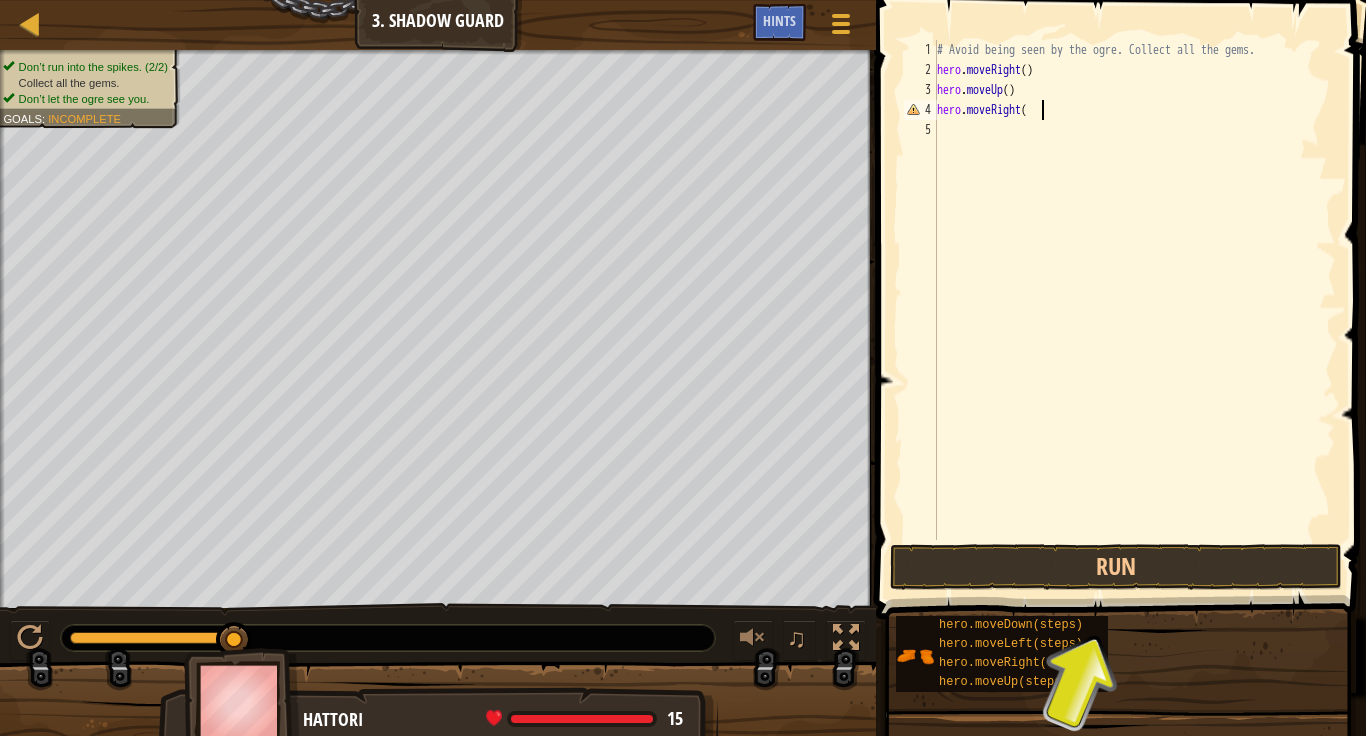 type on "hero.moveRight()" 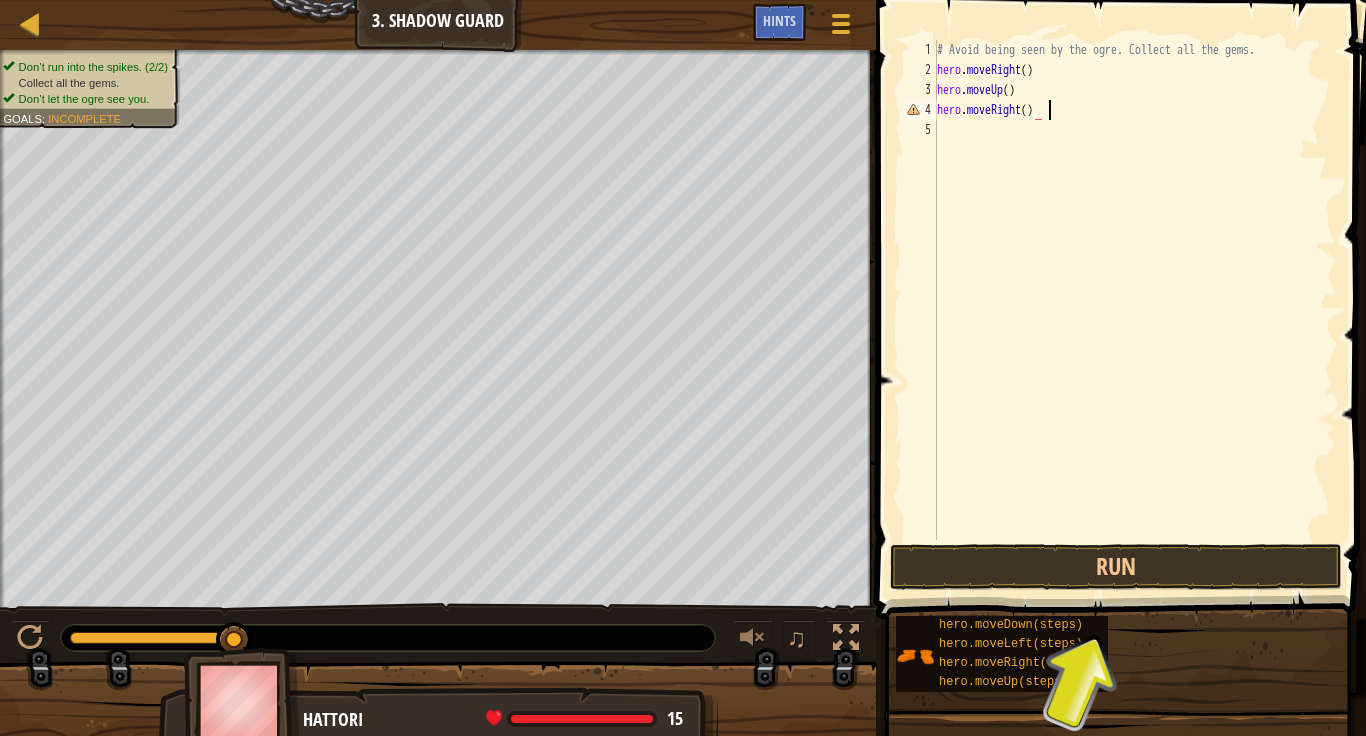 scroll, scrollTop: 9, scrollLeft: 15, axis: both 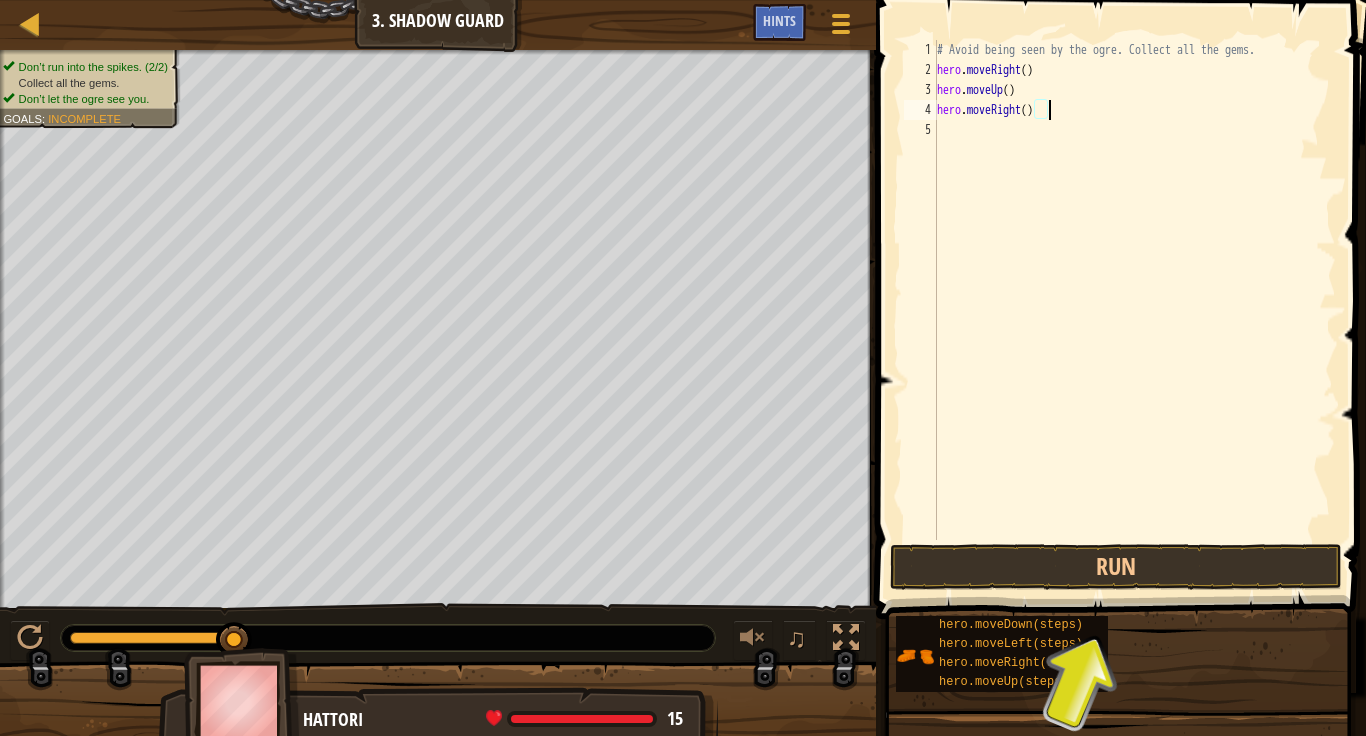 click on "# Avoid being seen by the ogre. Collect all the gems. hero . moveRight ( ) hero . moveUp ( ) hero . moveRight ( )" at bounding box center (1134, 310) 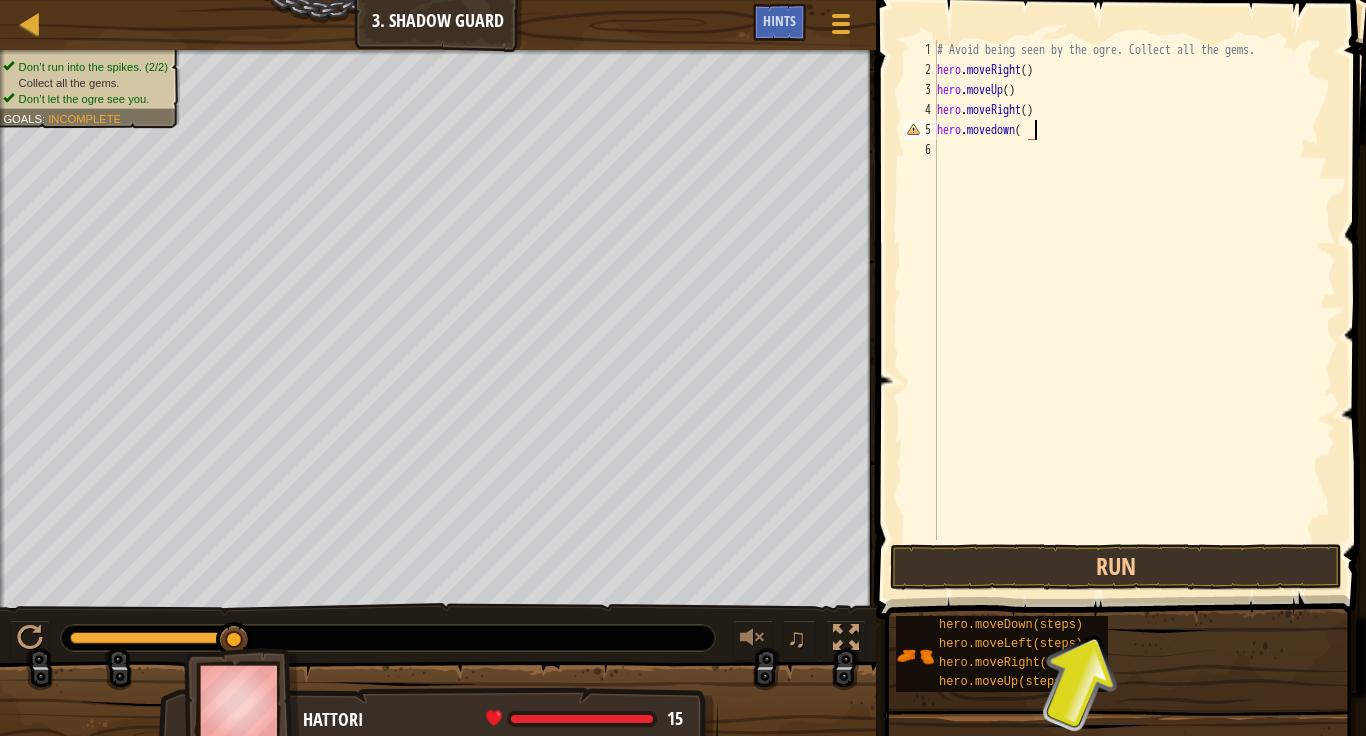 scroll, scrollTop: 9, scrollLeft: 15, axis: both 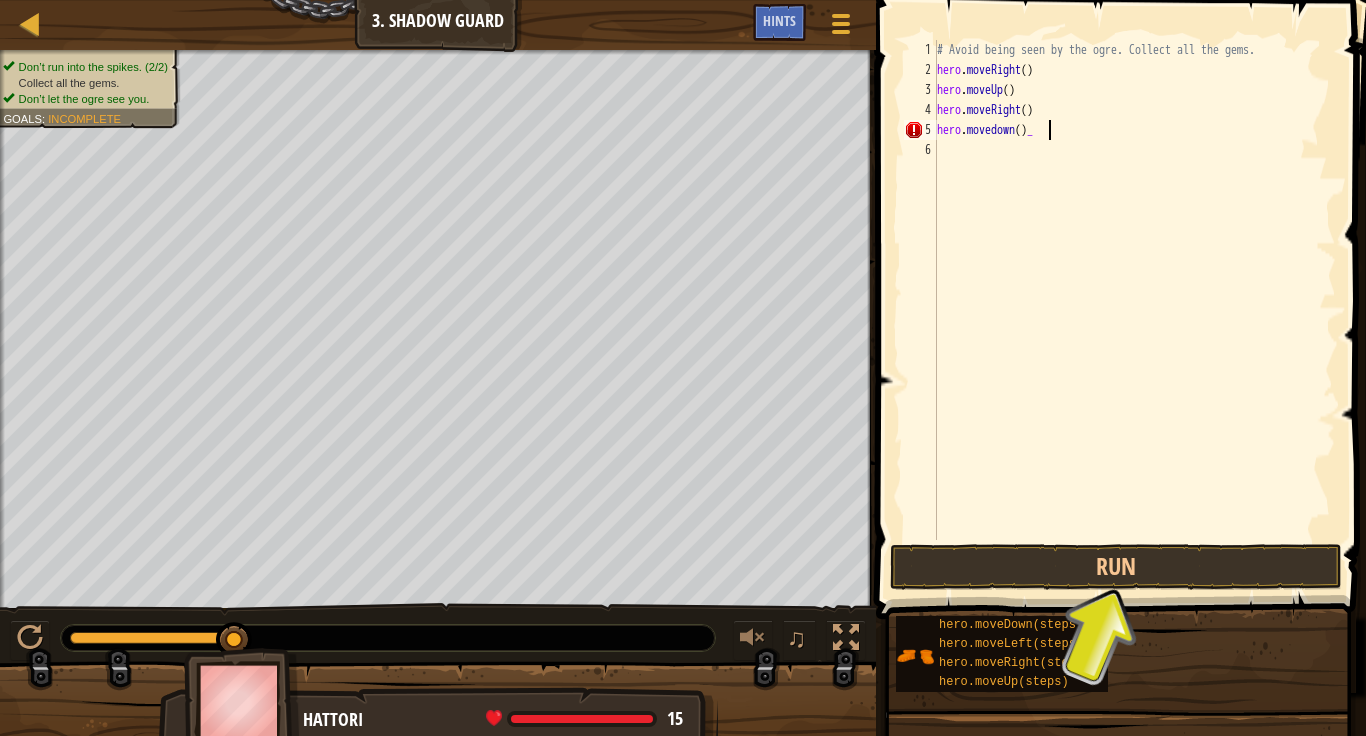 type on "hero.movedown()" 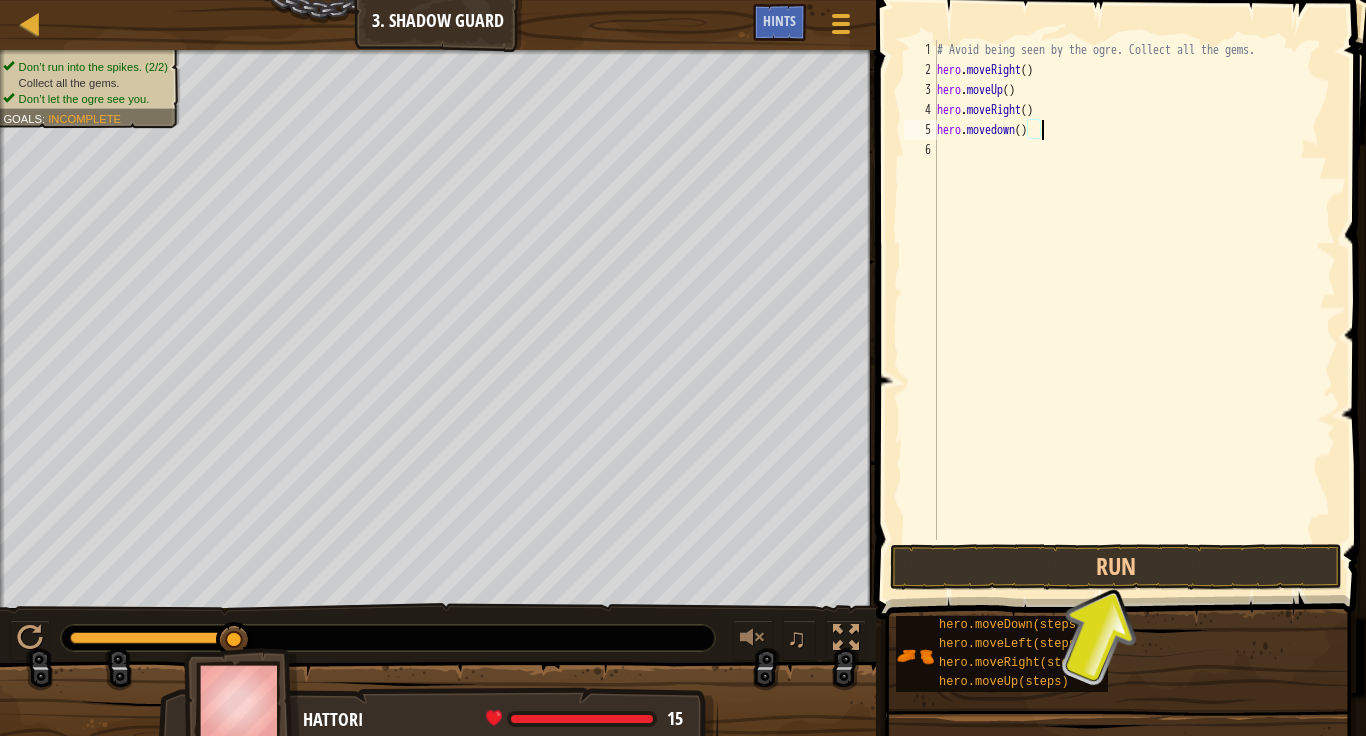 click on "# Avoid being seen by the ogre. Collect all the gems. hero . moveRight ( ) hero . moveUp ( ) hero . moveRight ( ) hero . movedown ( )" at bounding box center (1134, 310) 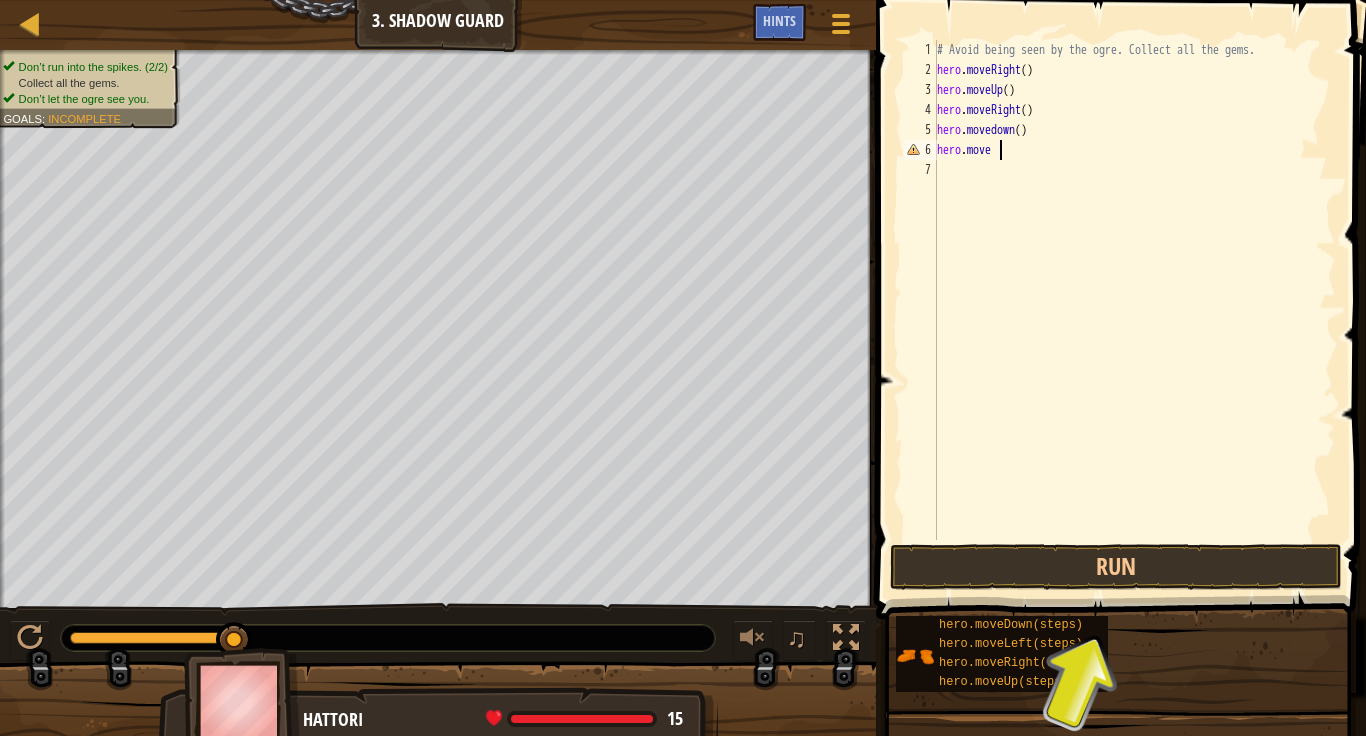 scroll, scrollTop: 9, scrollLeft: 8, axis: both 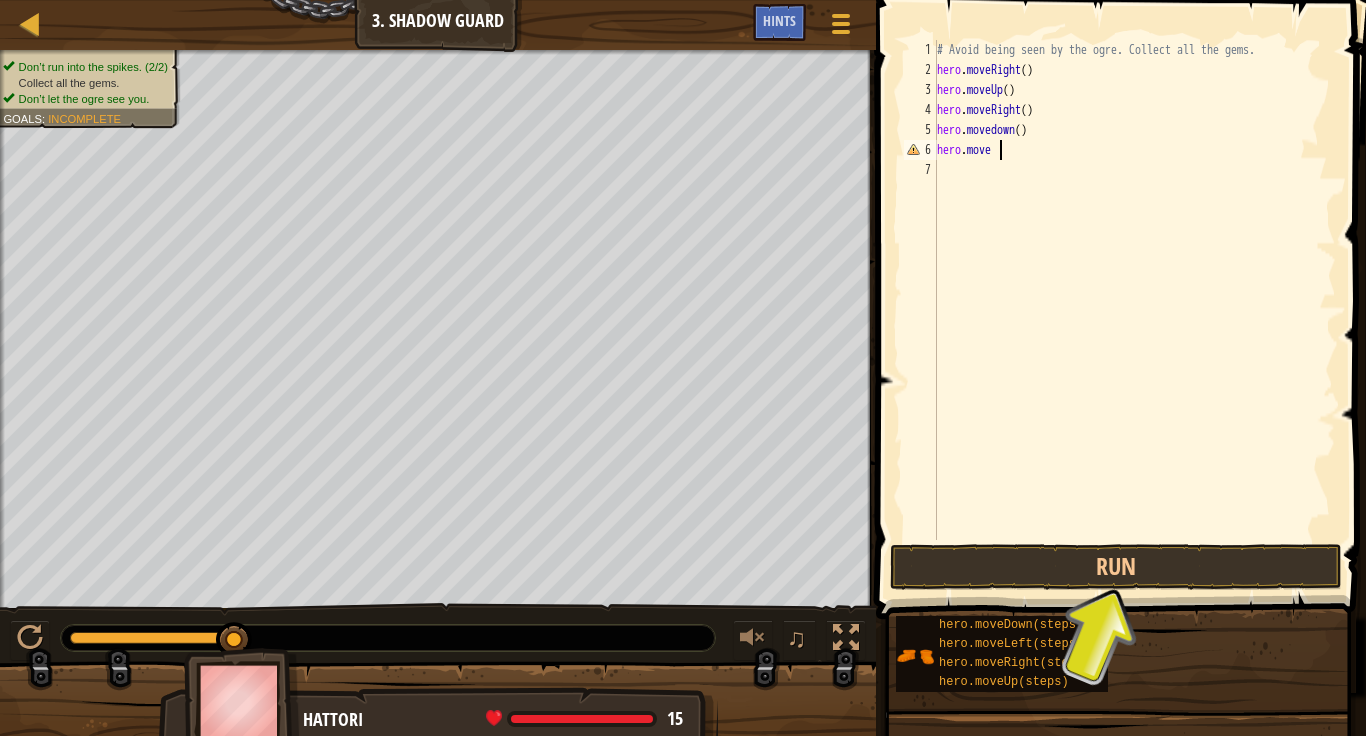 click on "# Avoid being seen by the ogre. Collect all the gems. hero . moveRight ( ) hero . moveUp ( ) hero . moveRight ( ) hero . movedown ( ) hero . move" at bounding box center [1134, 310] 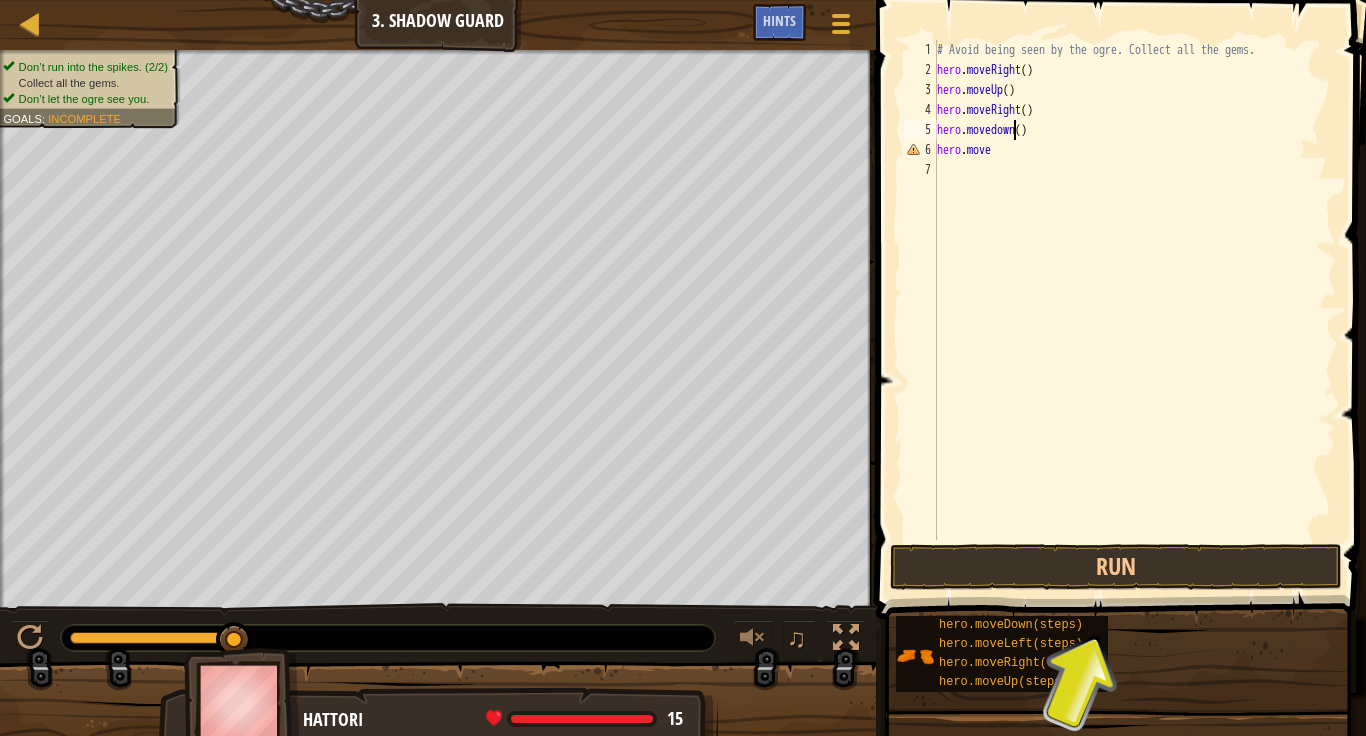 click on "# Avoid being seen by the ogre. Collect all the gems. hero . moveRight ( ) hero . moveUp ( ) hero . moveRight ( ) hero . movedown ( ) hero . move" at bounding box center (1134, 310) 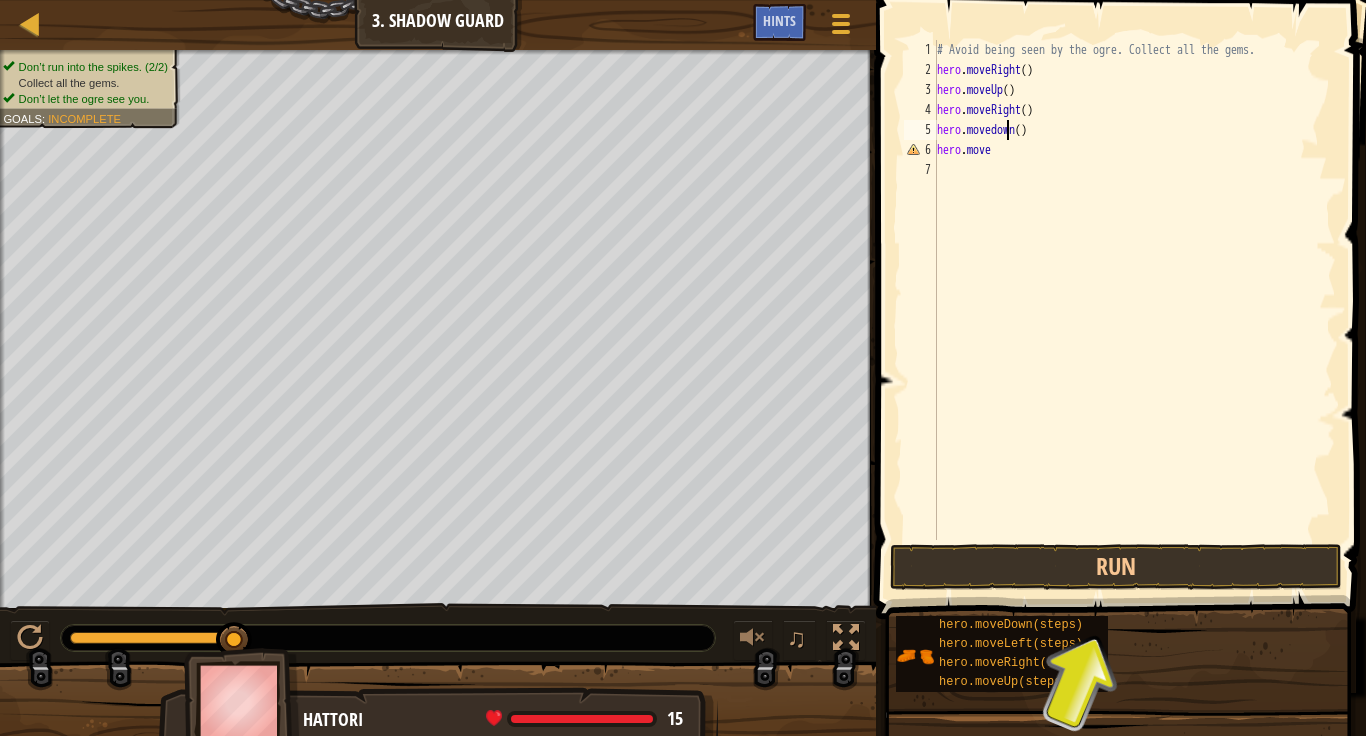 click on "# Avoid being seen by the ogre. Collect all the gems. hero . moveRight ( ) hero . moveUp ( ) hero . moveRight ( ) hero . movedown ( ) hero . move" at bounding box center (1134, 310) 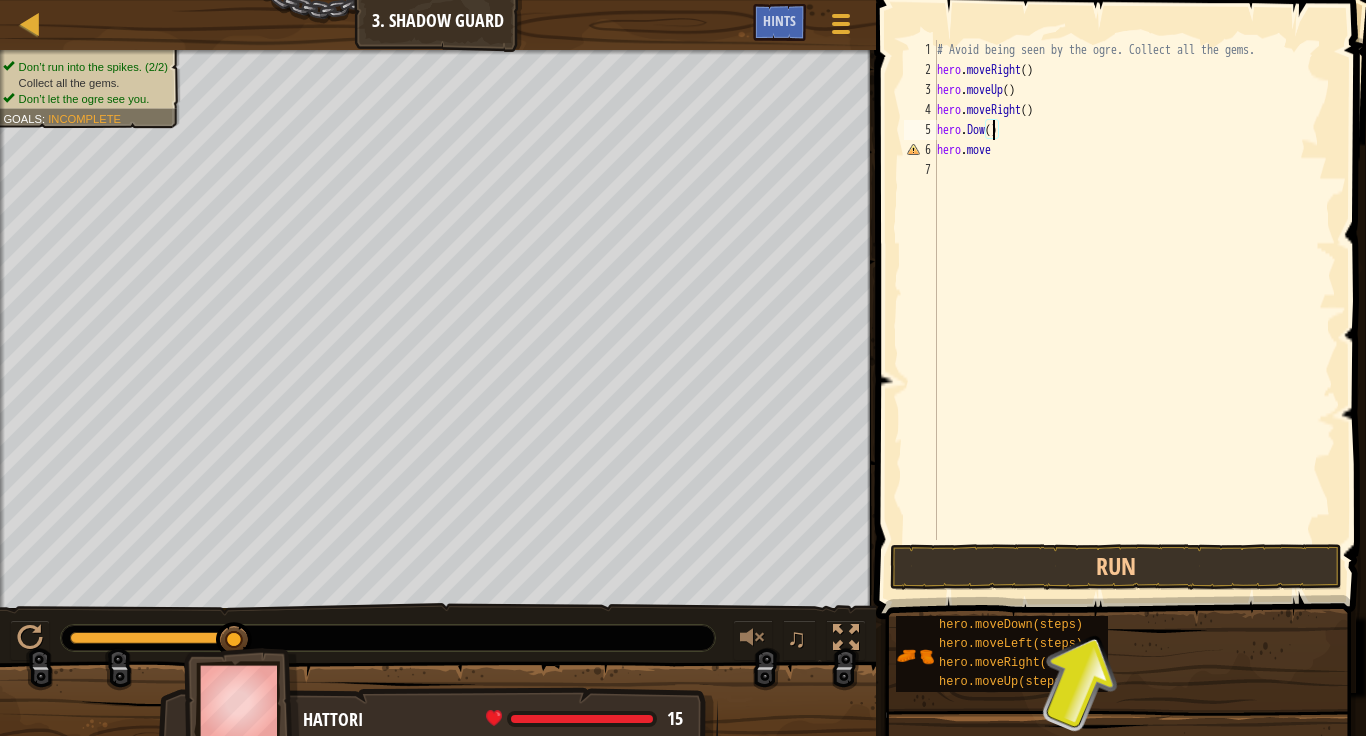 scroll, scrollTop: 9, scrollLeft: 10, axis: both 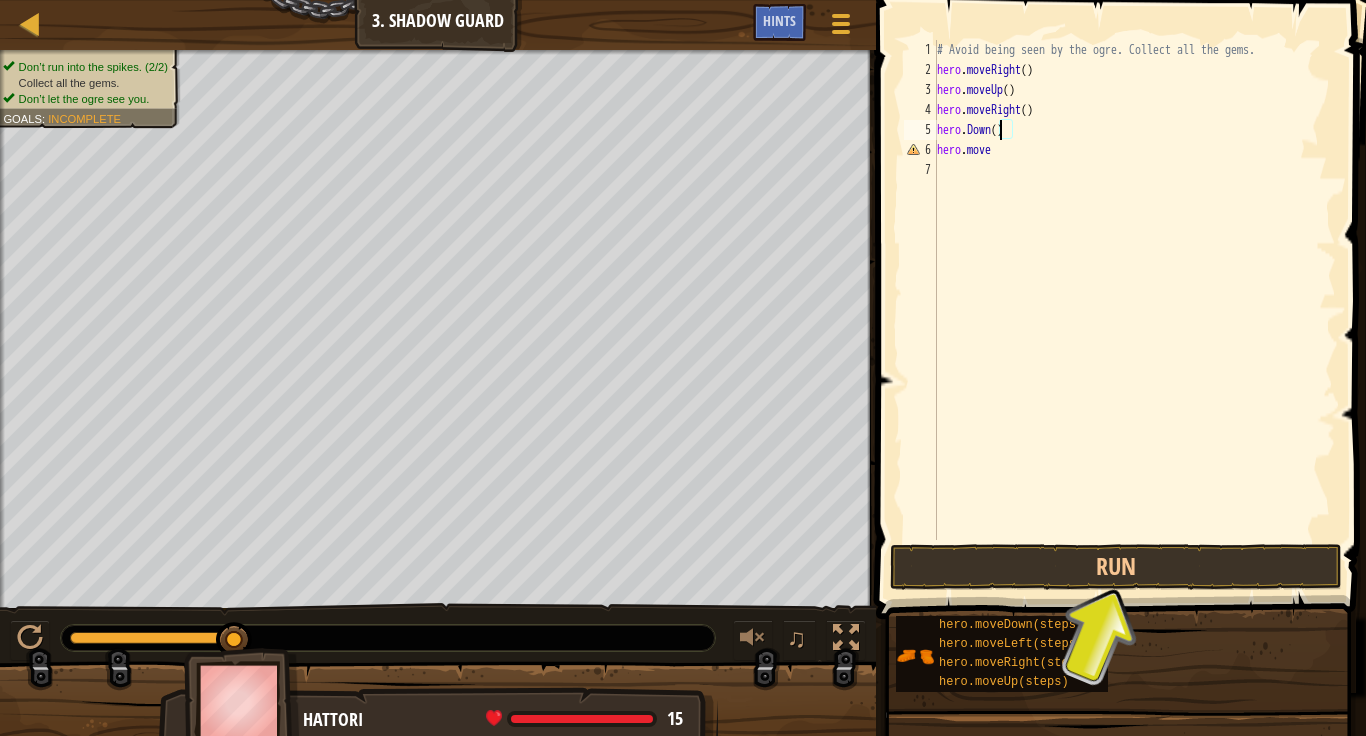 click on "# Avoid being seen by the ogre. Collect all the gems. hero . moveRight ( ) hero . moveUp ( ) hero . moveRight ( ) hero . Down ( ) hero . move" at bounding box center [1134, 310] 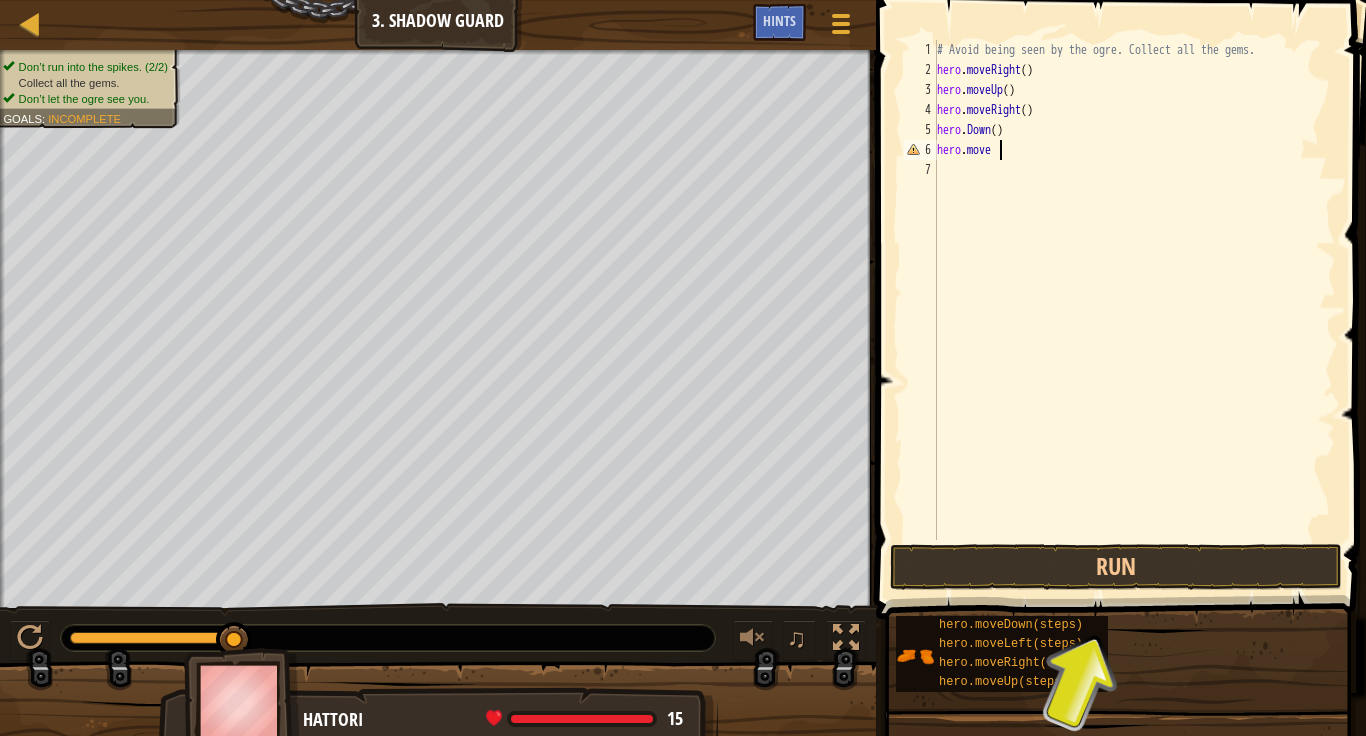scroll, scrollTop: 9, scrollLeft: 8, axis: both 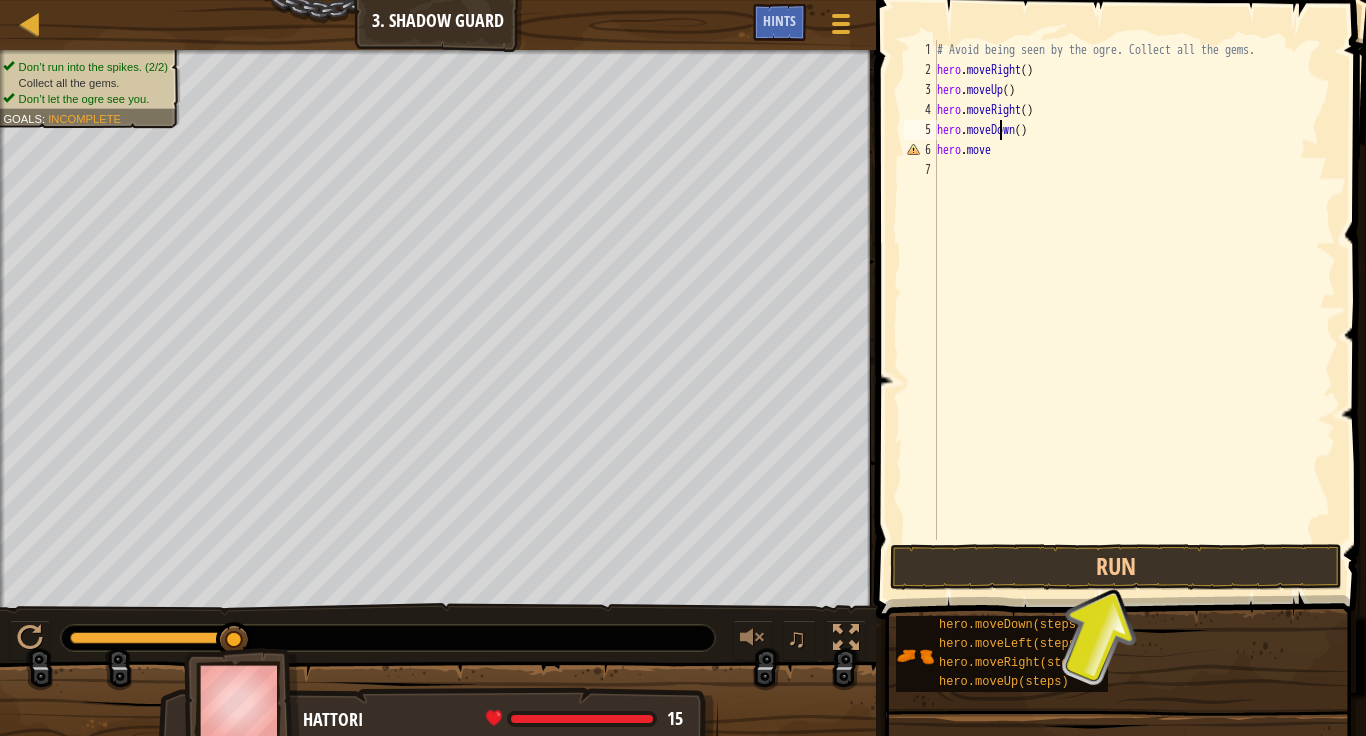click on "# Avoid being seen by the ogre. Collect all the gems. hero . moveRight ( ) hero . moveUp ( ) hero . moveRight ( ) hero . moveDown ( ) hero . move" at bounding box center [1134, 310] 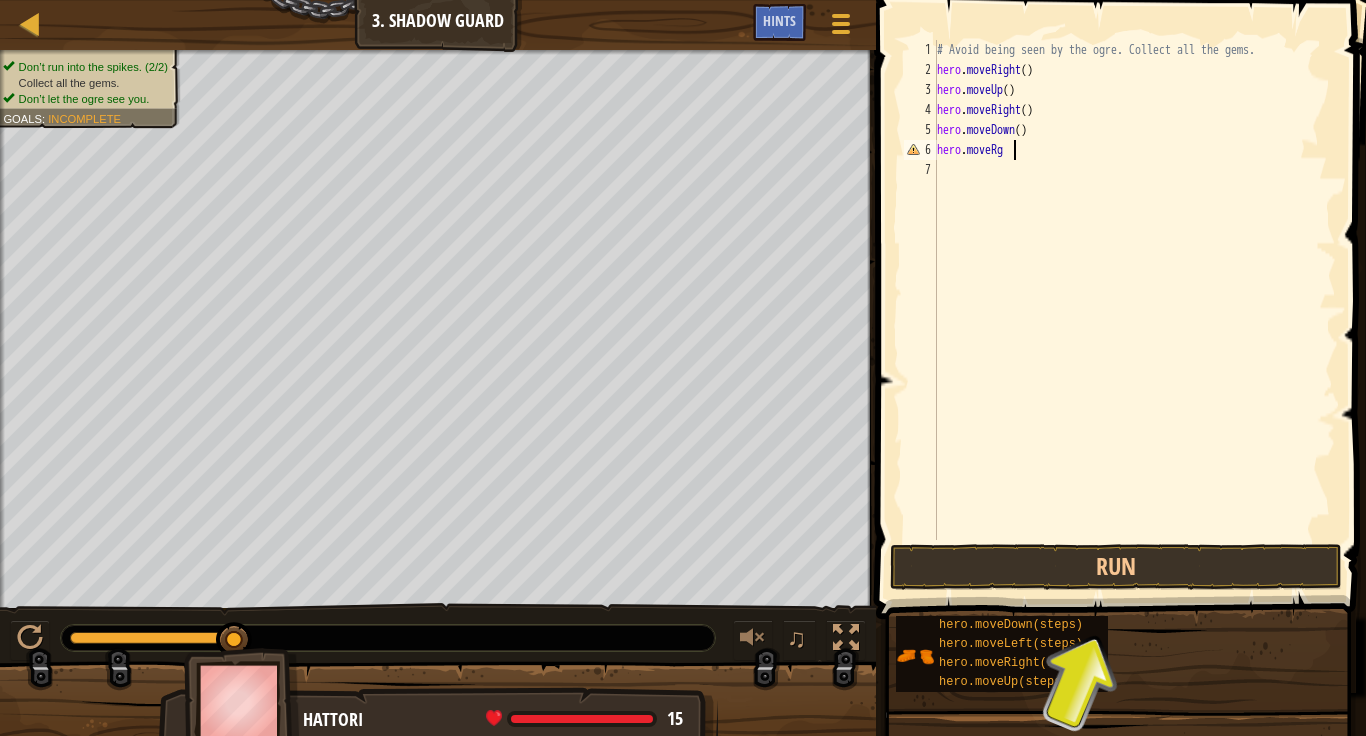 scroll, scrollTop: 9, scrollLeft: 10, axis: both 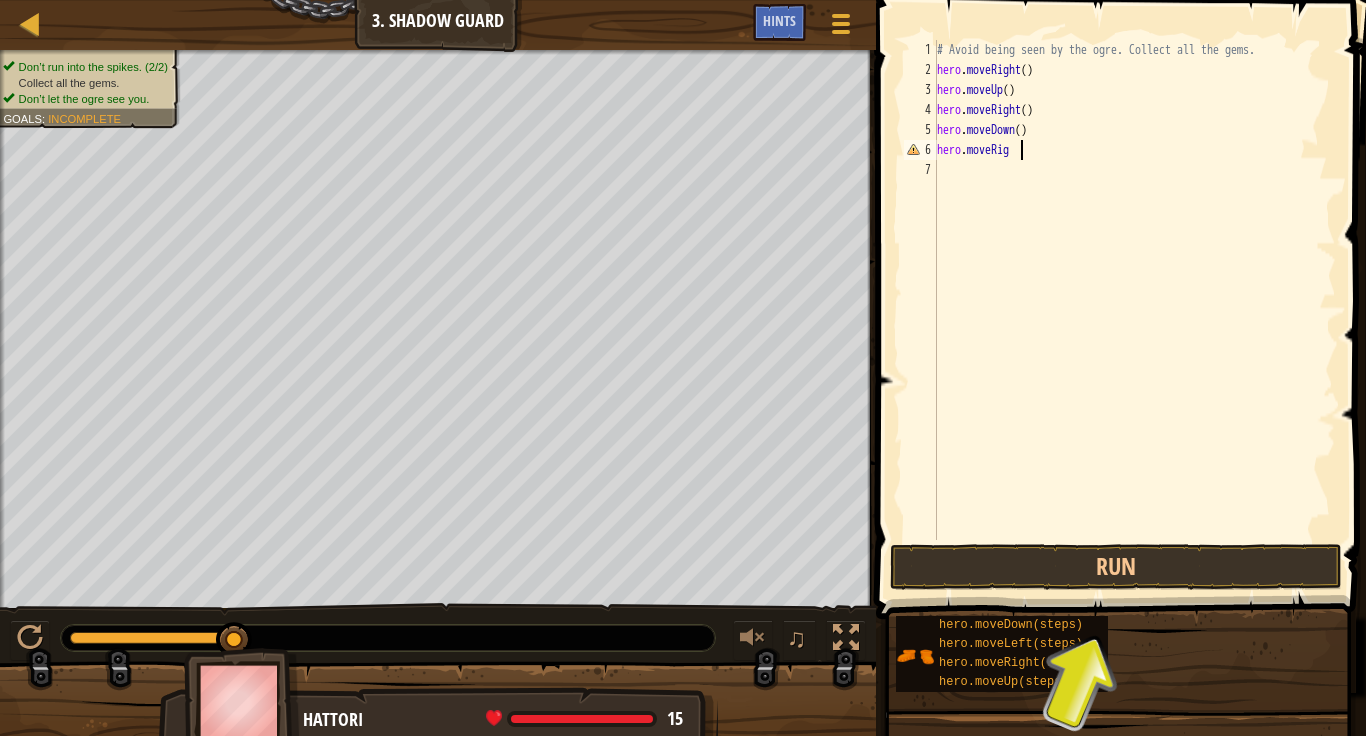 type on "hero.moveRight" 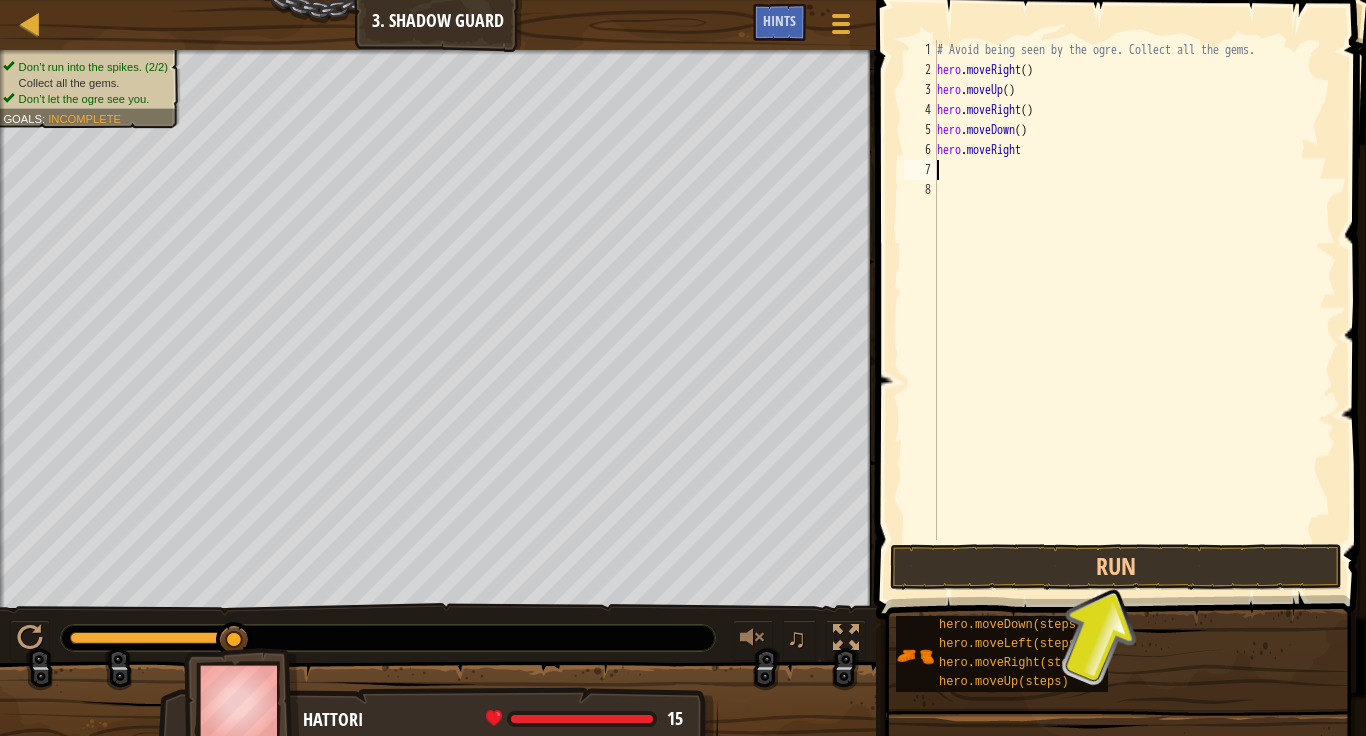scroll, scrollTop: 9, scrollLeft: 0, axis: vertical 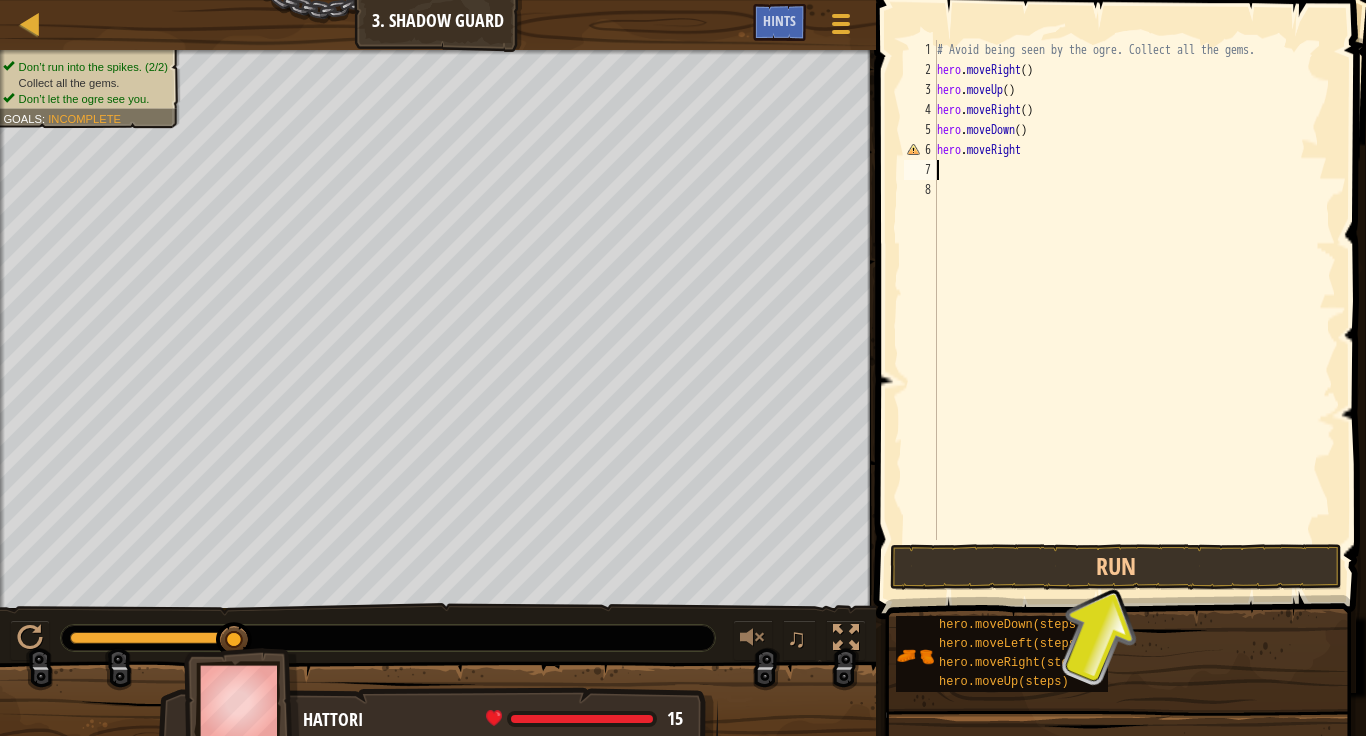 click on "# Avoid being seen by the ogre. Collect all the gems. hero . moveRight ( ) hero . moveUp ( ) hero . moveRight ( ) hero . moveDown ( ) hero . moveRight" at bounding box center (1134, 310) 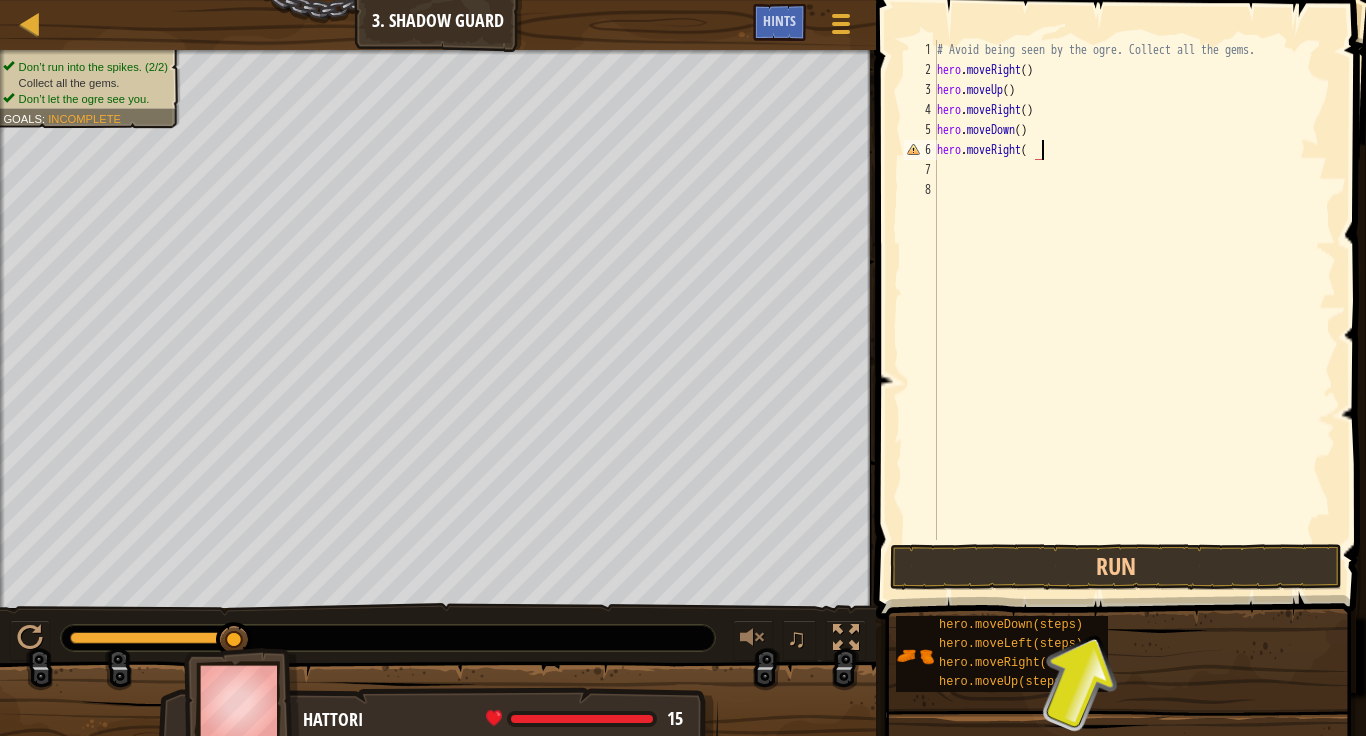 scroll, scrollTop: 9, scrollLeft: 15, axis: both 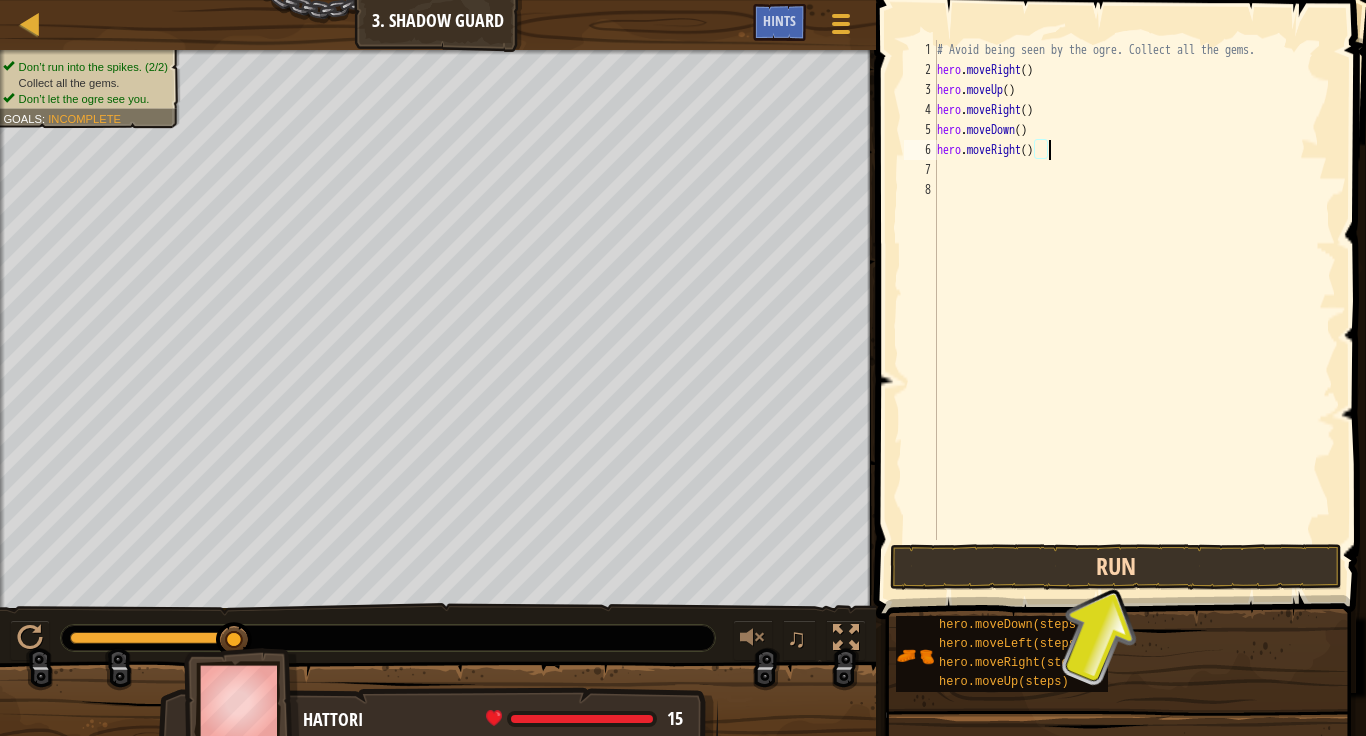 type on "hero.moveRight()" 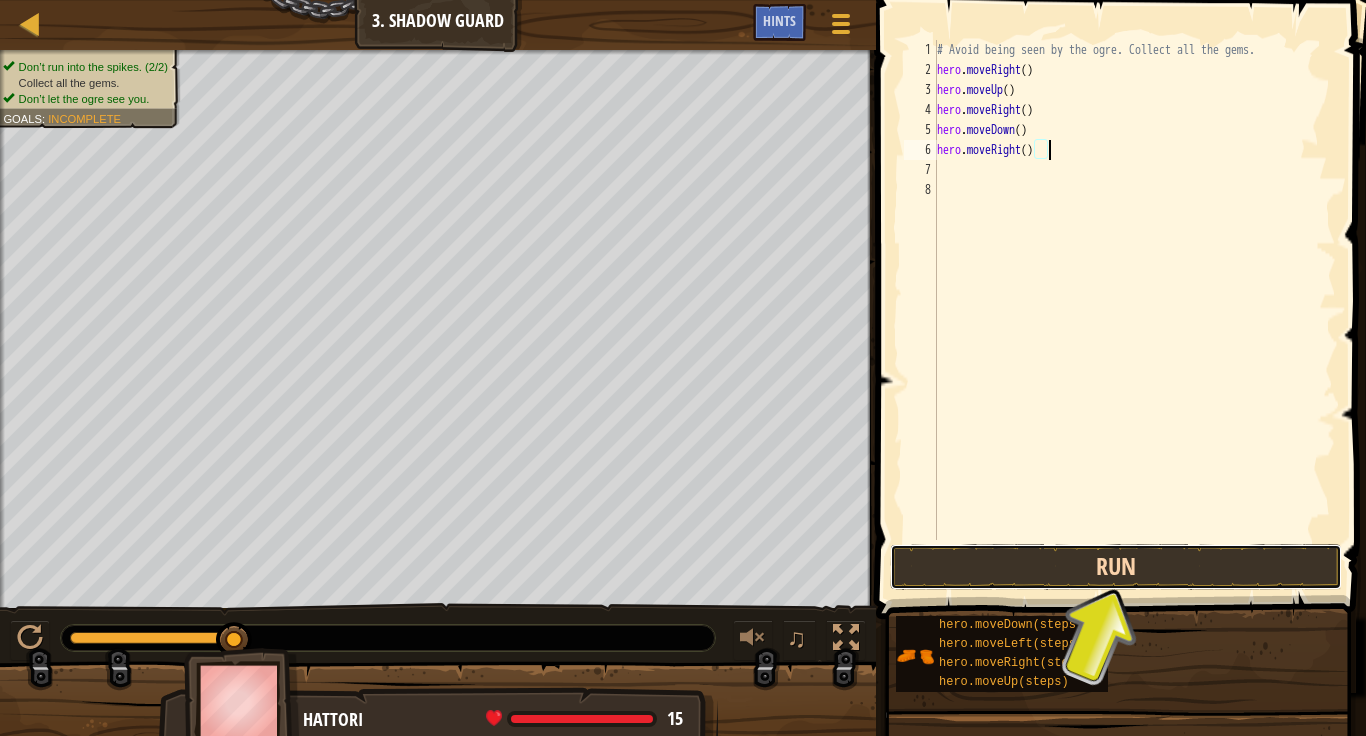 click on "Run" at bounding box center (1116, 567) 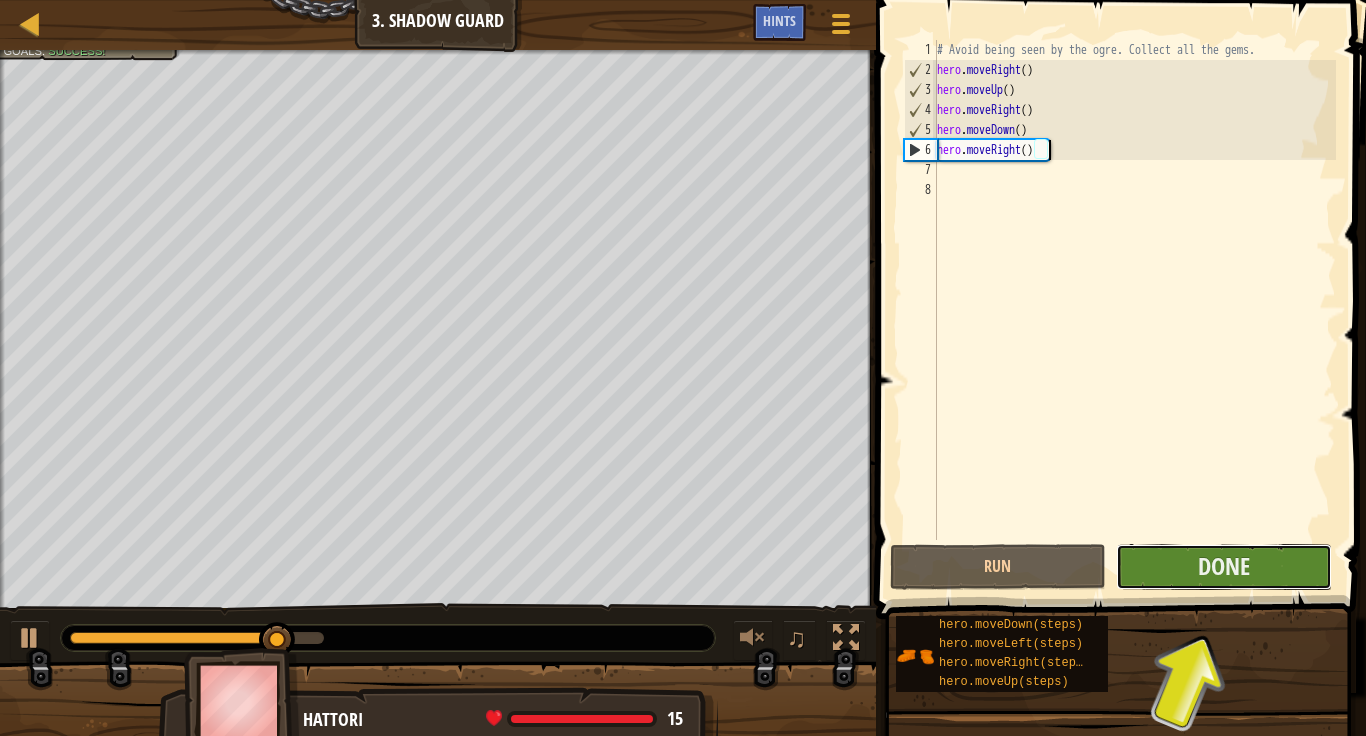 click on "Done" at bounding box center (1224, 567) 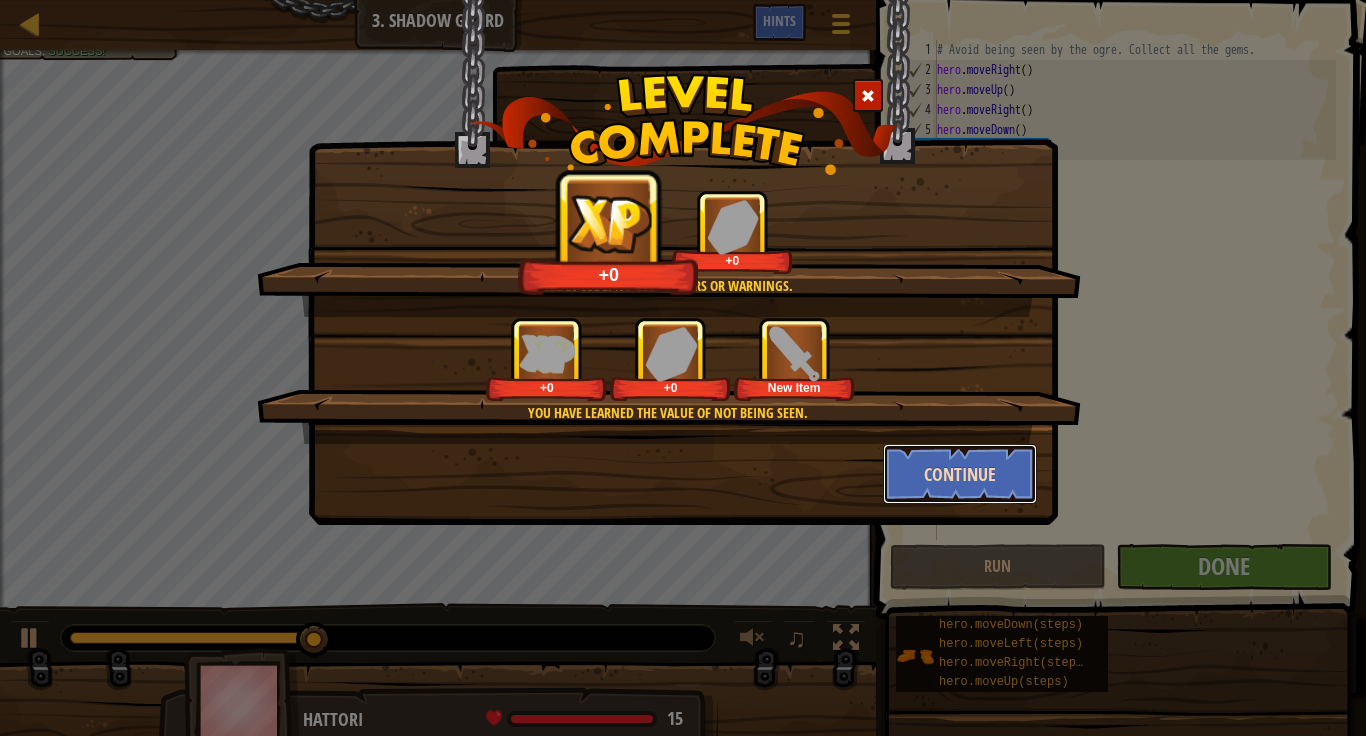 click on "Continue" at bounding box center (960, 474) 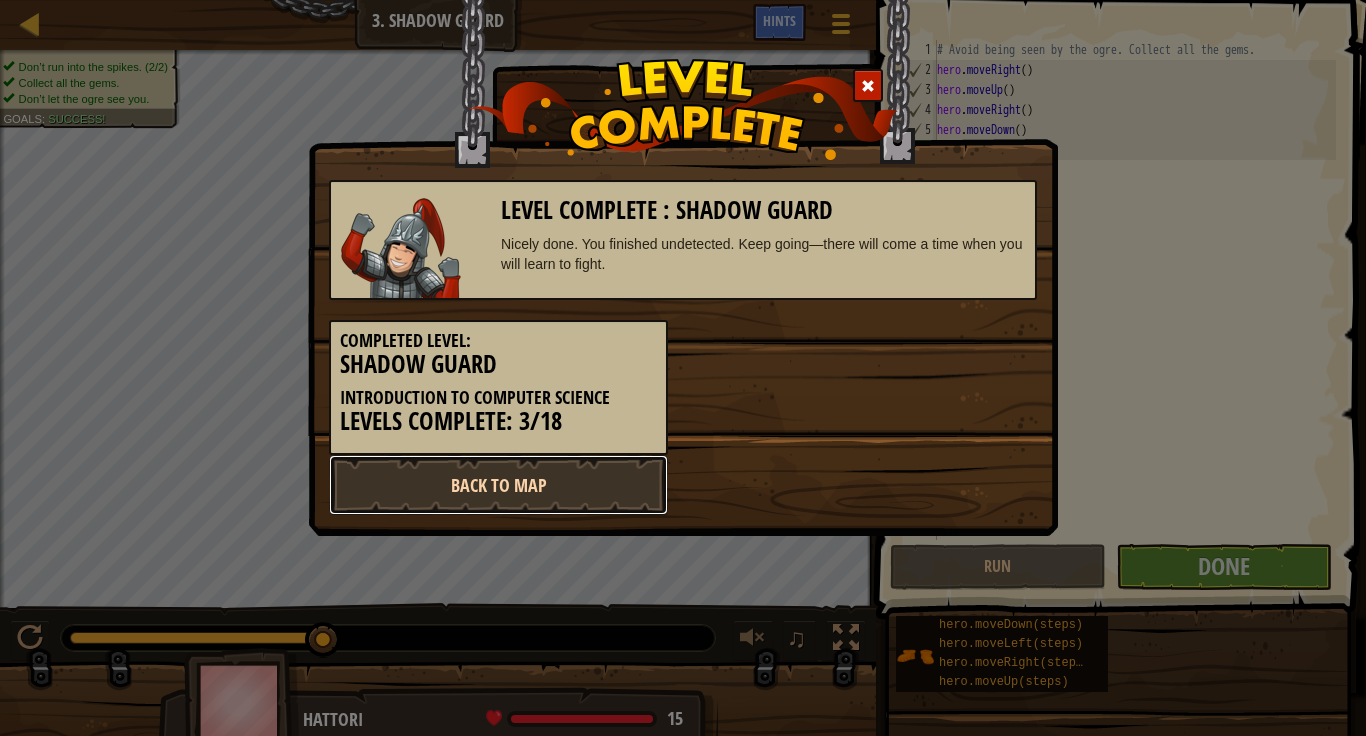 click on "Back to Map" at bounding box center (498, 485) 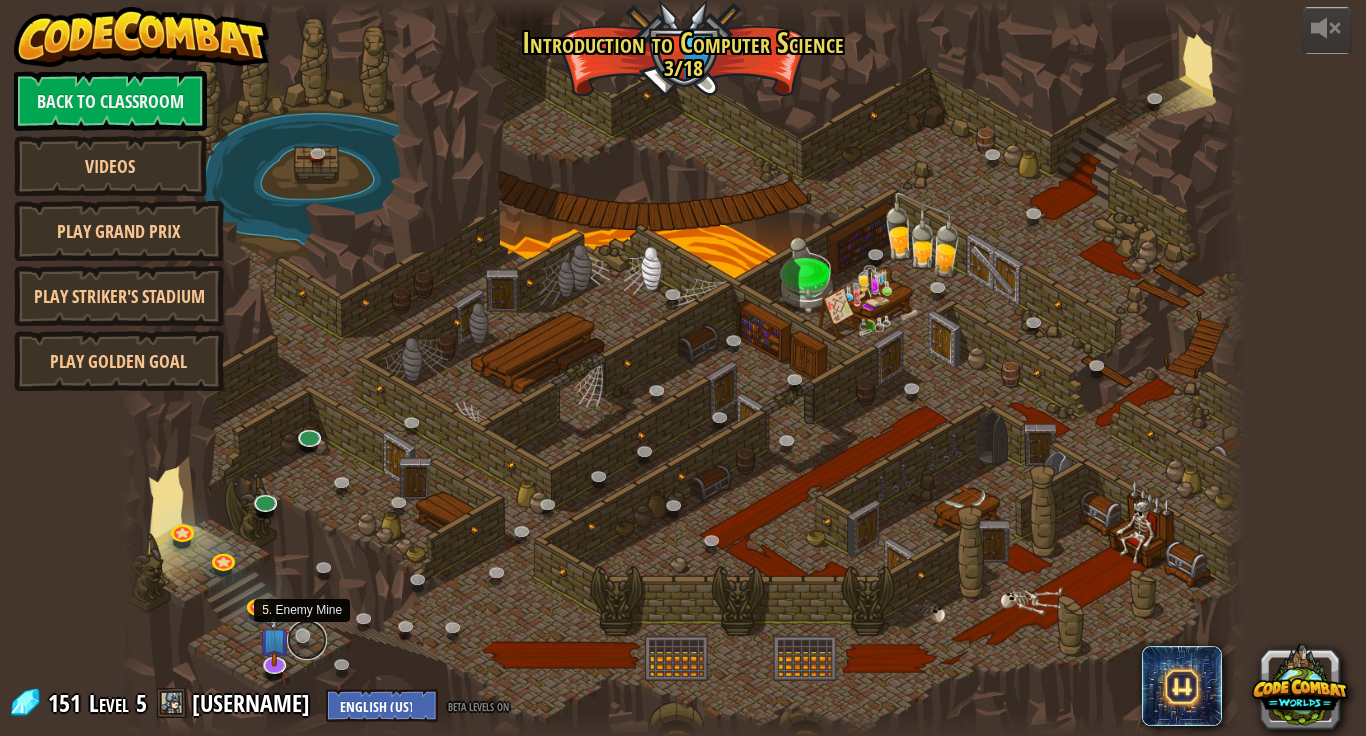 click at bounding box center (307, 640) 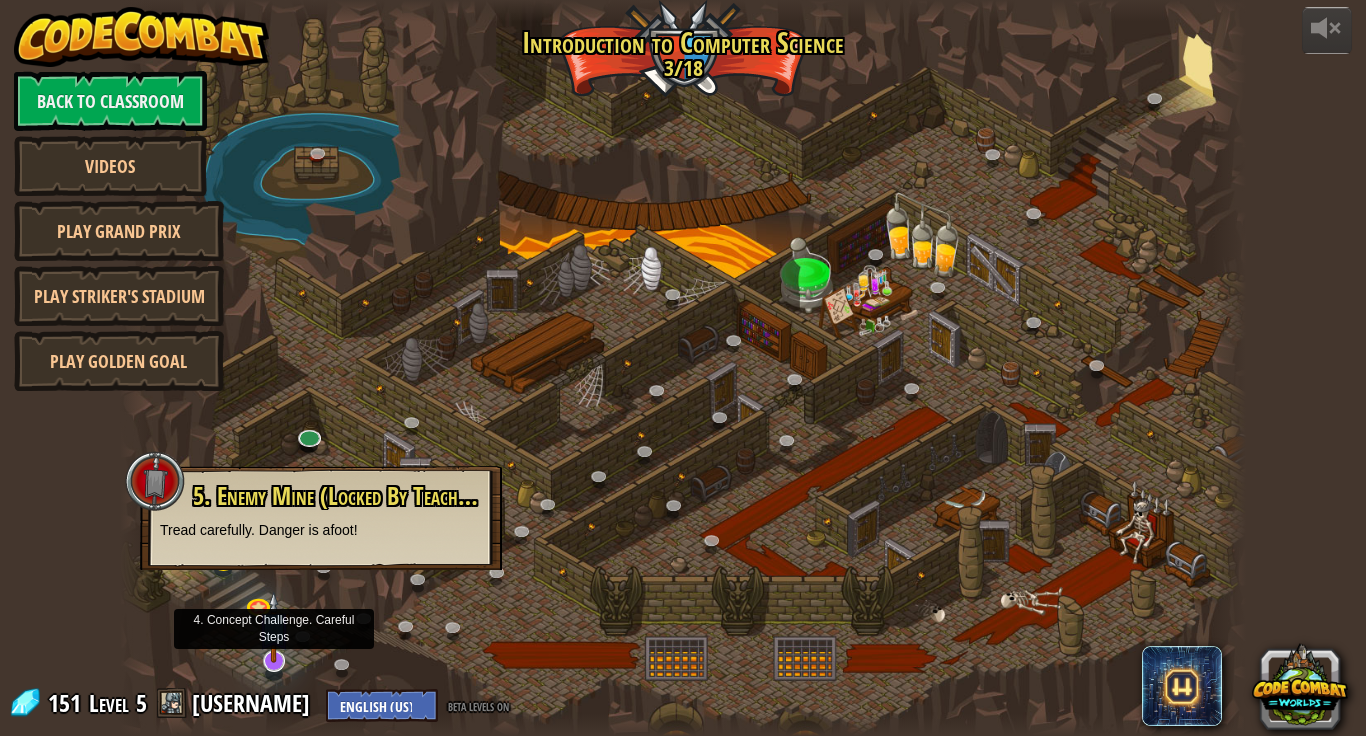 click at bounding box center (273, 627) 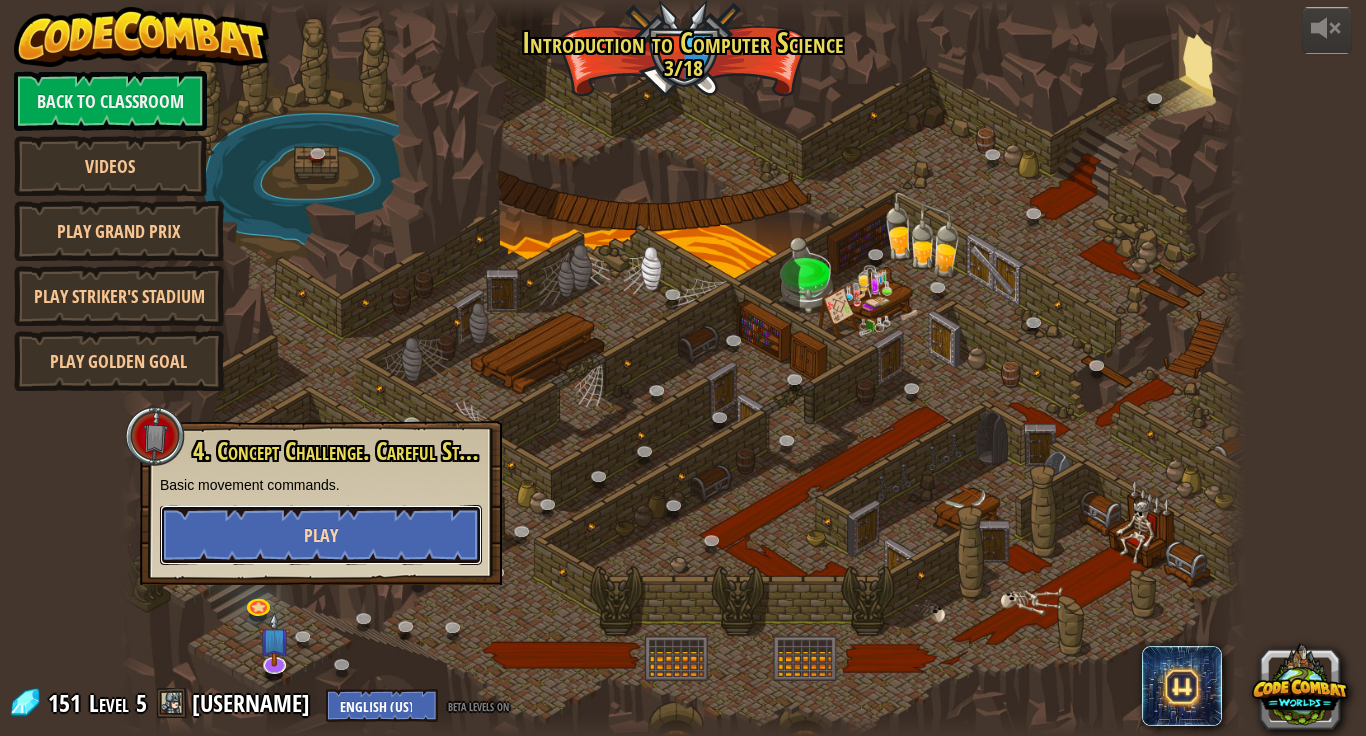 click on "Play" at bounding box center (321, 535) 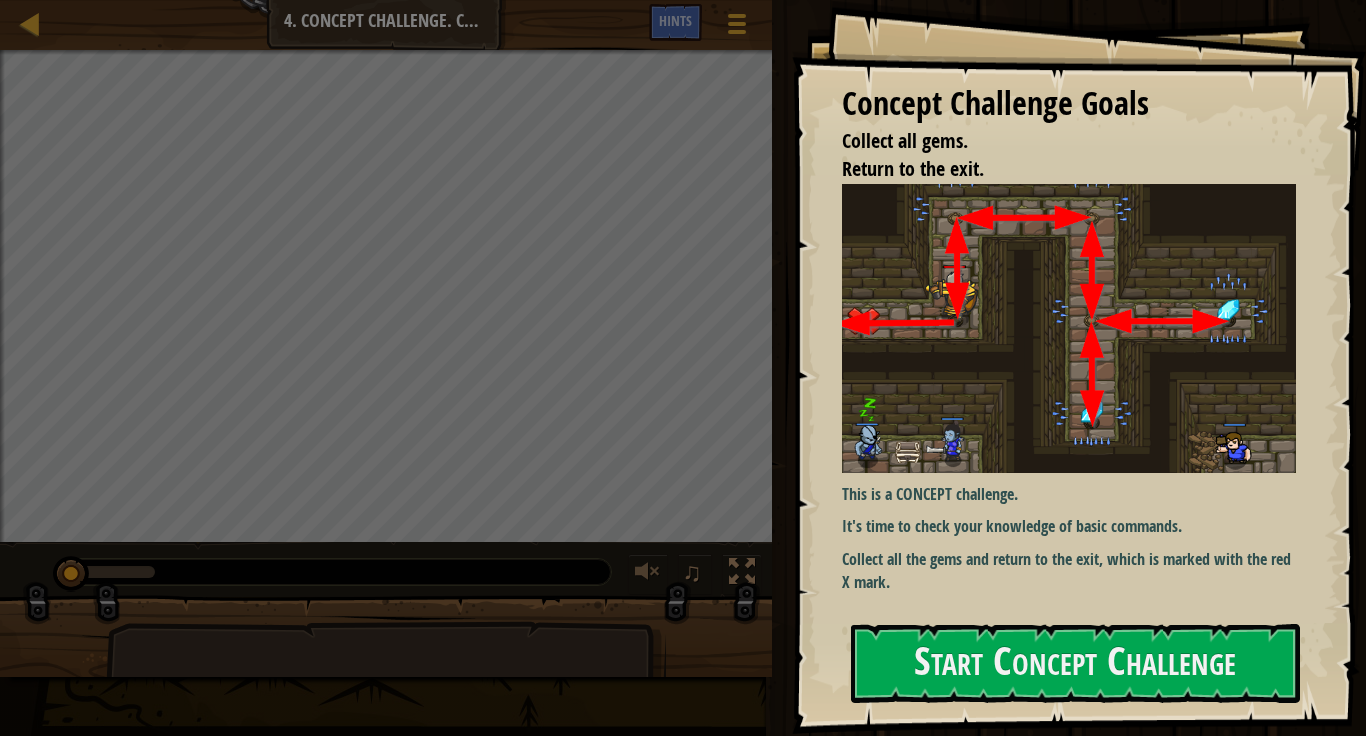 click at bounding box center (1069, 328) 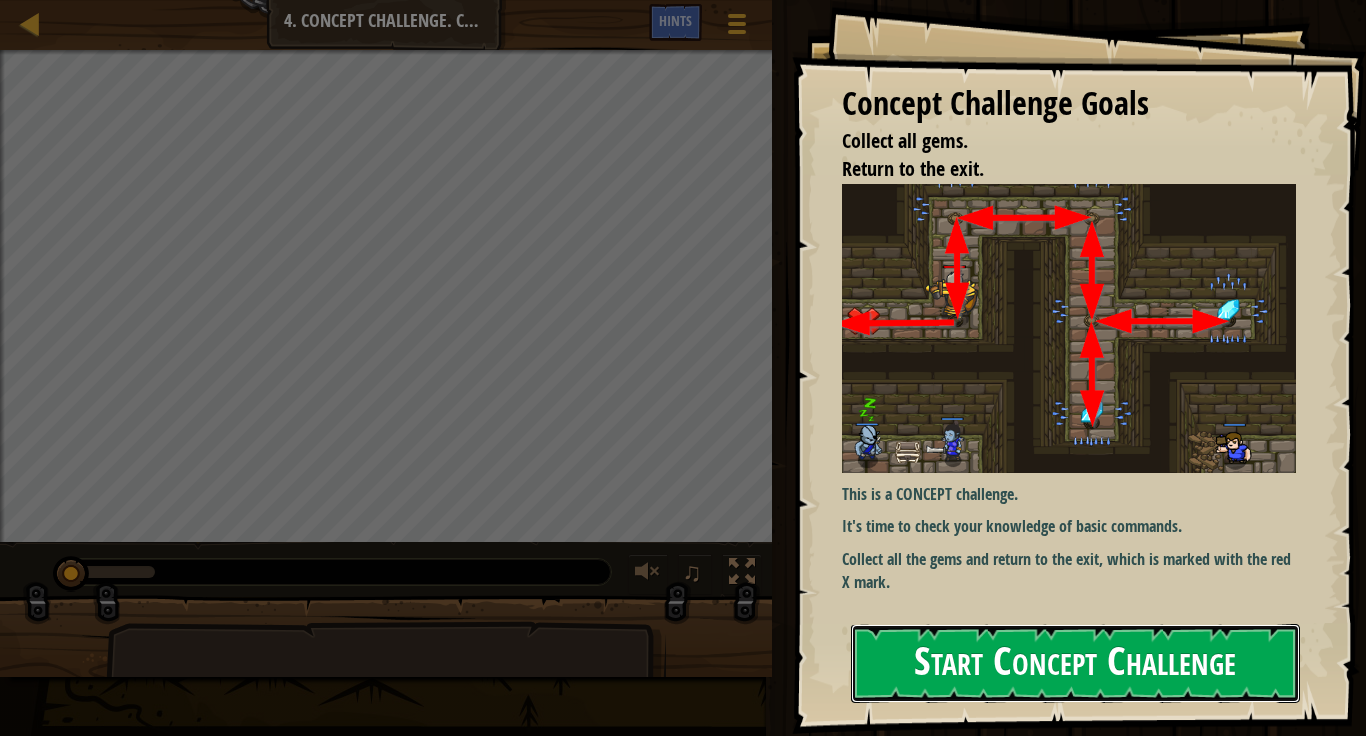 click on "Start Concept Challenge" at bounding box center [1075, 663] 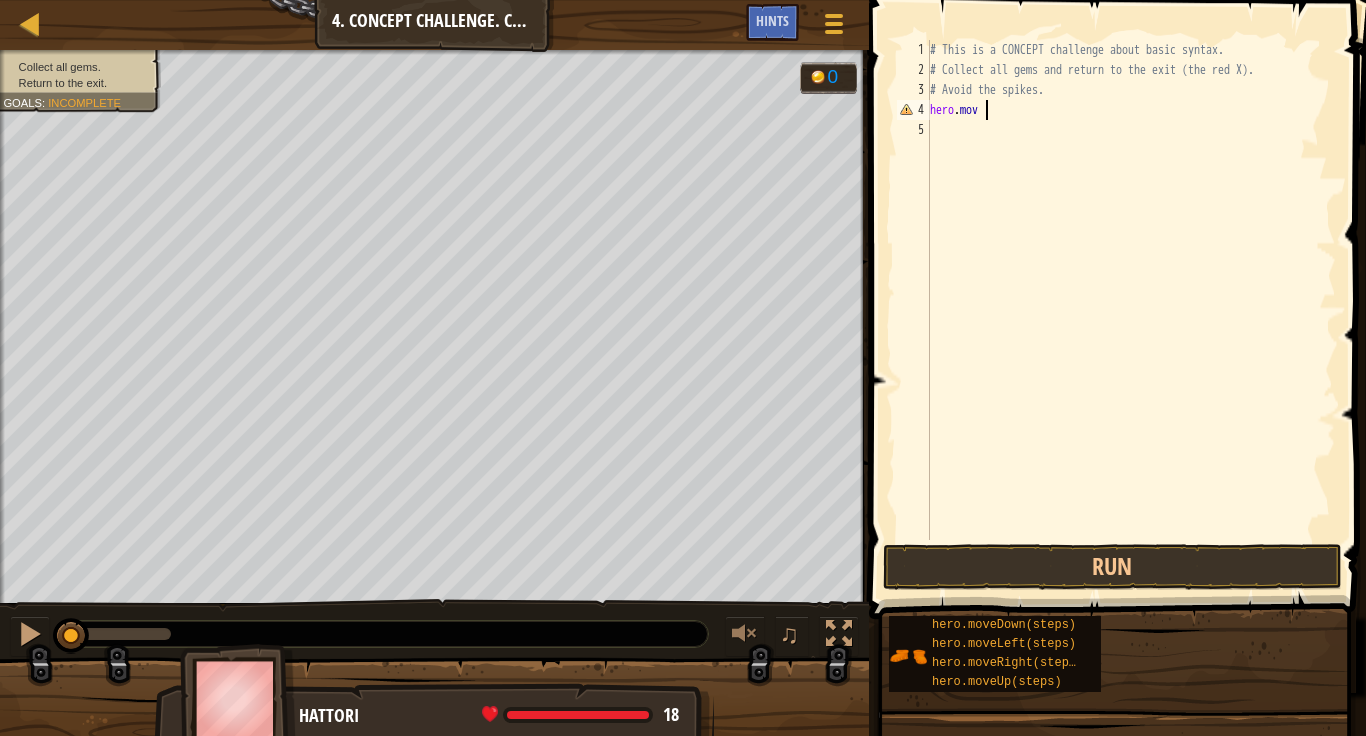 scroll, scrollTop: 9, scrollLeft: 8, axis: both 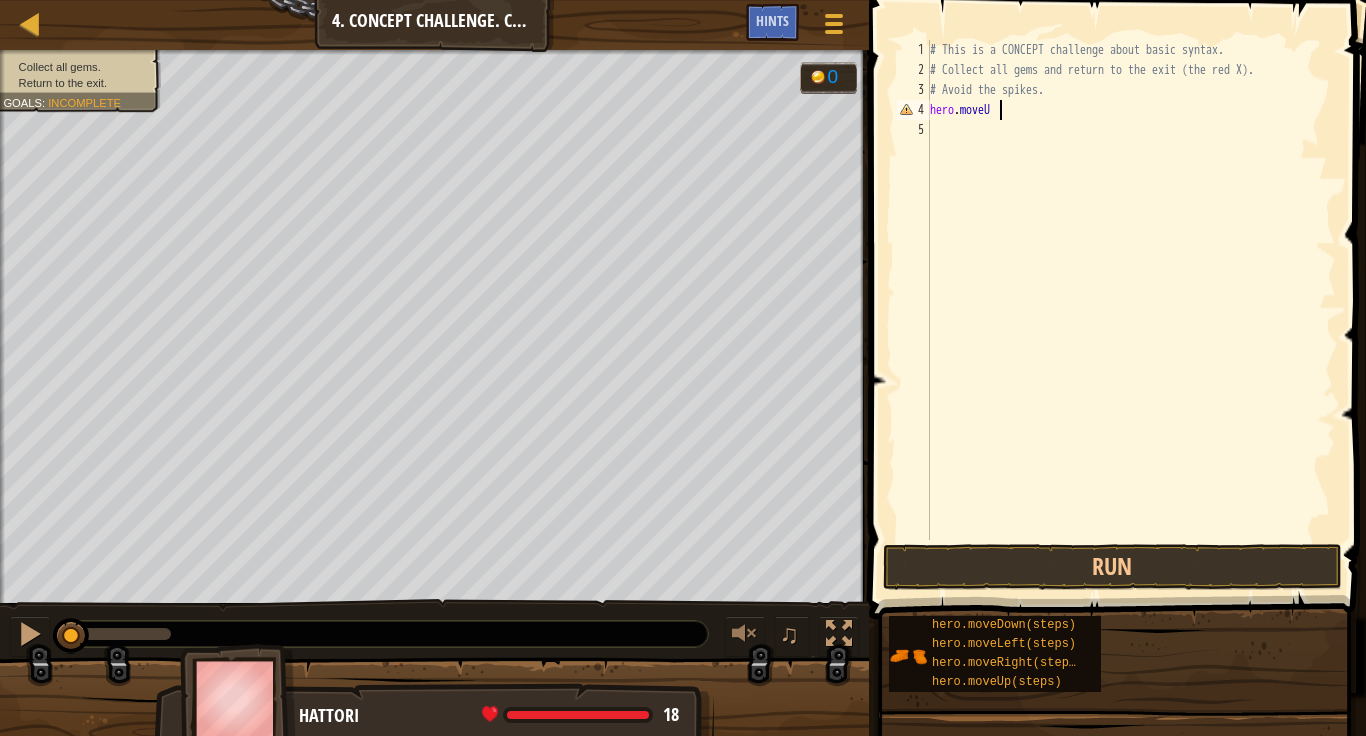 type on "hero.moveUp" 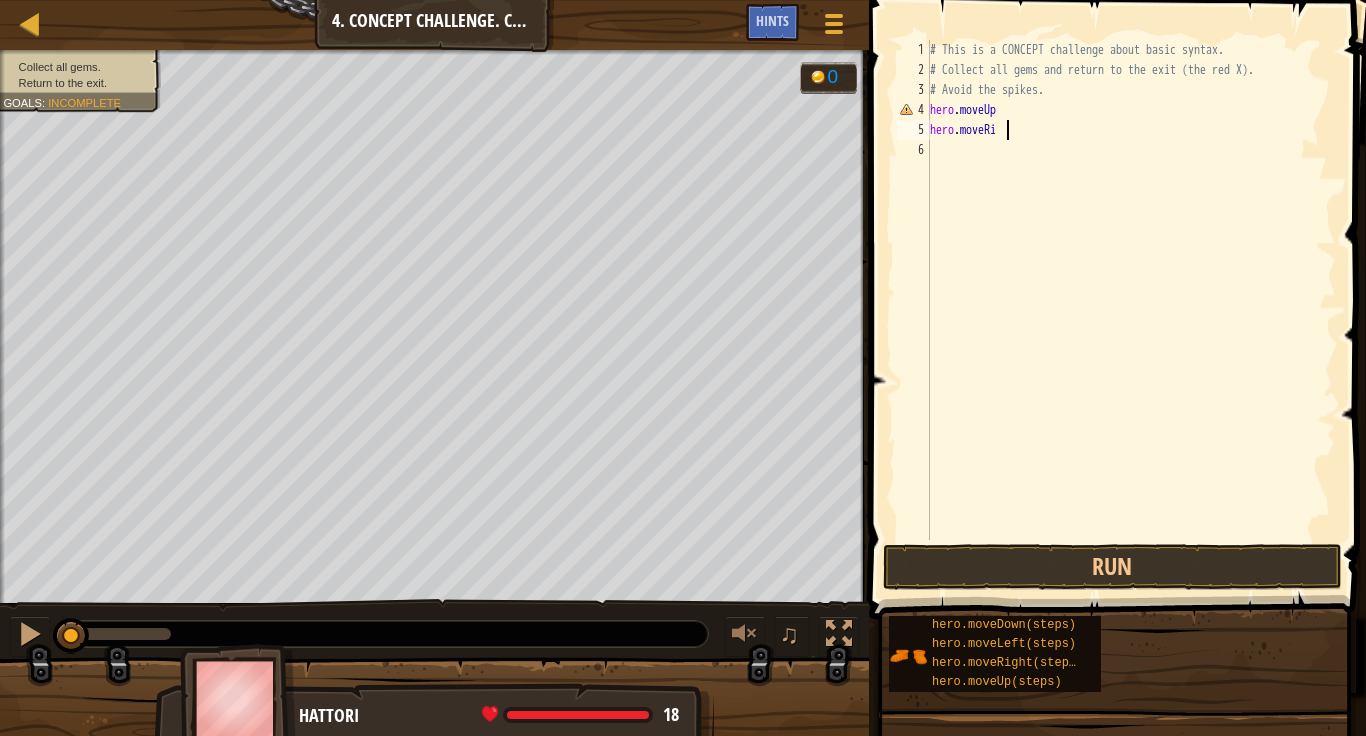 scroll, scrollTop: 9, scrollLeft: 11, axis: both 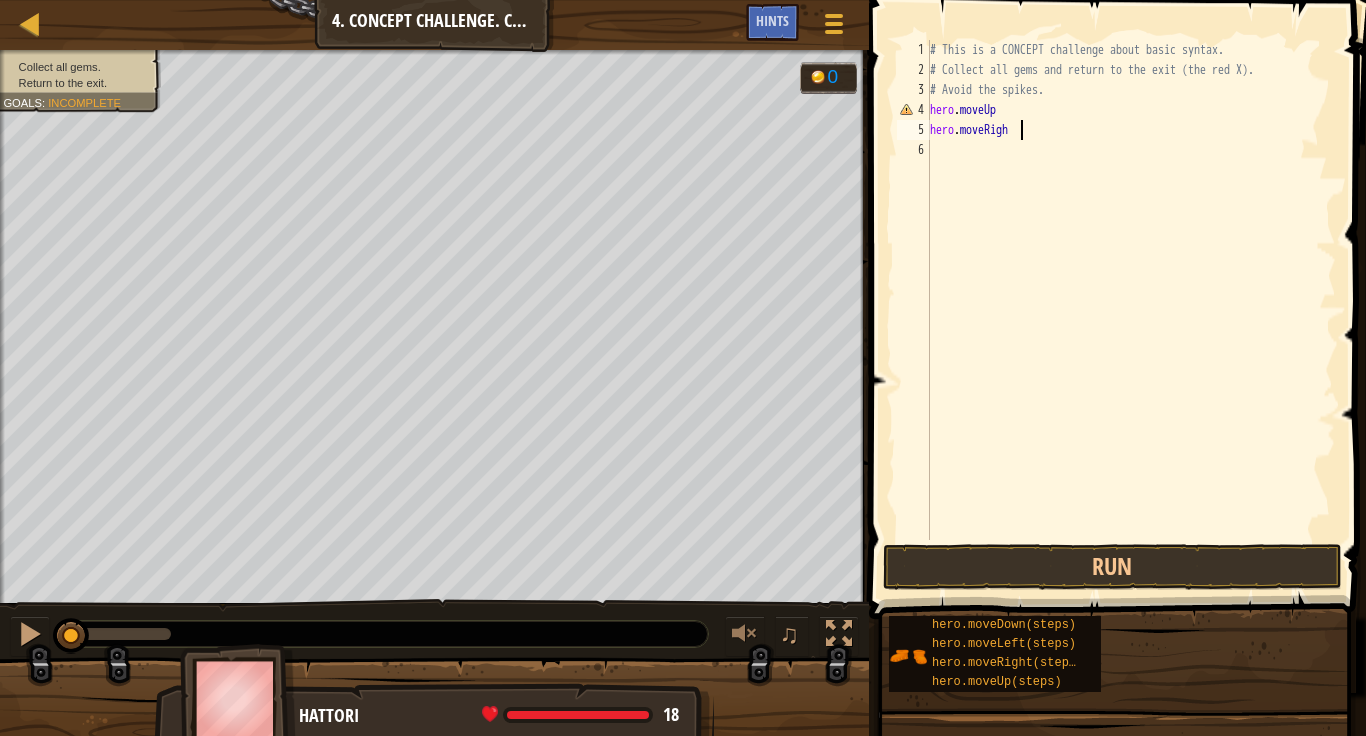 type on "hero.moveRight" 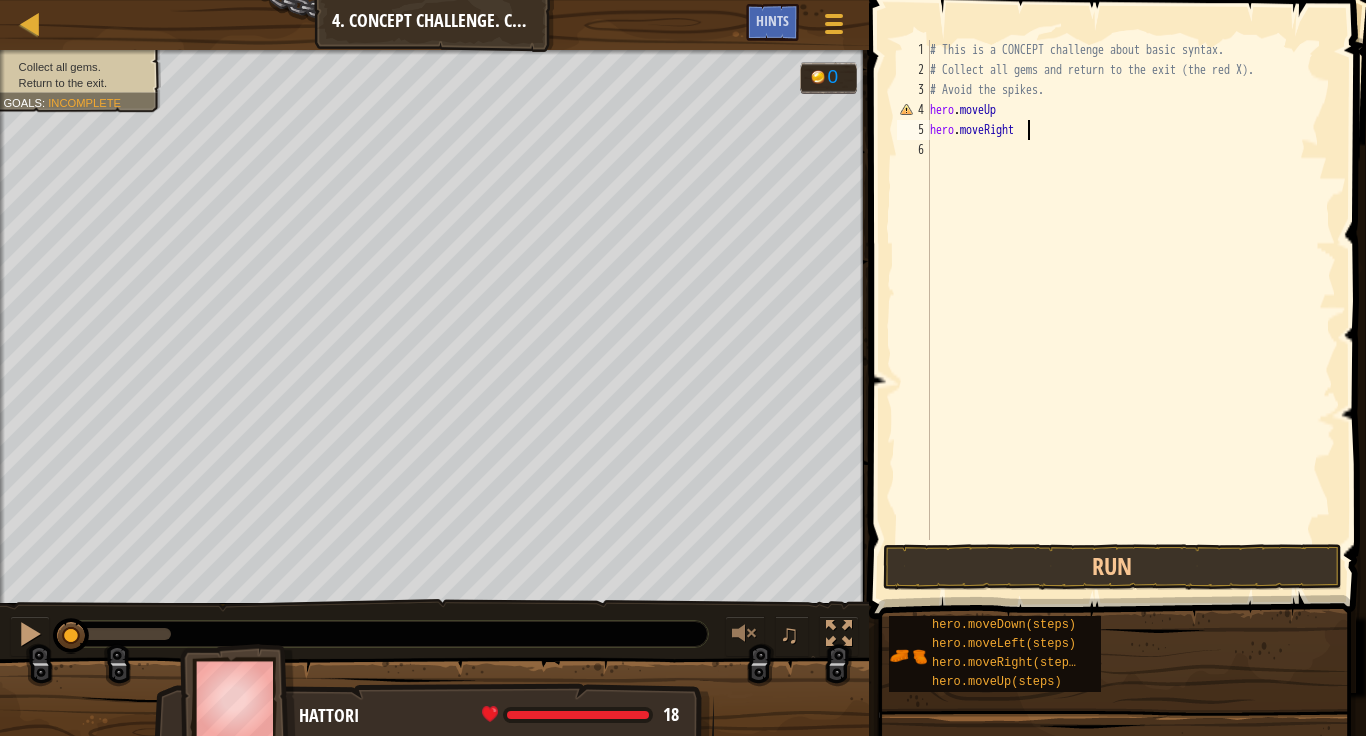 scroll, scrollTop: 9, scrollLeft: 0, axis: vertical 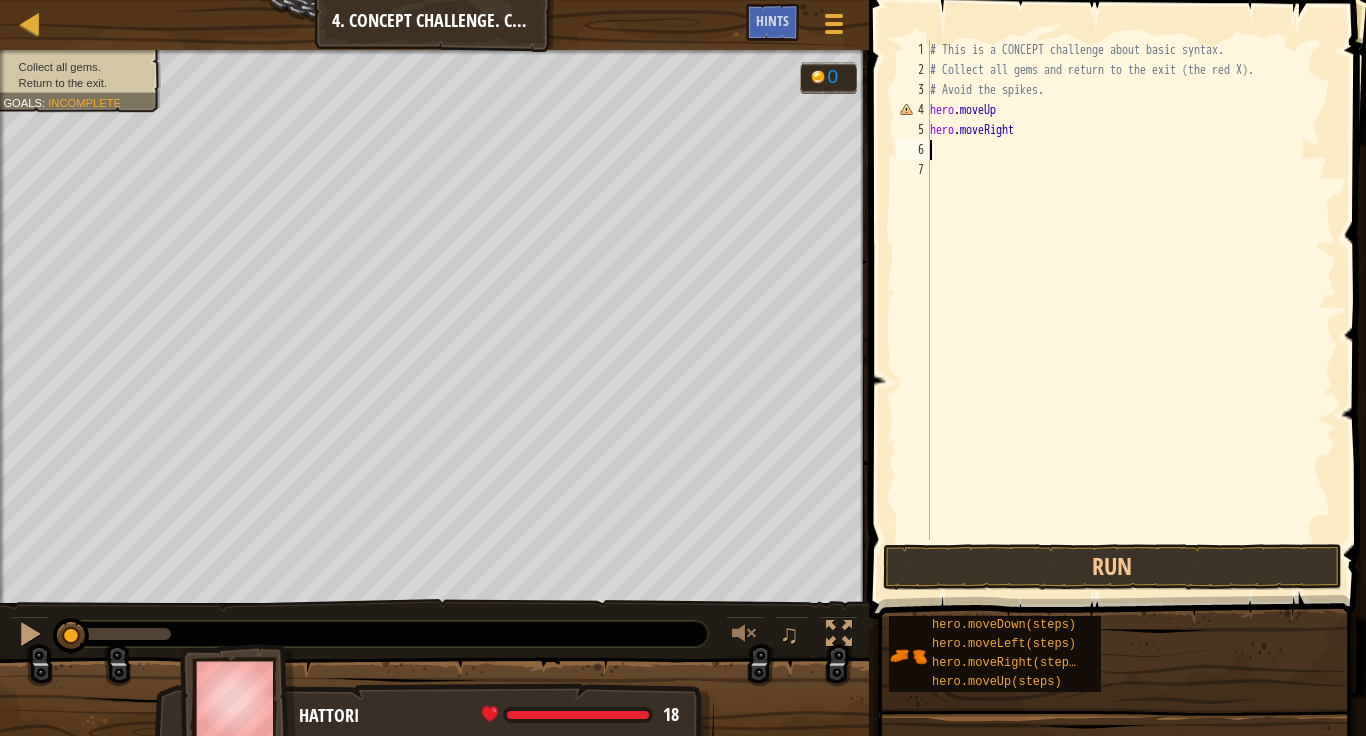 click on "# This is a CONCEPT challenge about basic syntax. # Collect all gems and return to the exit (the red X). # Avoid the spikes. hero . moveUp hero . moveRight" at bounding box center (1131, 310) 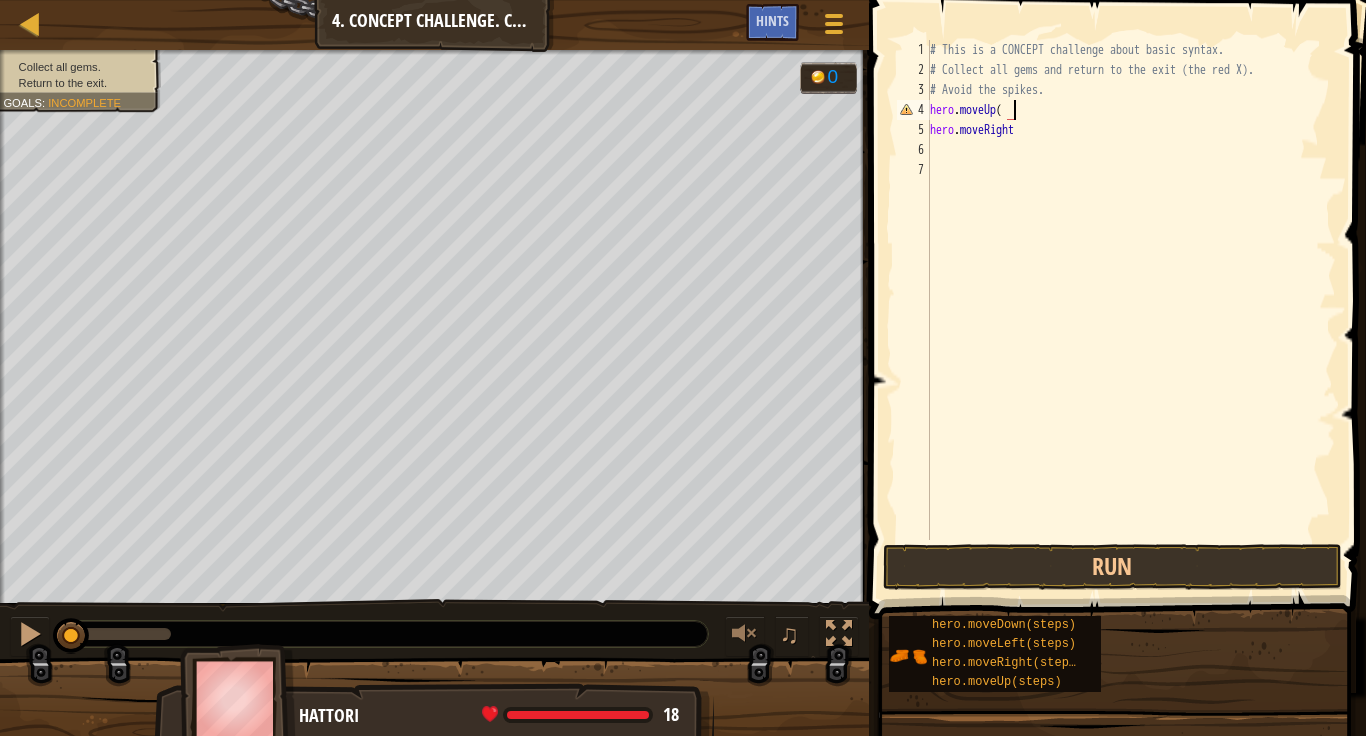 scroll, scrollTop: 9, scrollLeft: 12, axis: both 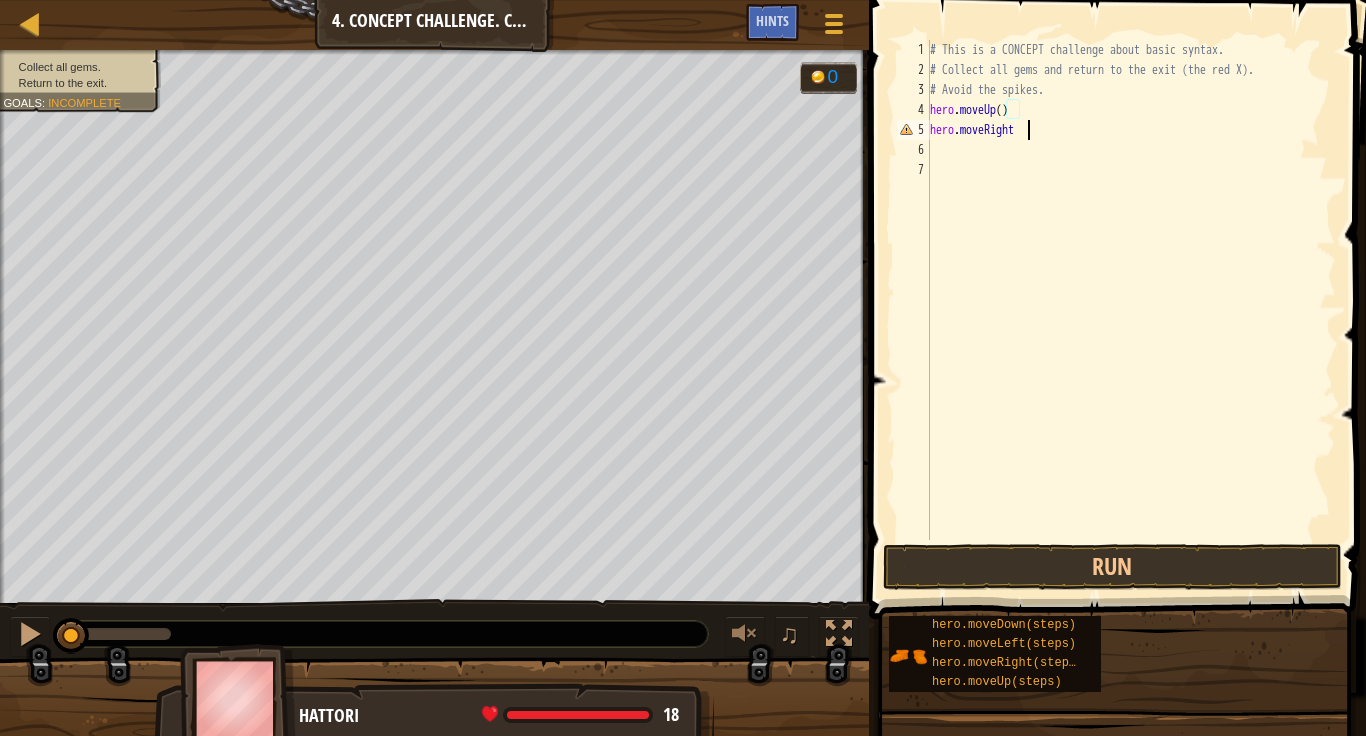 click on "# This is a CONCEPT challenge about basic syntax. # Collect all gems and return to the exit (the red X). # Avoid the spikes. hero . moveUp ( ) hero . moveRight" at bounding box center [1131, 310] 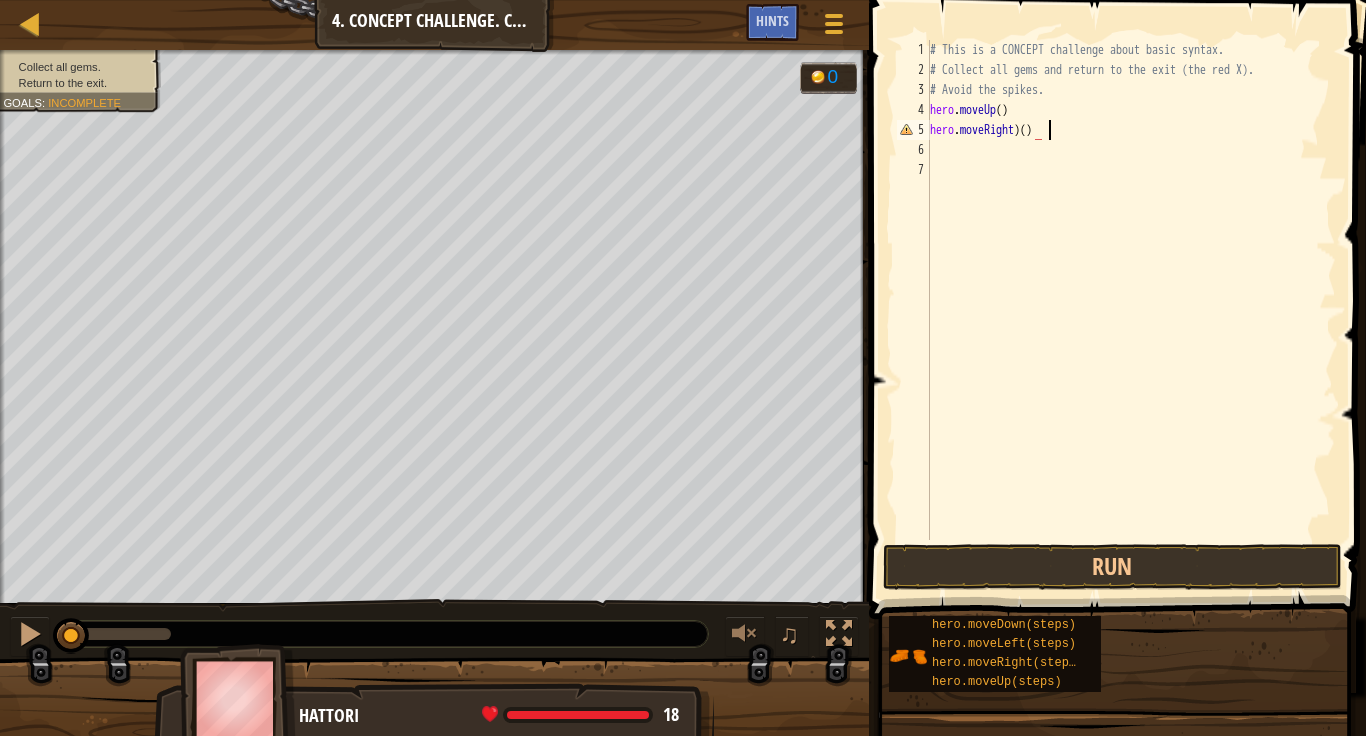 scroll, scrollTop: 9, scrollLeft: 16, axis: both 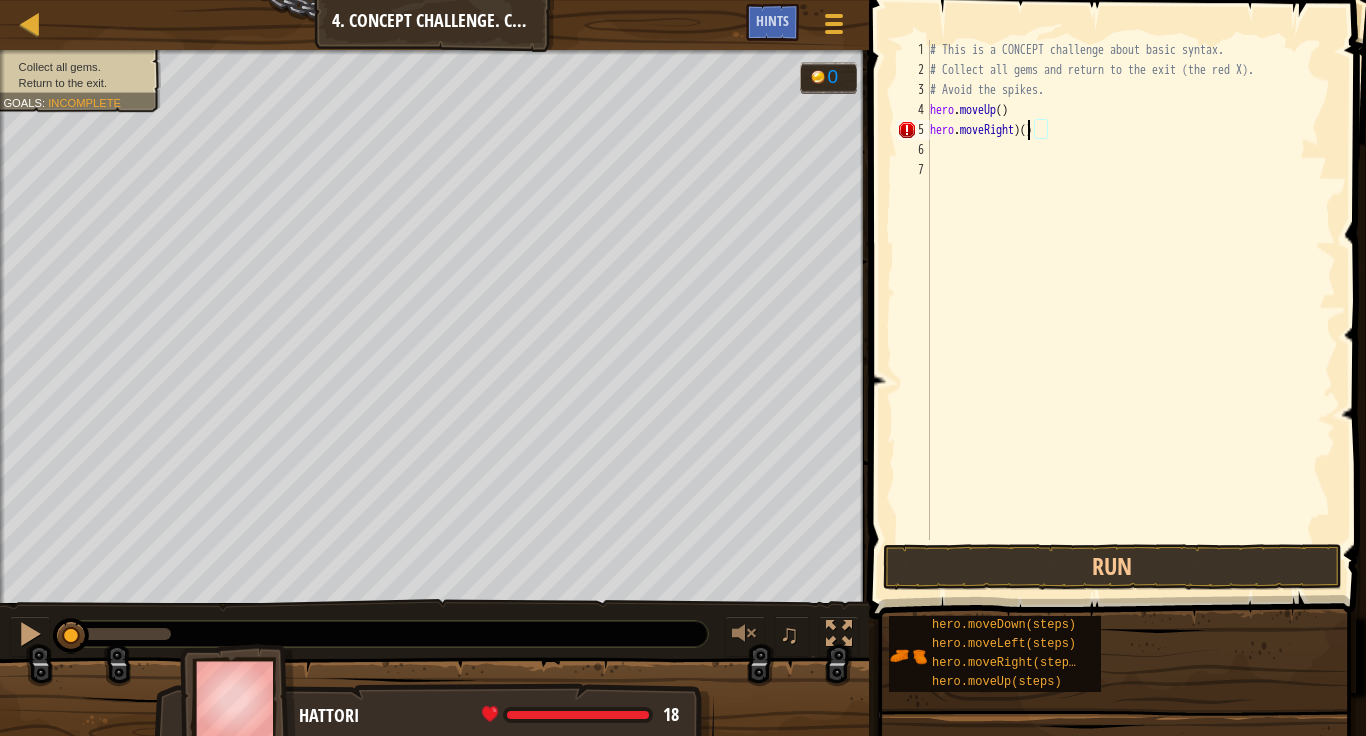 click on "# This is a CONCEPT challenge about basic syntax. # Collect all gems and return to the exit (the red X). # Avoid the spikes. hero . moveUp ( ) hero . moveRight ) ( )" at bounding box center [1131, 310] 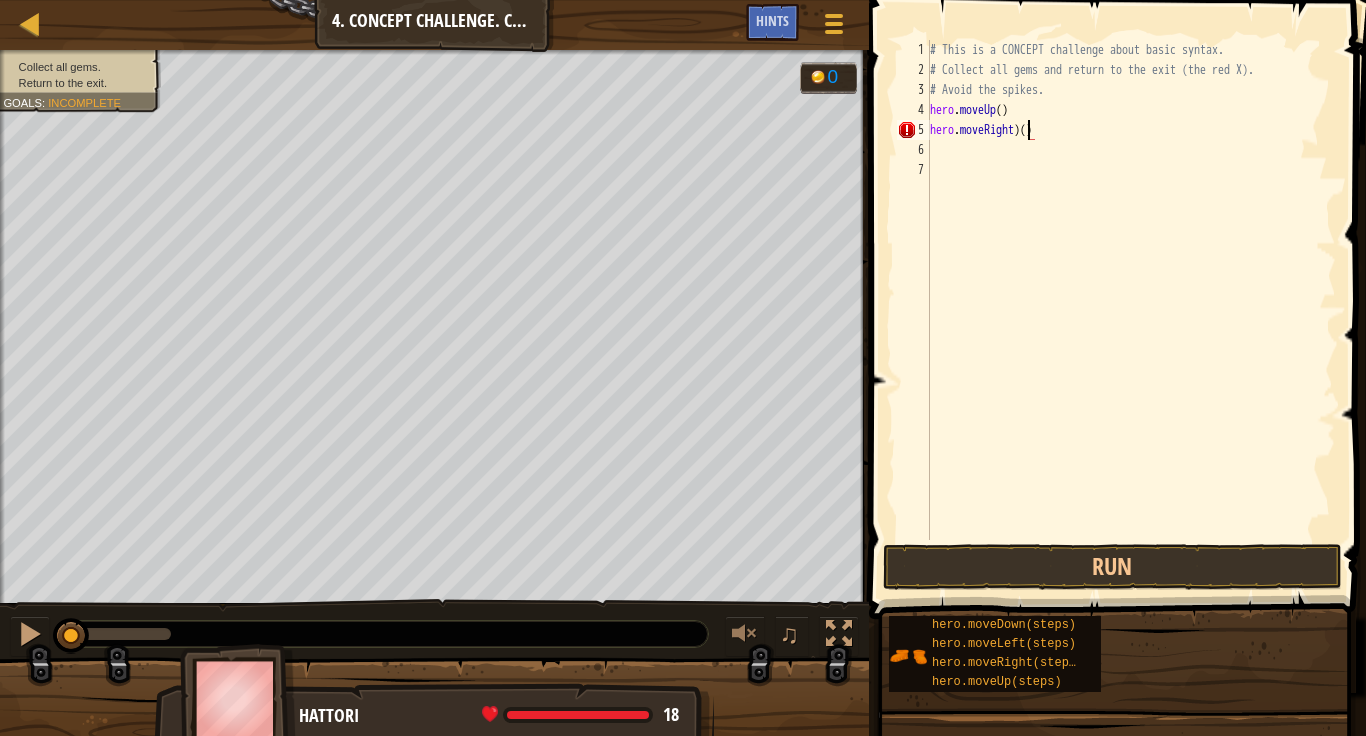 click on "# This is a CONCEPT challenge about basic syntax. # Collect all gems and return to the exit (the red X). # Avoid the spikes. hero . moveUp ( ) hero . moveRight ) ( )" at bounding box center (1131, 310) 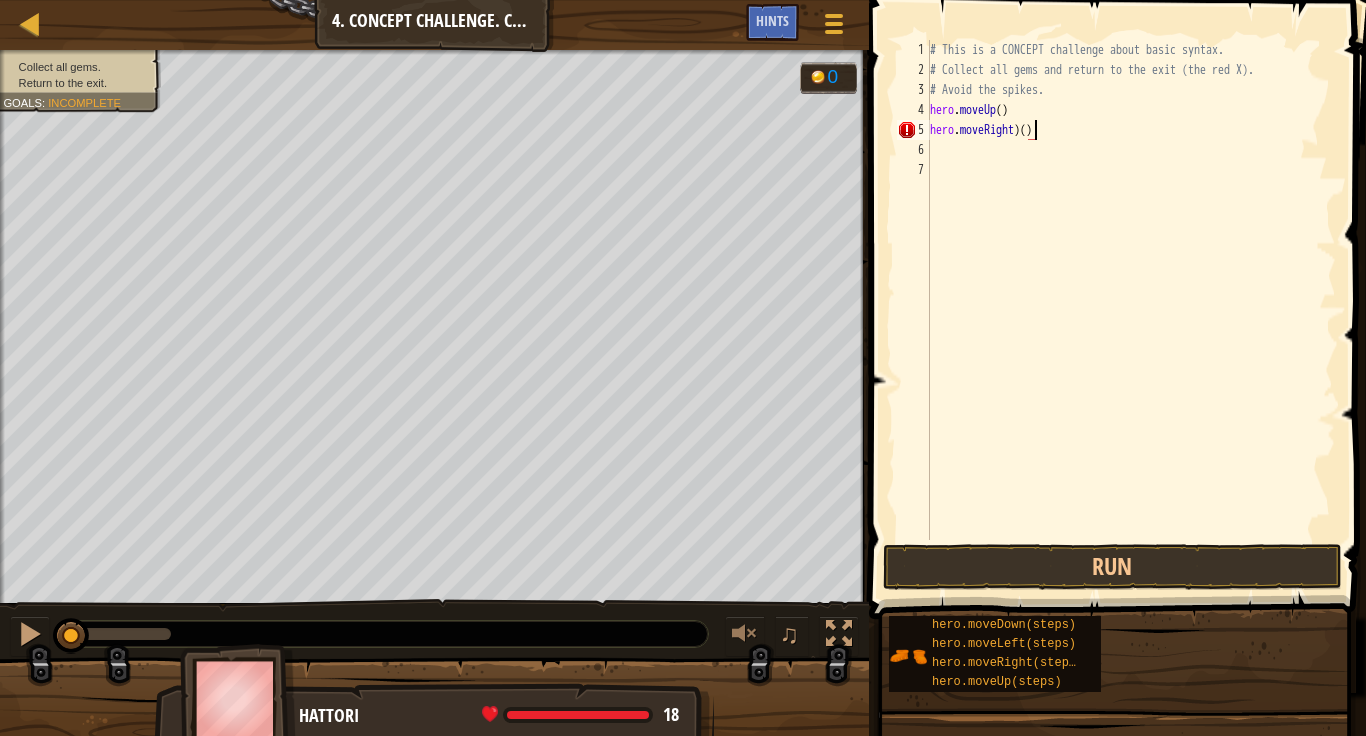 type on "hero.moveRight()" 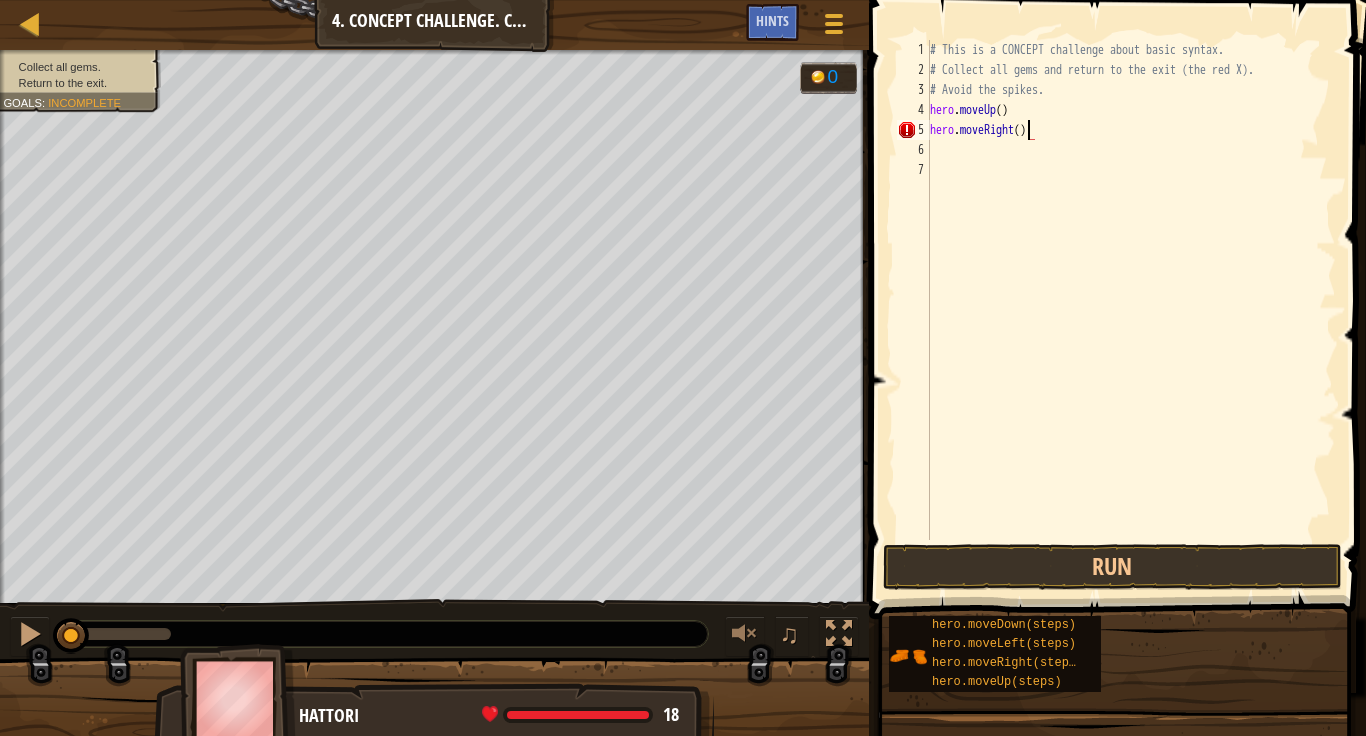 scroll, scrollTop: 9, scrollLeft: 15, axis: both 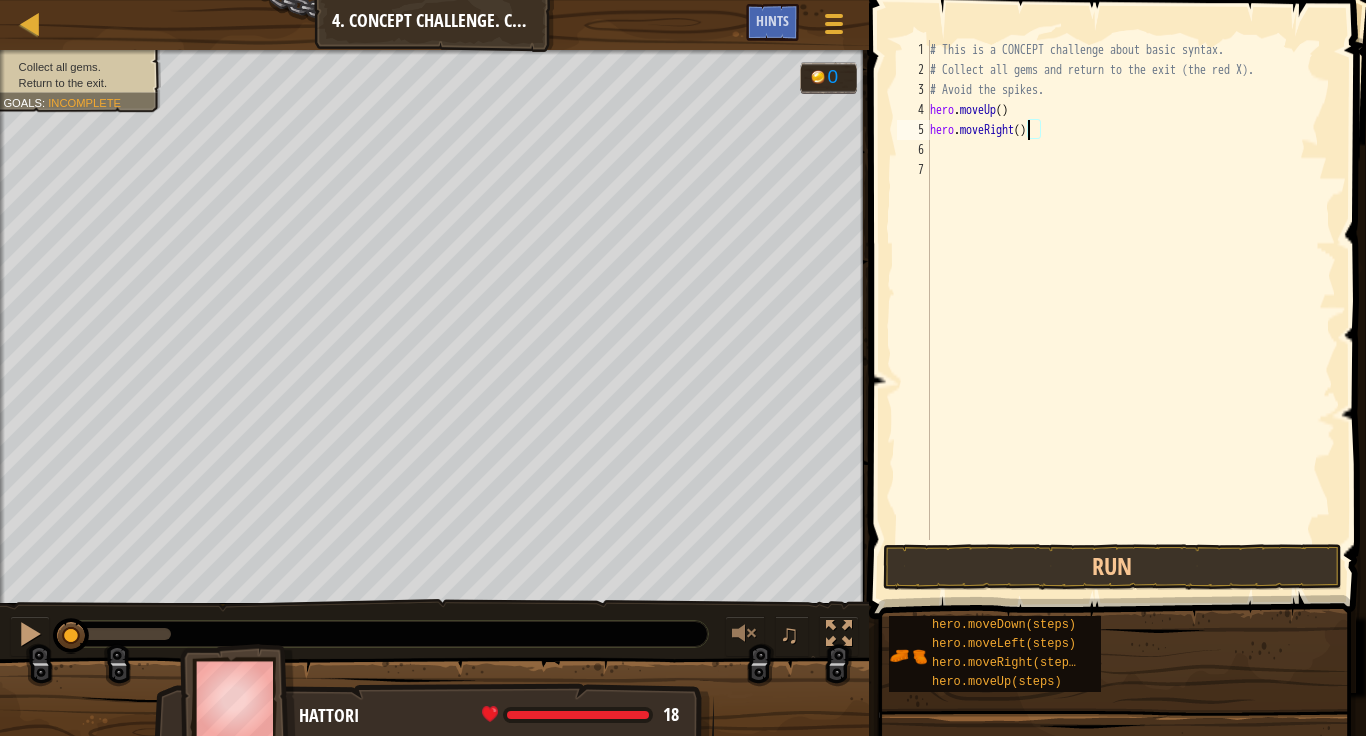 click on "# This is a CONCEPT challenge about basic syntax. # Collect all gems and return to the exit (the red X). # Avoid the spikes. hero . moveUp ( ) hero . moveRight ( )" at bounding box center (1131, 310) 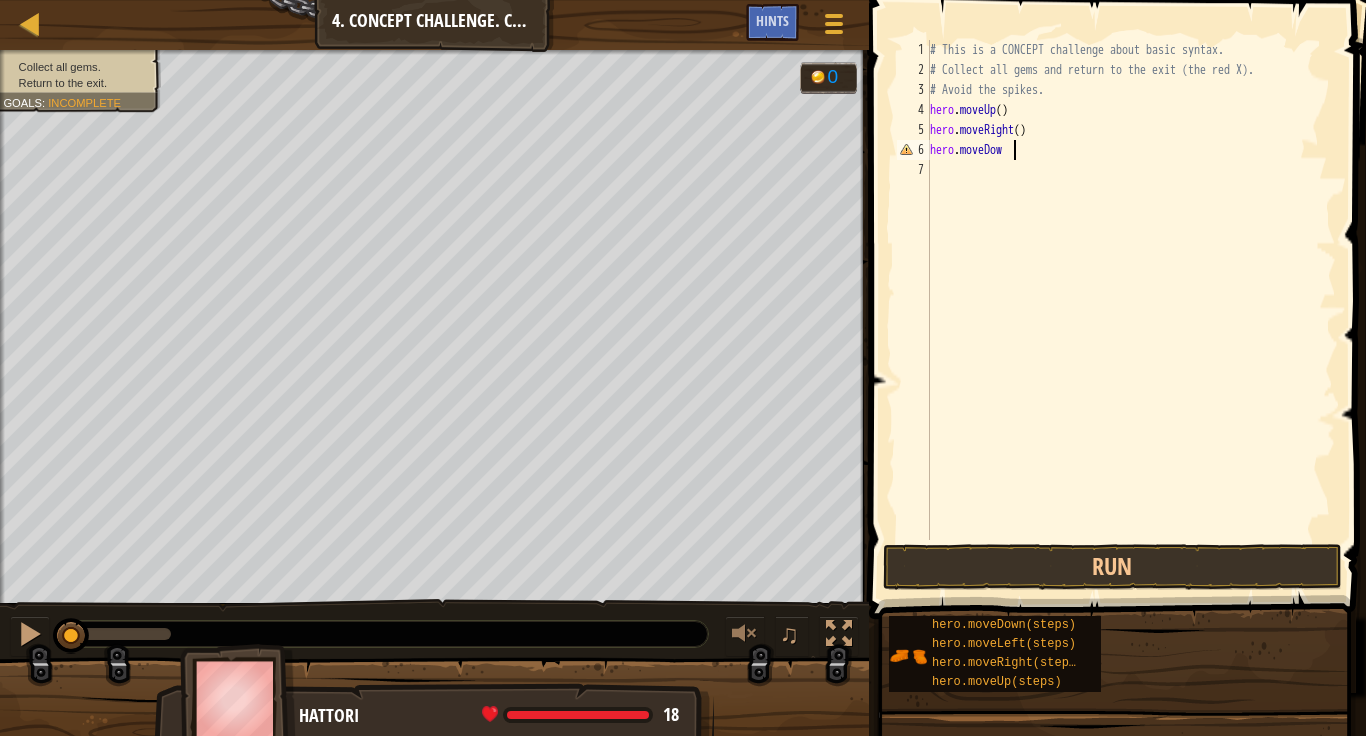 scroll, scrollTop: 9, scrollLeft: 12, axis: both 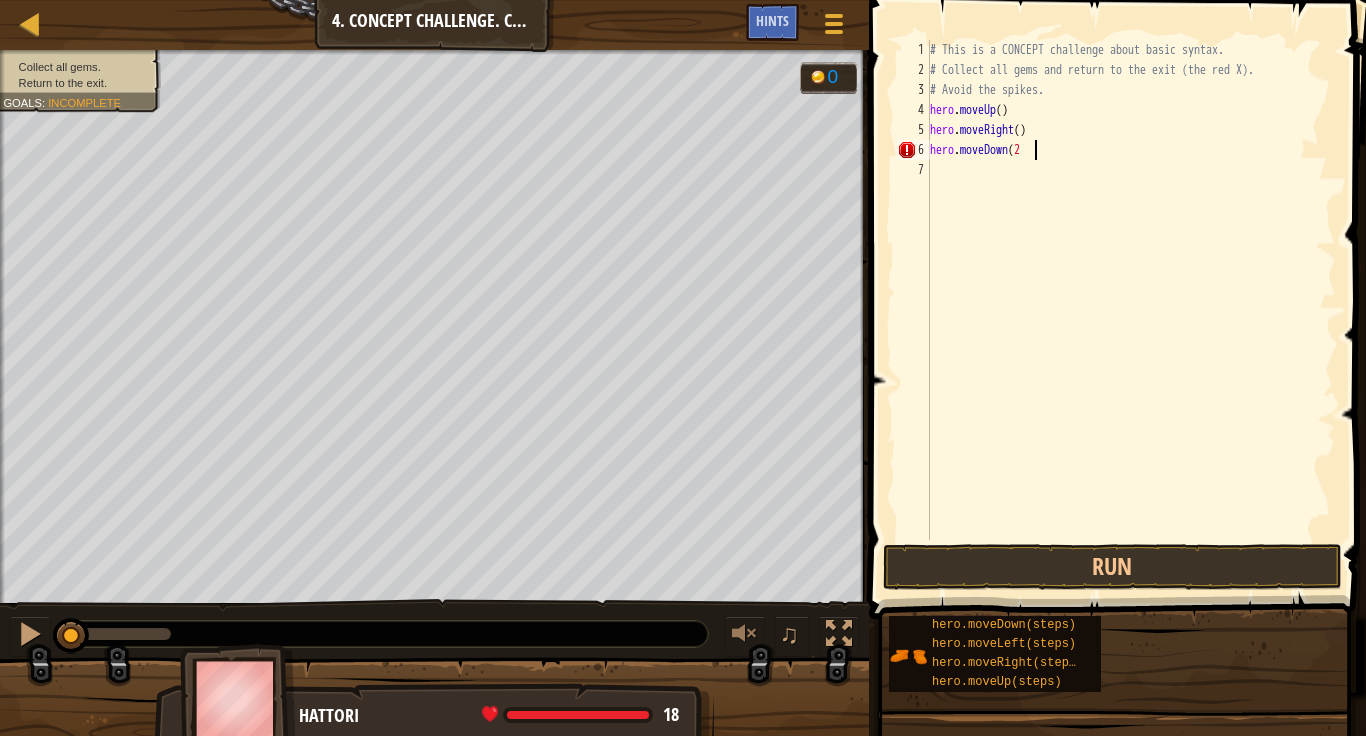 type on "hero.moveDown(2)" 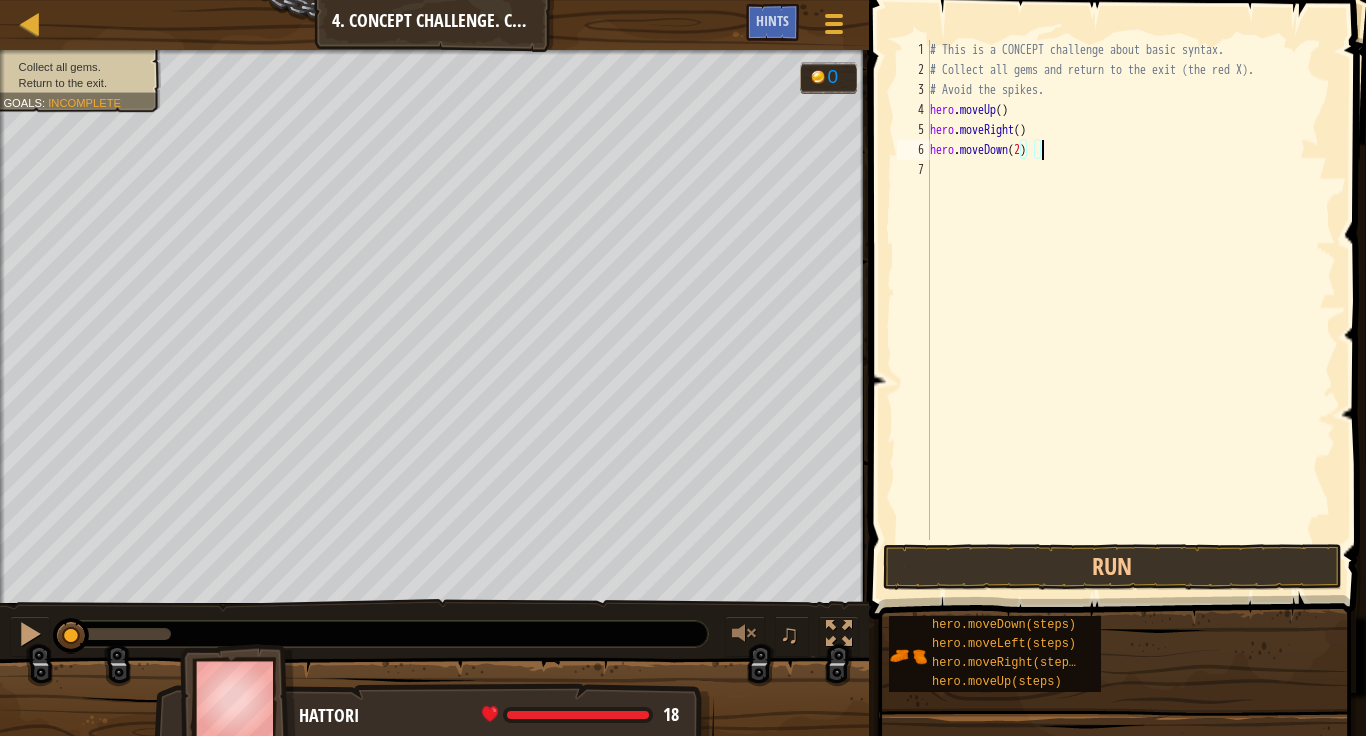 click on "# This is a CONCEPT challenge about basic syntax. # Collect all gems and return to the exit (the red X). # Avoid the spikes. hero . moveUp ( ) hero . moveRight ( ) hero . moveDown ( 2 )" at bounding box center [1131, 310] 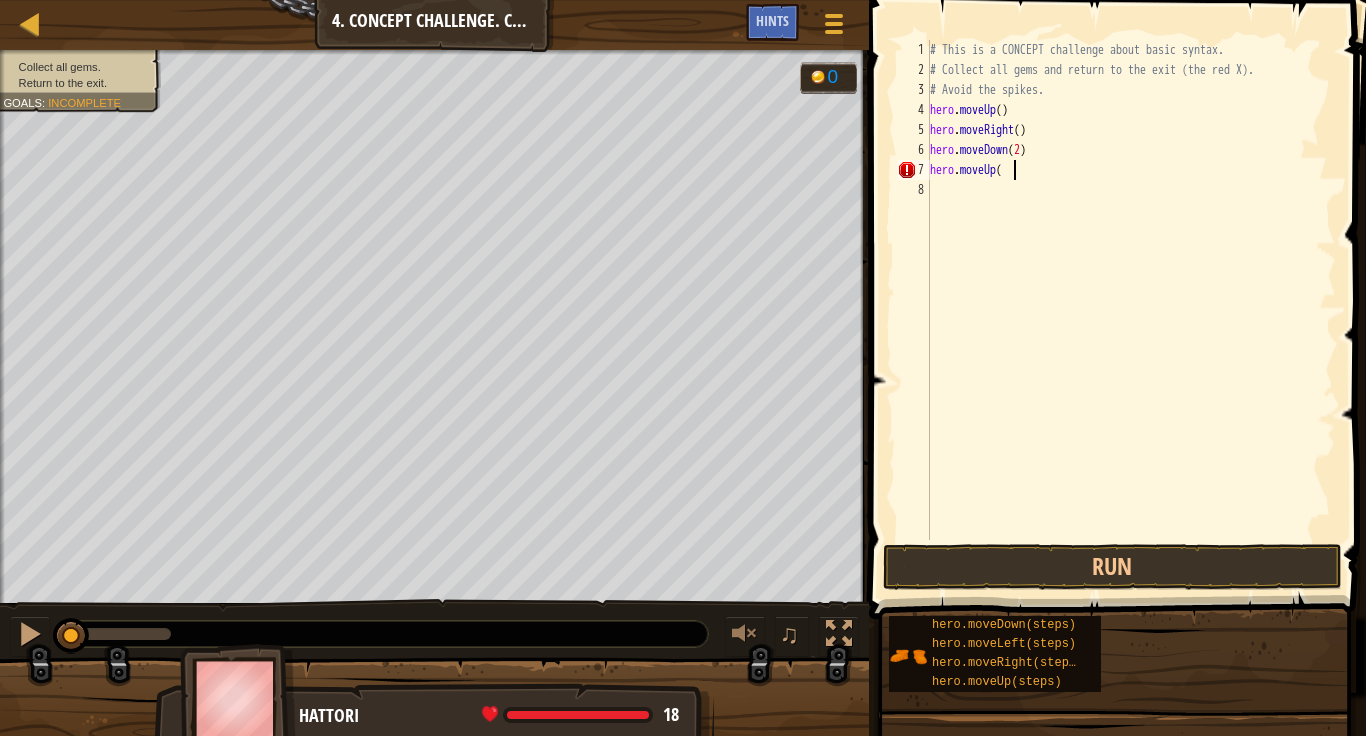 scroll, scrollTop: 9, scrollLeft: 11, axis: both 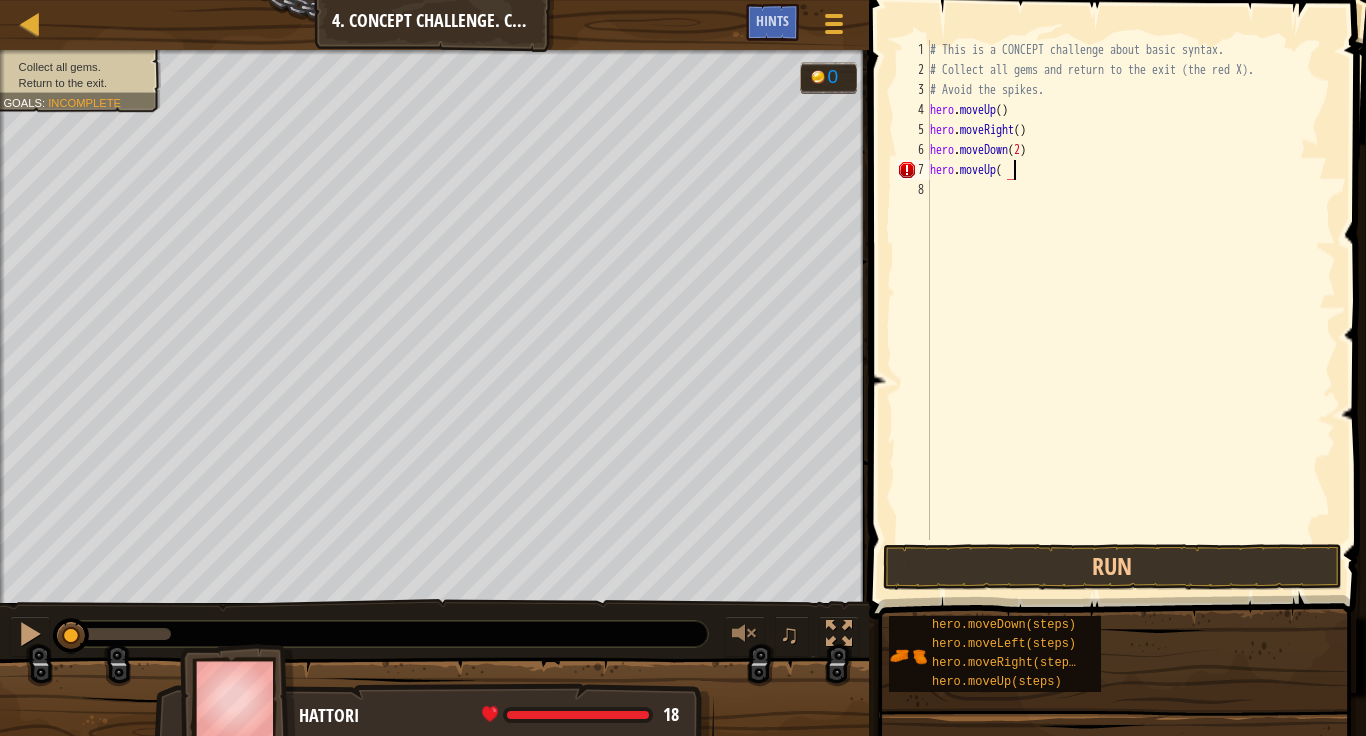 type on "hero.moveUp()" 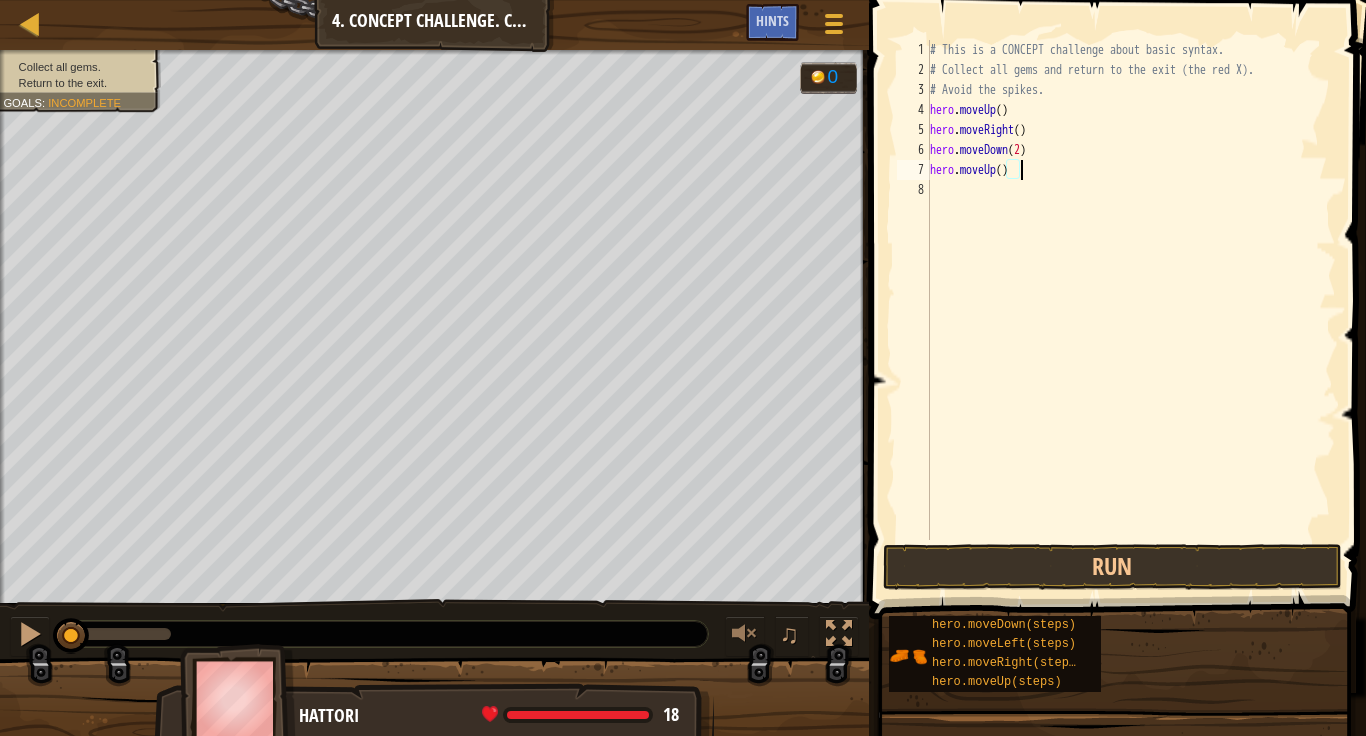 click on "# This is a CONCEPT challenge about basic syntax. # Collect all gems and return to the exit (the red X). # Avoid the spikes. hero . moveUp ( ) hero . moveRight ( ) hero . moveDown ( 2 ) hero . moveUp ( )" at bounding box center (1131, 310) 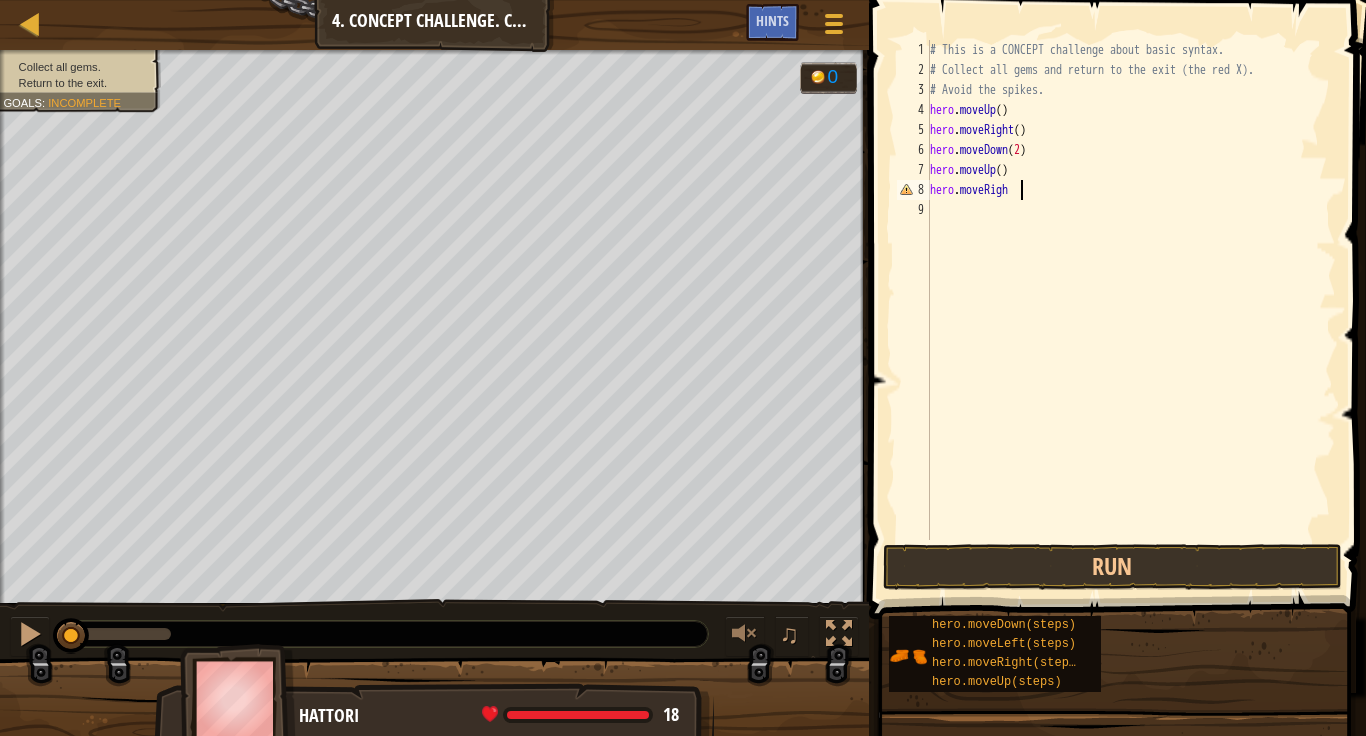scroll, scrollTop: 9, scrollLeft: 13, axis: both 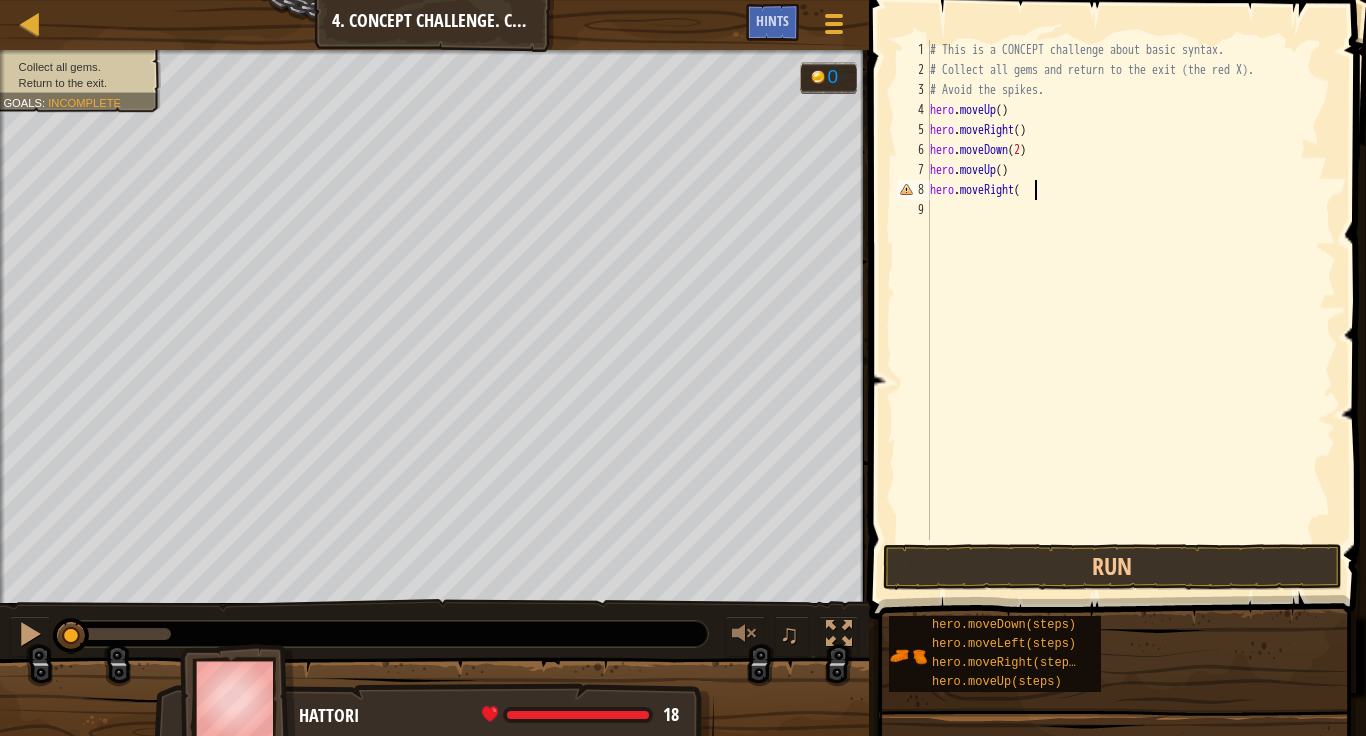 type on "hero.moveRight()" 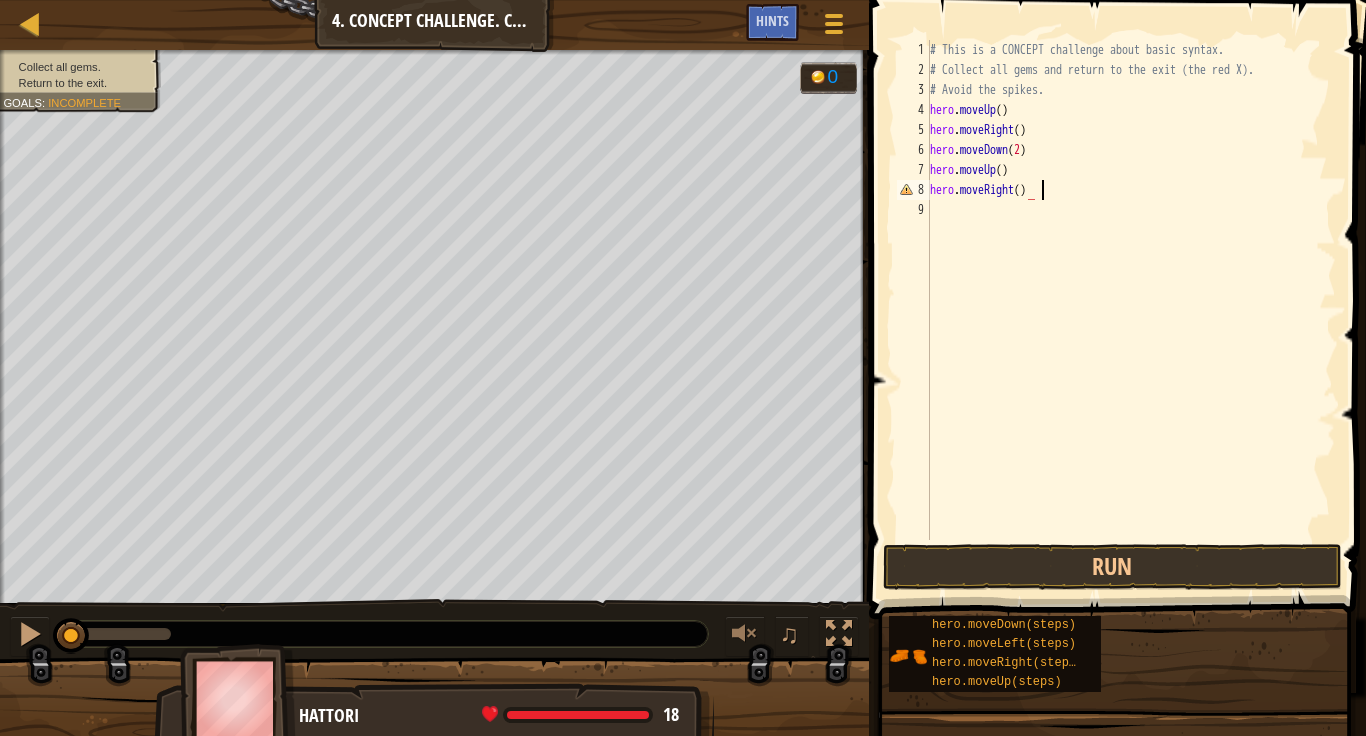 scroll, scrollTop: 9, scrollLeft: 15, axis: both 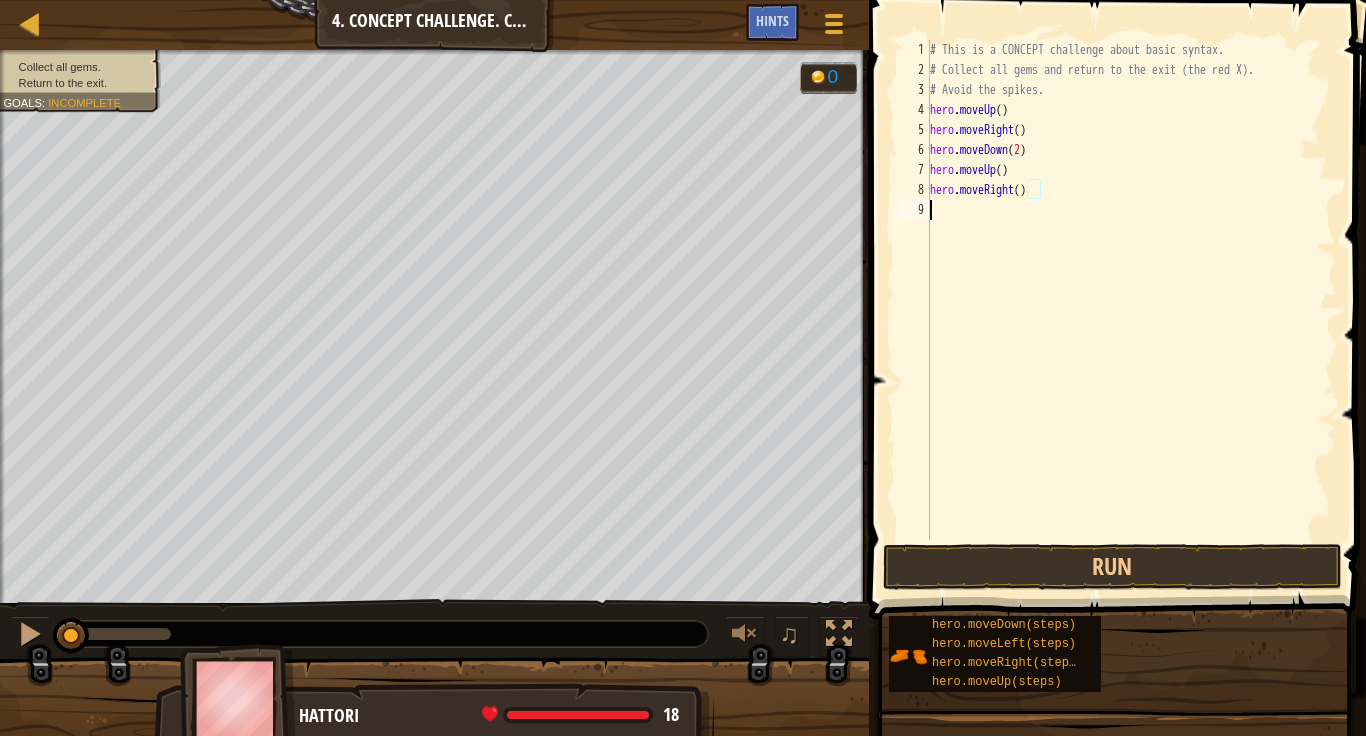 click on "# This is a CONCEPT challenge about basic syntax. # Collect all gems and return to the exit (the red X). # Avoid the spikes. hero . moveUp ( ) hero . moveRight ( ) hero . moveDown ( 2 ) hero . moveUp ( ) hero . moveRight ( )" at bounding box center [1131, 310] 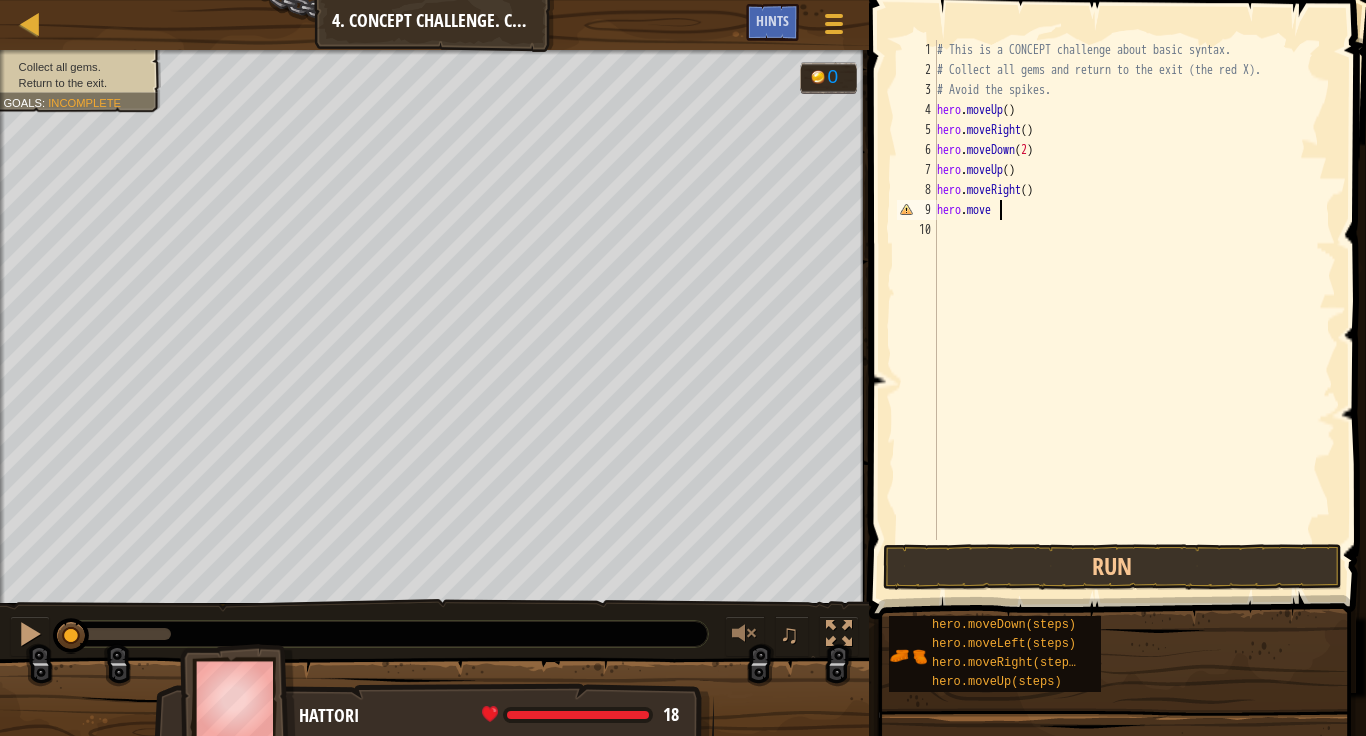 scroll, scrollTop: 9, scrollLeft: 9, axis: both 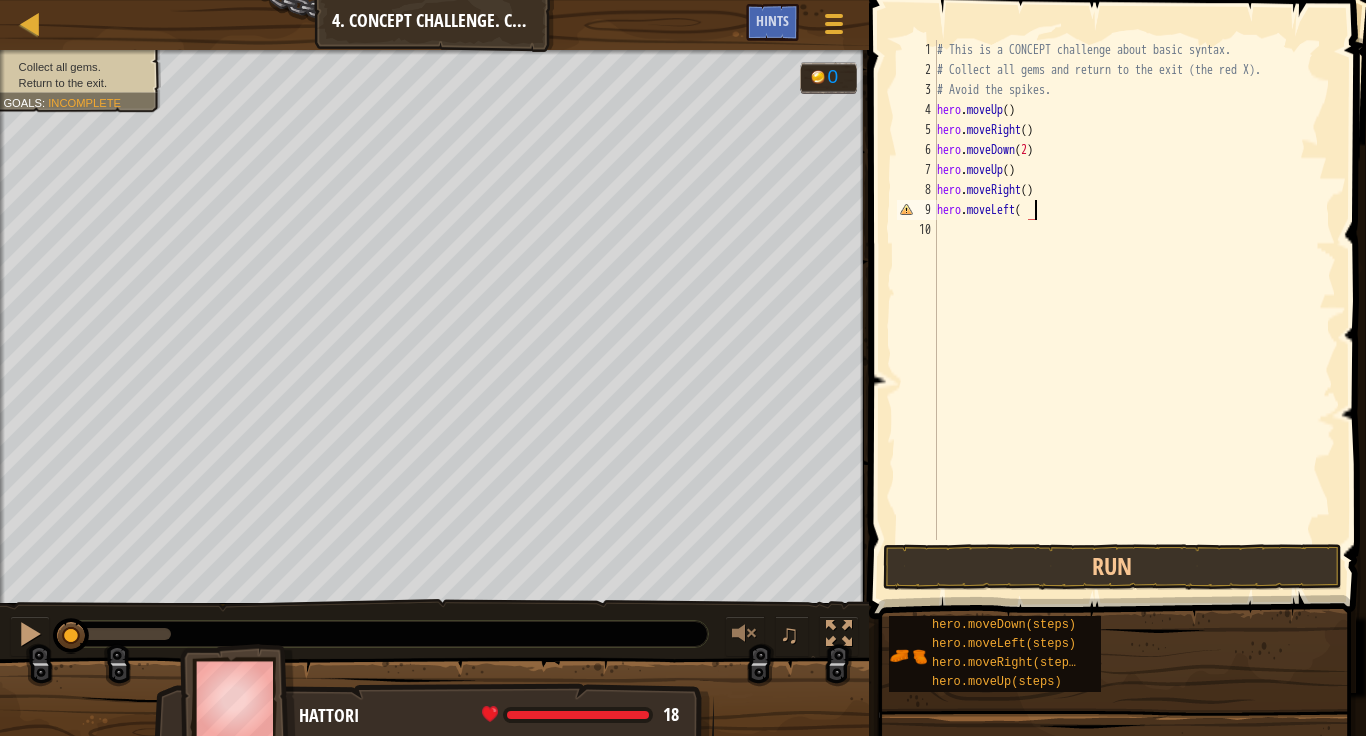 type on "hero.moveLeft()" 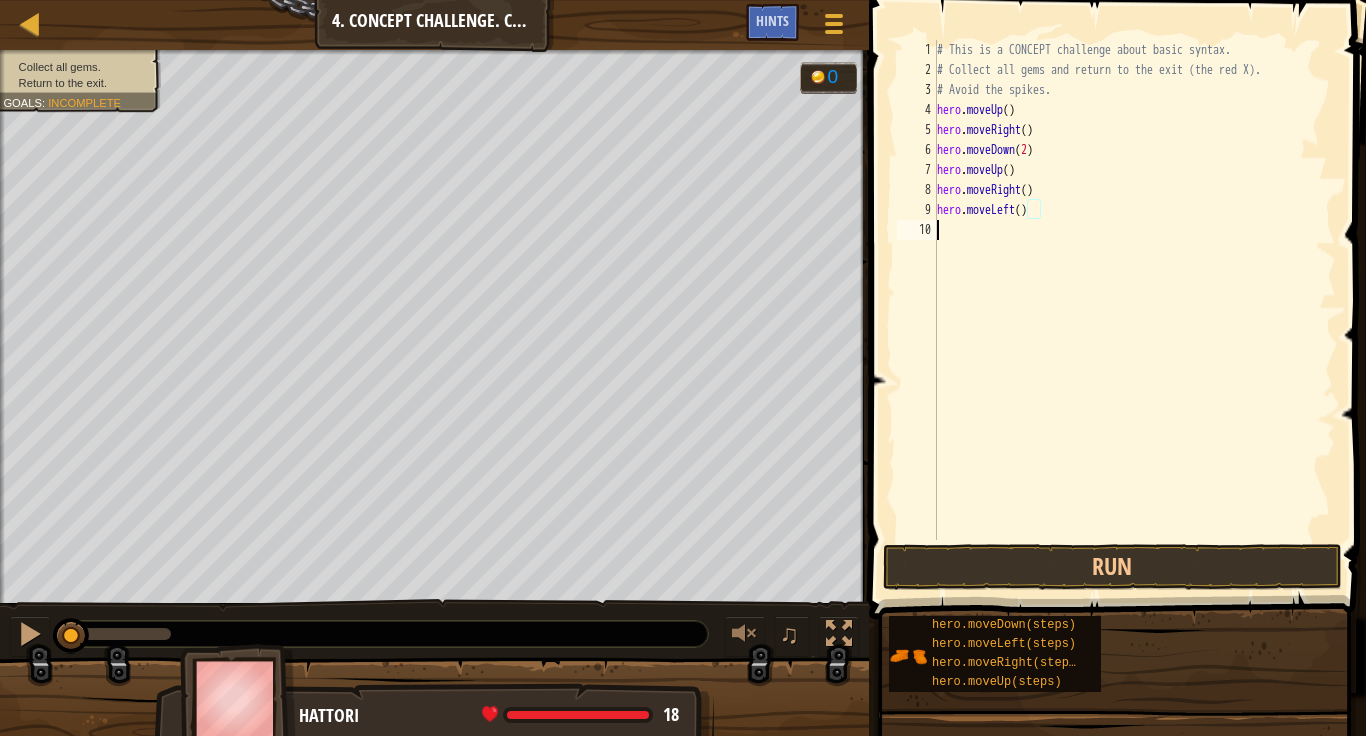 click on "# This is a CONCEPT challenge about basic syntax. # Collect all gems and return to the exit (the red X). # Avoid the spikes. hero . moveUp ( ) hero . moveRight ( ) hero . moveDown ( 2 ) hero . moveUp ( ) hero . moveRight ( ) hero . moveLeft ( )" at bounding box center (1134, 310) 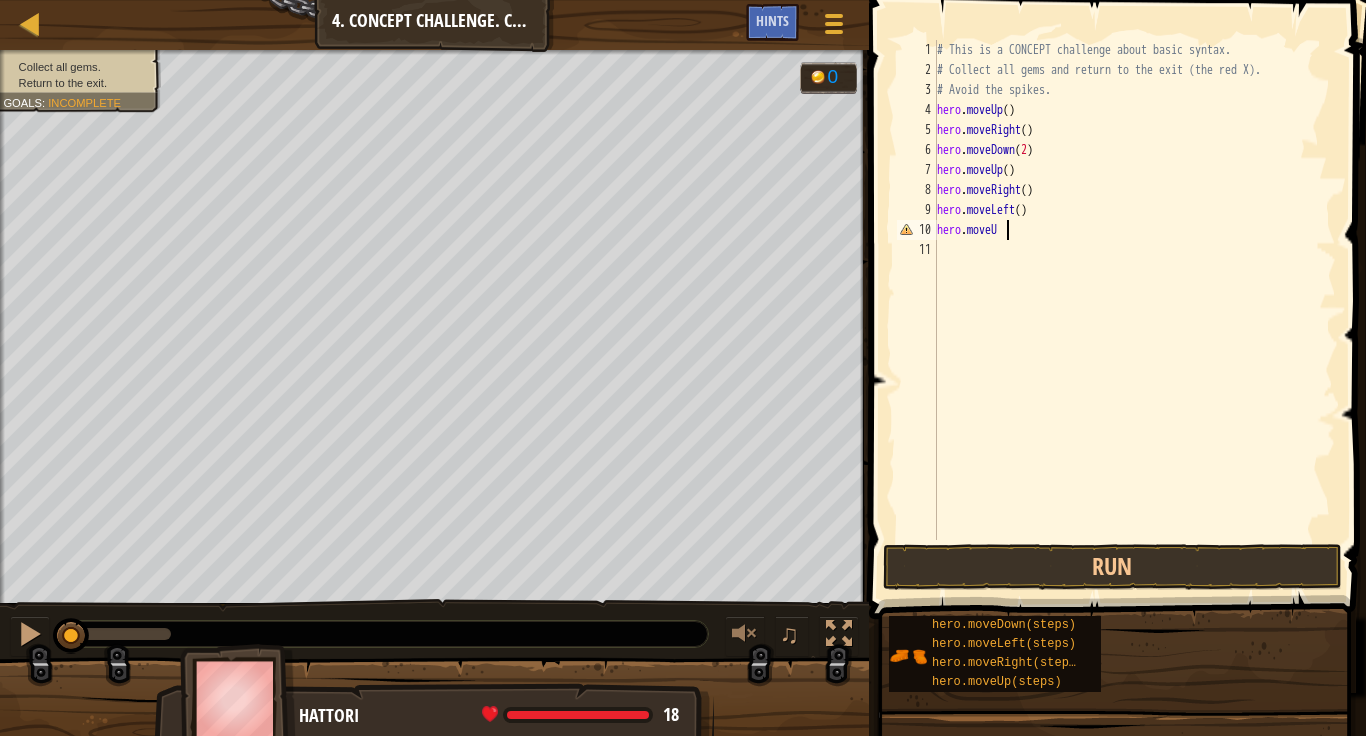scroll, scrollTop: 9, scrollLeft: 10, axis: both 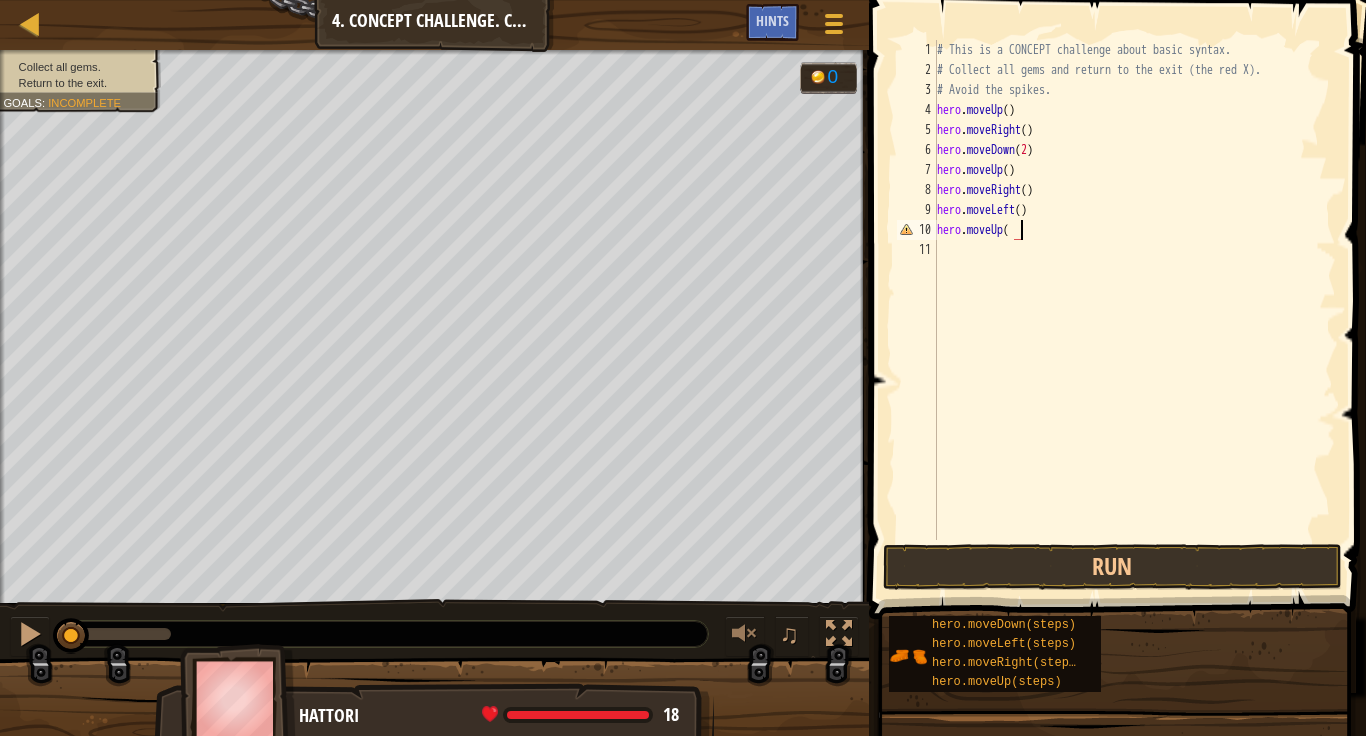 type on "hero.moveUp()" 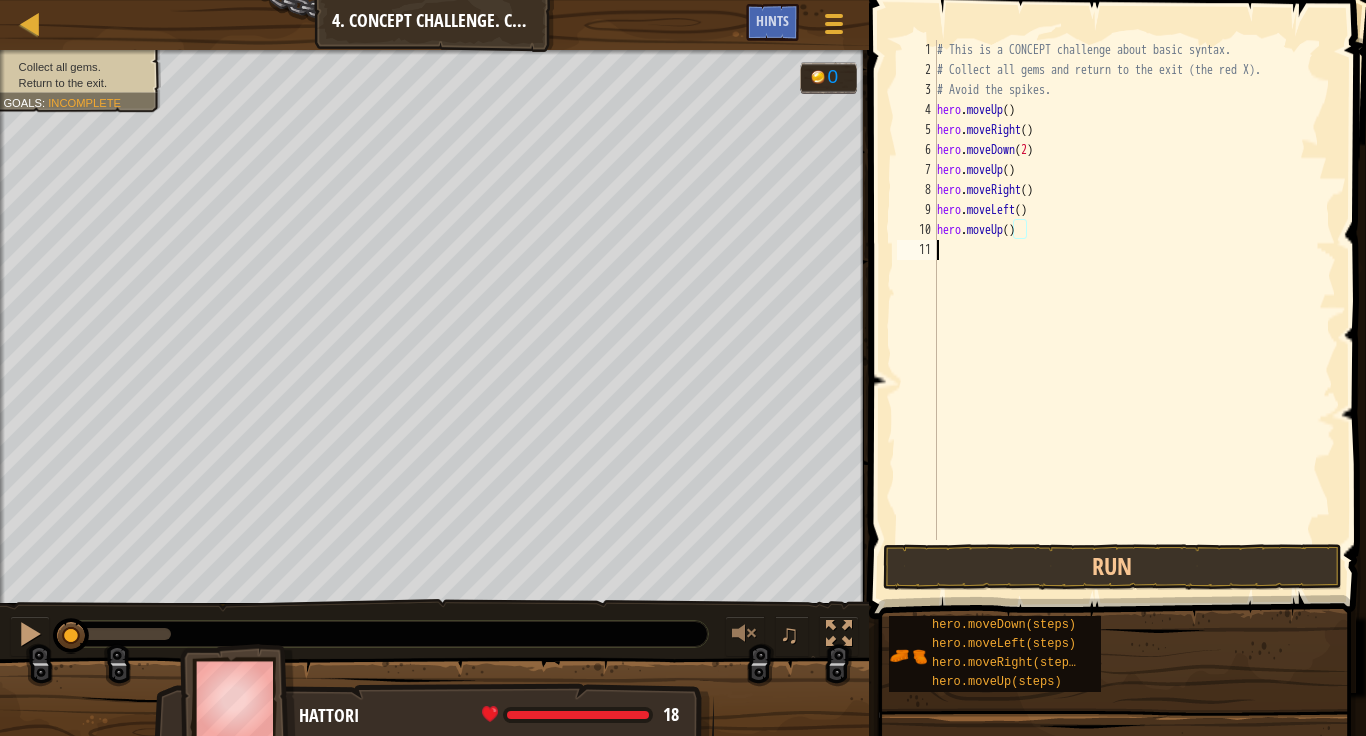 click on "# This is a CONCEPT challenge about basic syntax. # Collect all gems and return to the exit (the red X). # Avoid the spikes. hero . moveUp ( ) hero . moveRight ( ) hero . moveDown ( 2 ) hero . moveUp ( ) hero . moveRight ( ) hero . moveLeft ( ) hero . moveUp ( )" at bounding box center [1134, 310] 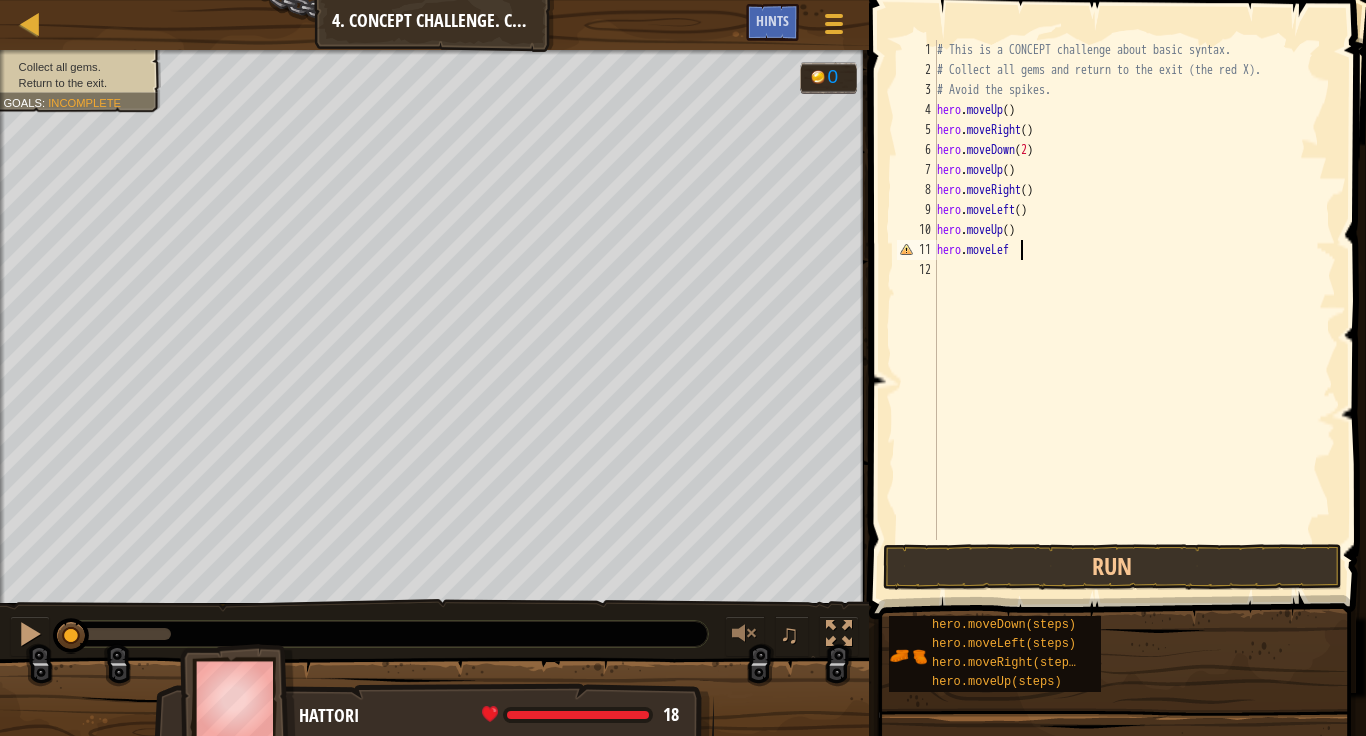 scroll, scrollTop: 9, scrollLeft: 12, axis: both 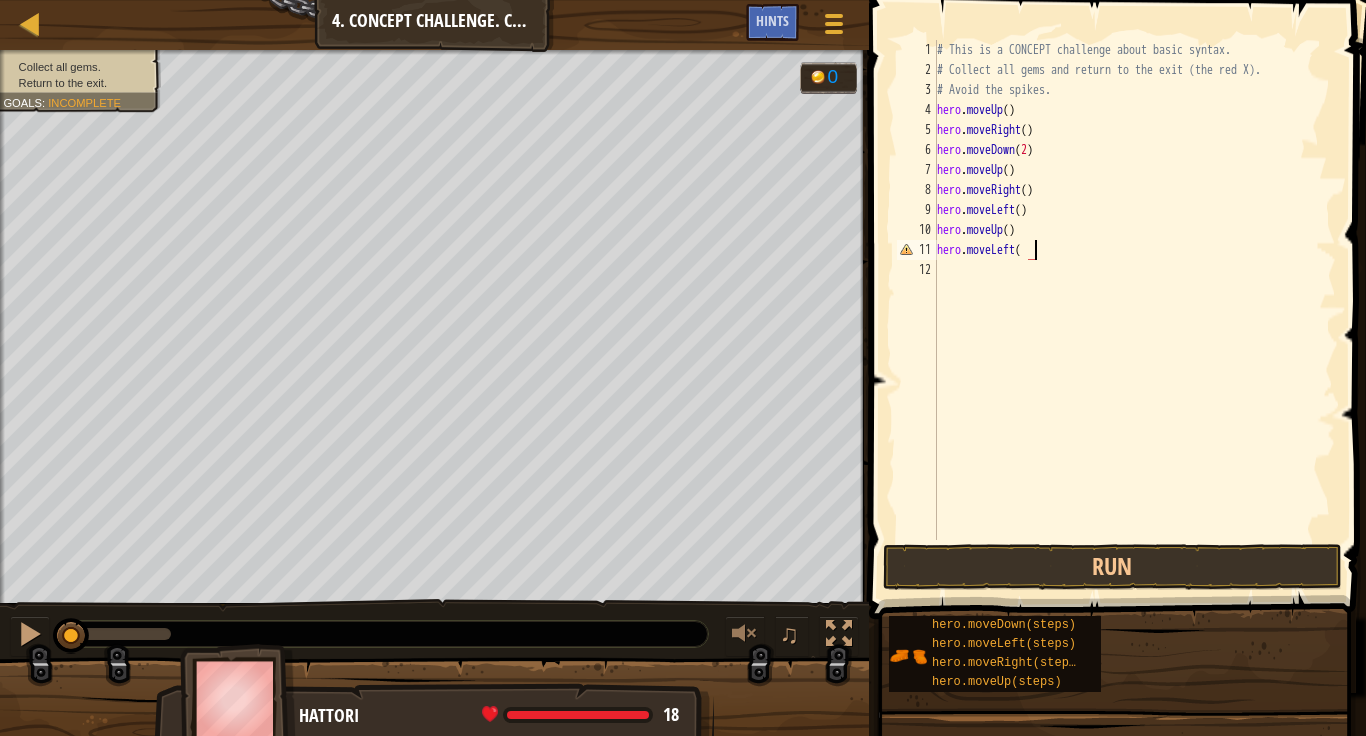 type on "hero.moveLeft()" 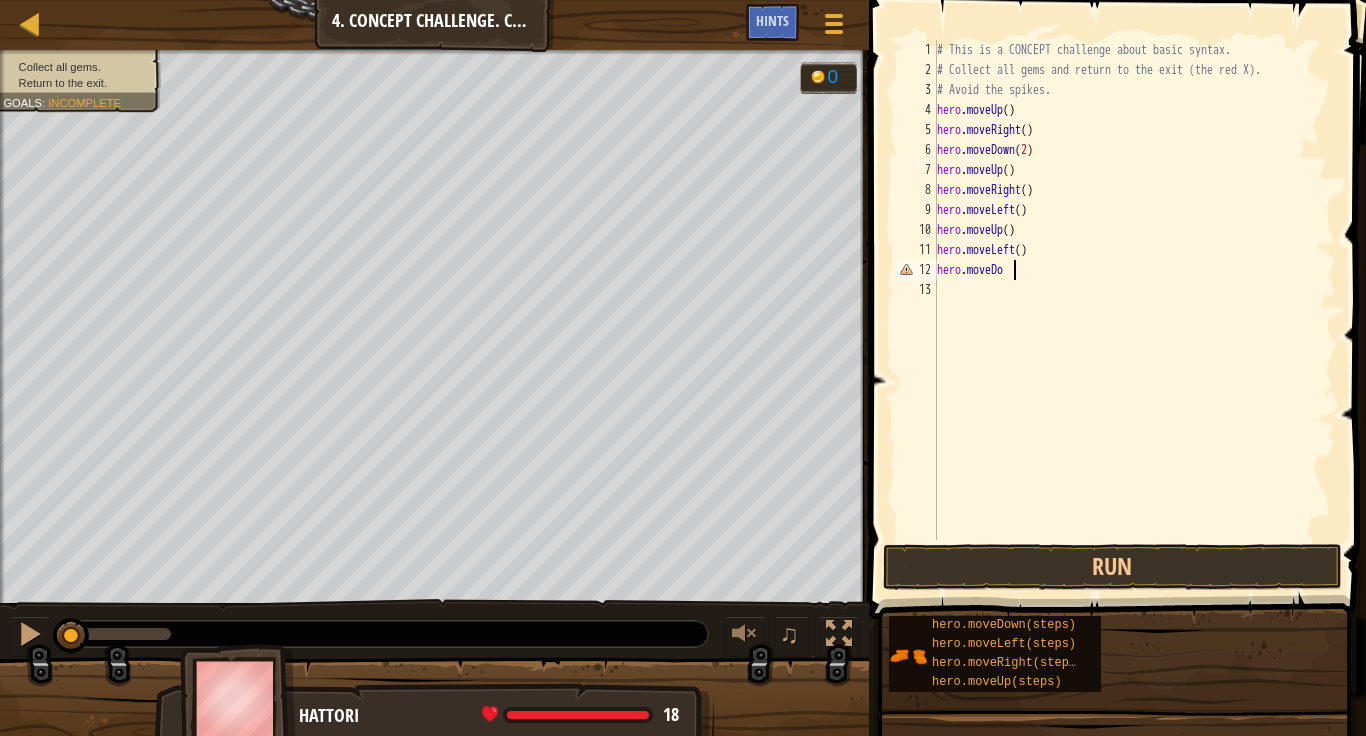scroll, scrollTop: 9, scrollLeft: 10, axis: both 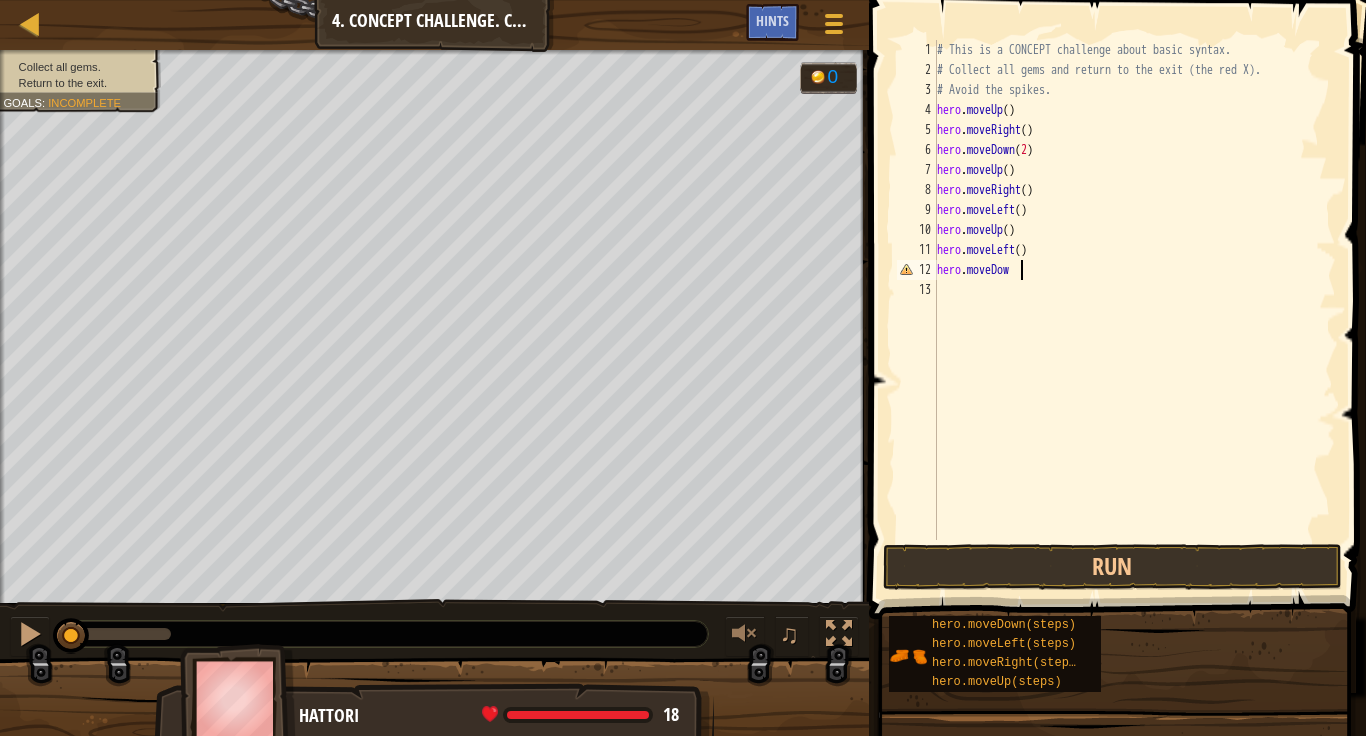 type on "hero.moveDown" 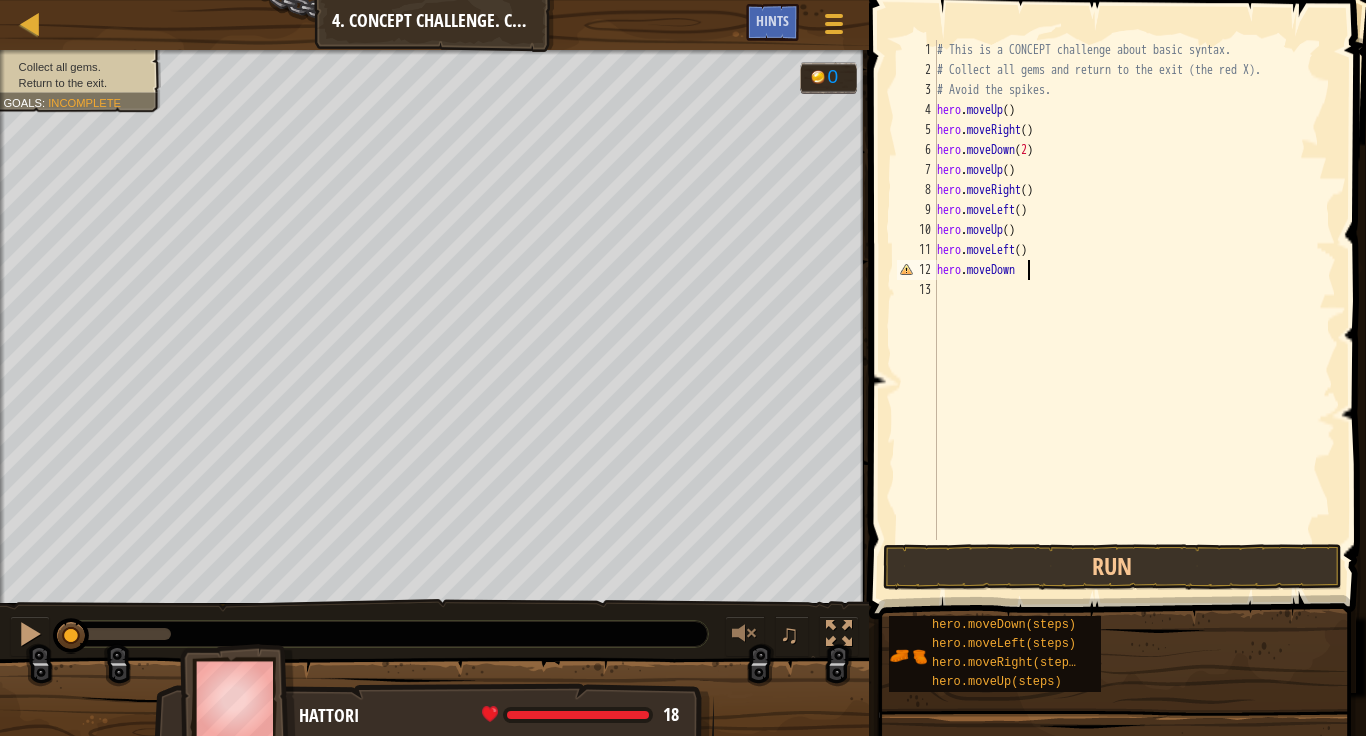 scroll, scrollTop: 9, scrollLeft: 0, axis: vertical 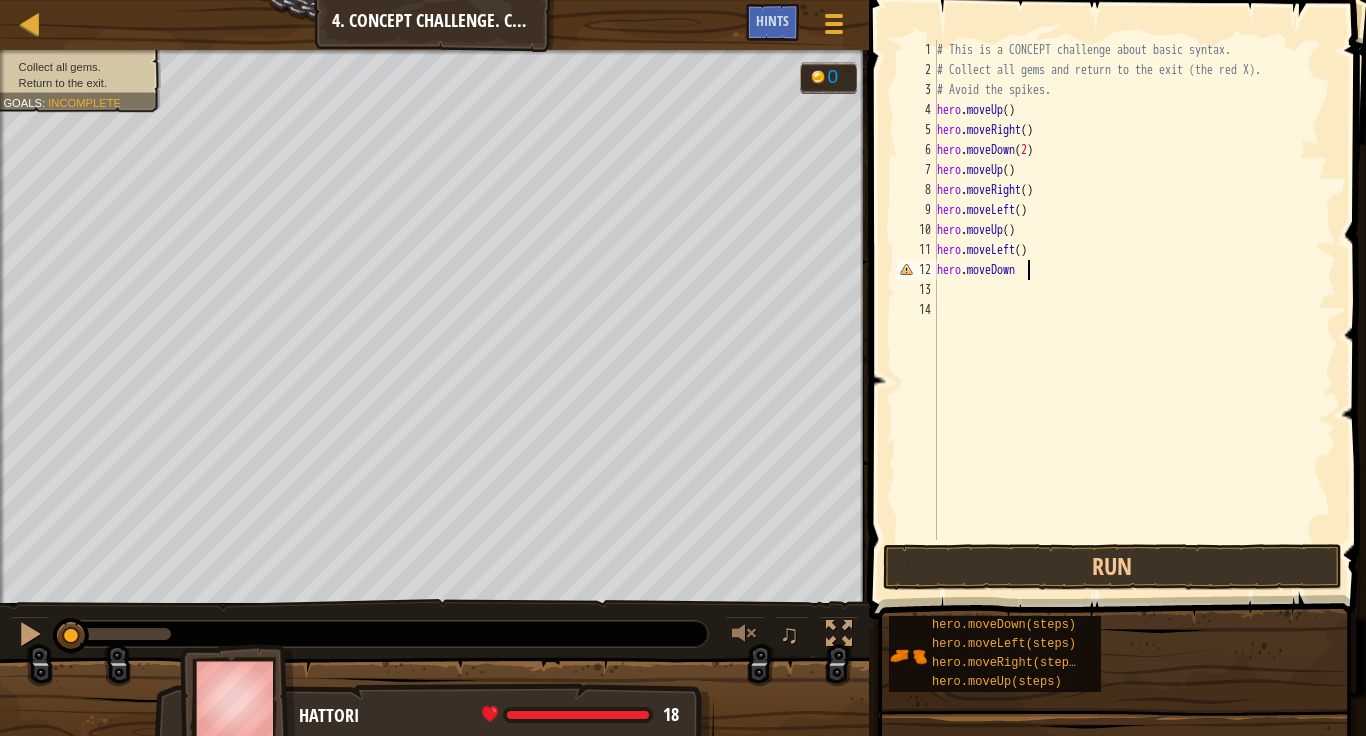 click on "# This is a CONCEPT challenge about basic syntax. # Collect all gems and return to the exit (the red X). # Avoid the spikes. hero . moveUp ( ) hero . moveRight ( ) hero . moveDown ( 2 ) hero . moveUp ( ) hero . moveRight ( ) hero . moveLeft ( ) hero . moveUp ( ) hero . moveLeft ( ) hero . moveDown" at bounding box center (1134, 310) 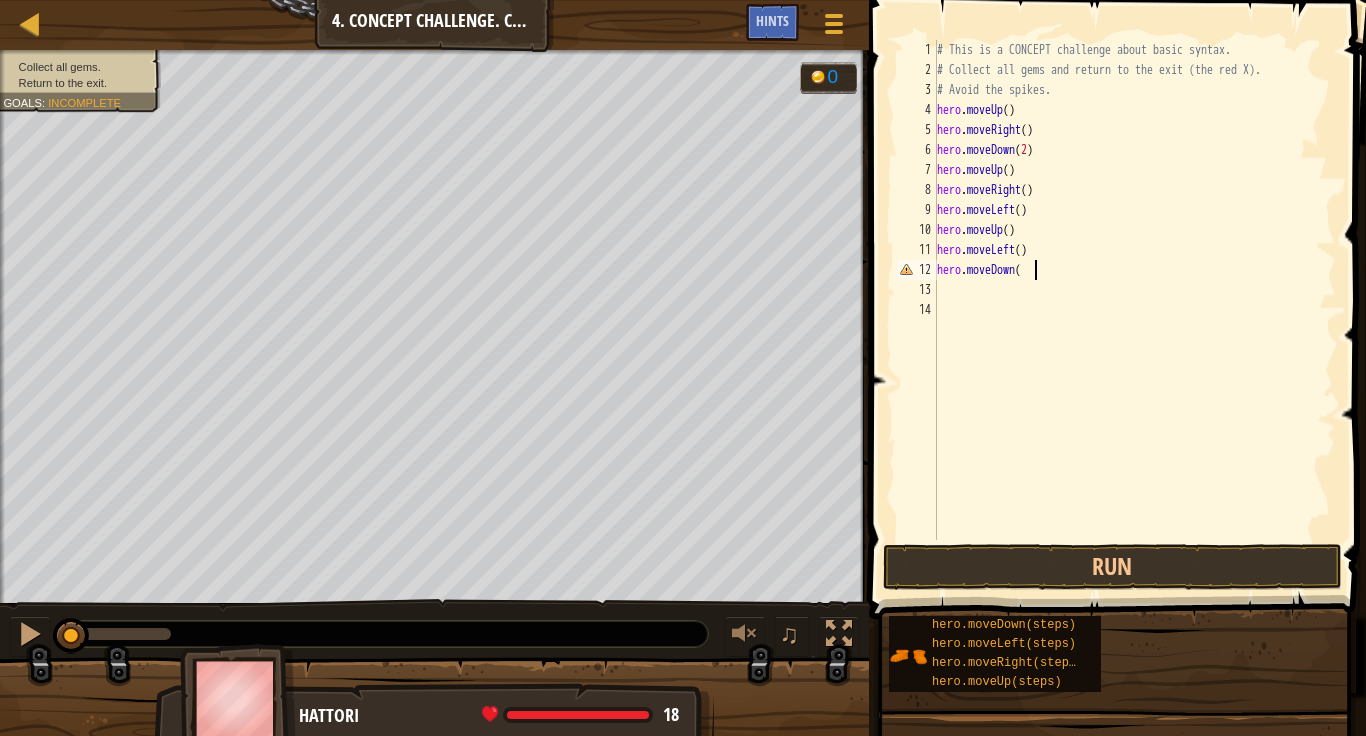 type on "hero.moveDown()" 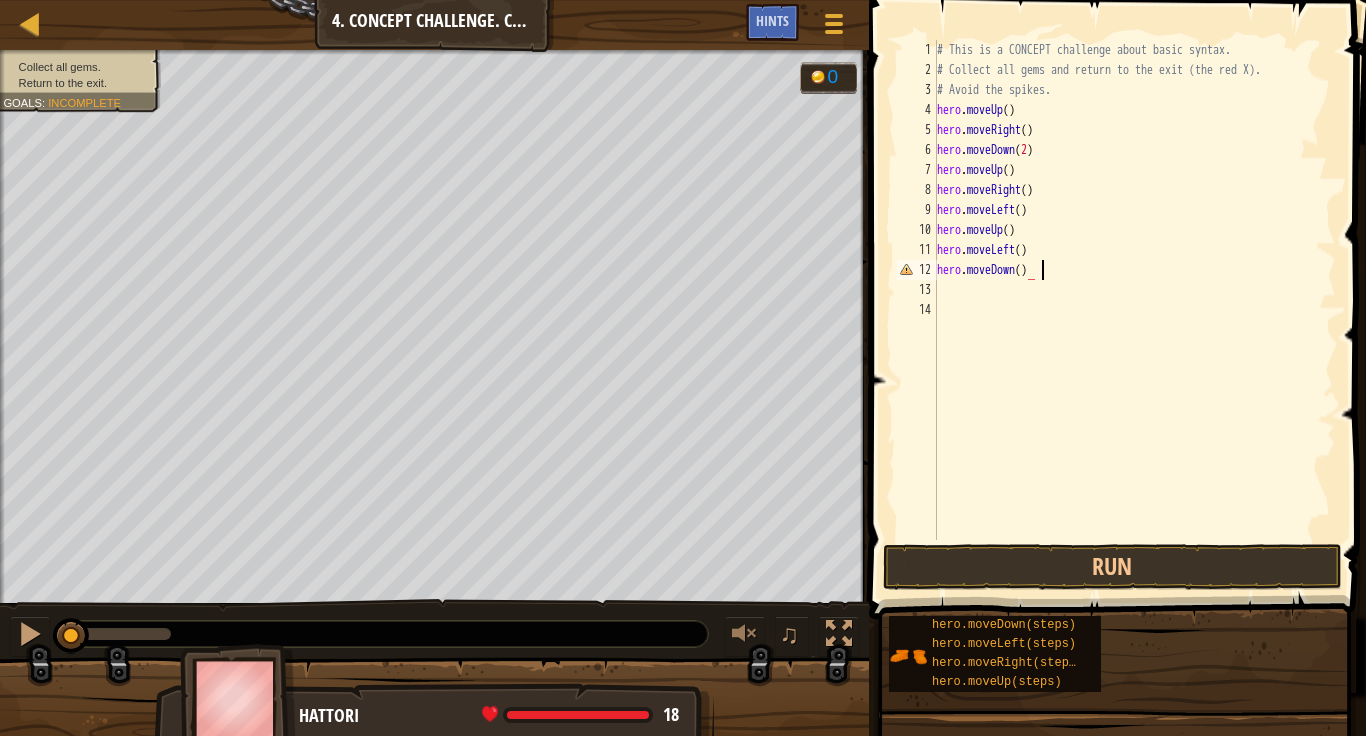 scroll, scrollTop: 9, scrollLeft: 14, axis: both 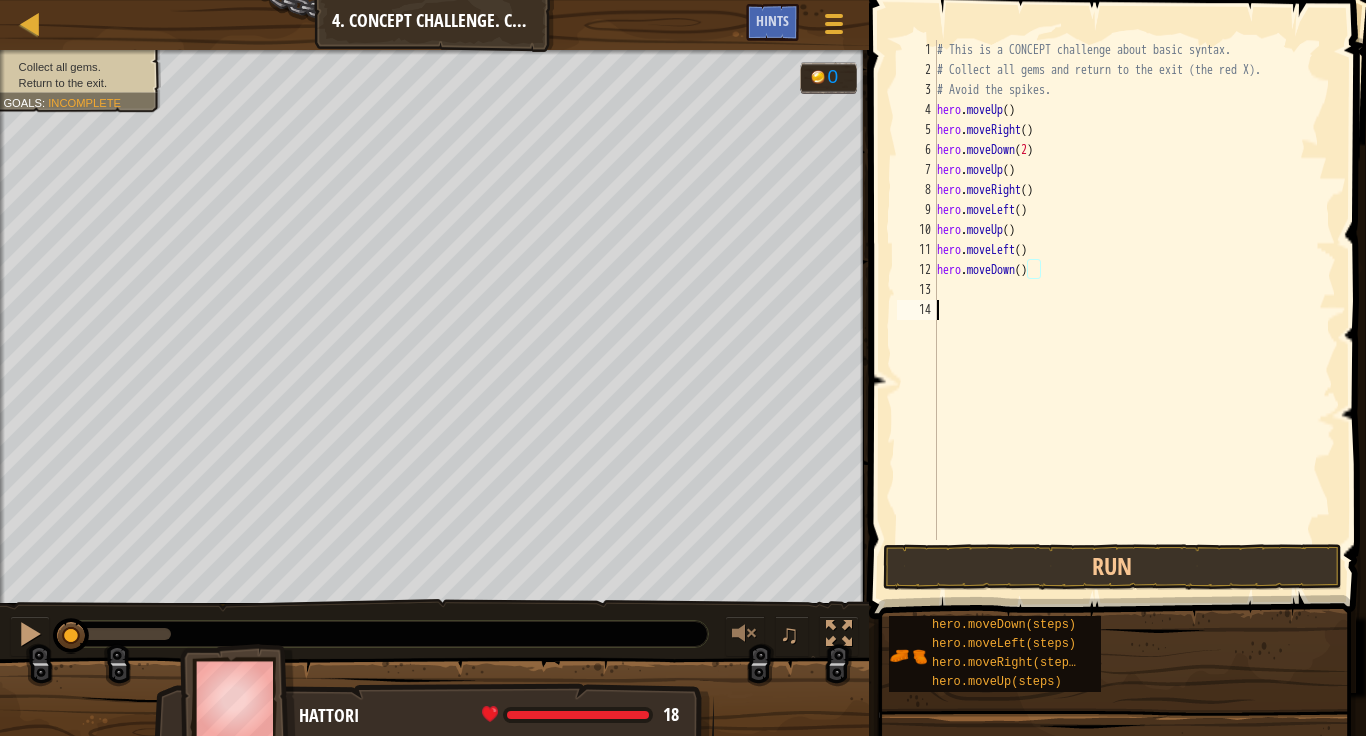 click on "# This is a CONCEPT challenge about basic syntax. # Collect all gems and return to the exit (the red X). # Avoid the spikes. hero . moveUp ( ) hero . moveRight ( ) hero . moveDown ( 2 ) hero . moveUp ( ) hero . moveRight ( ) hero . moveLeft ( ) hero . moveUp ( ) hero . moveLeft ( ) hero . moveDown ( )" at bounding box center [1134, 310] 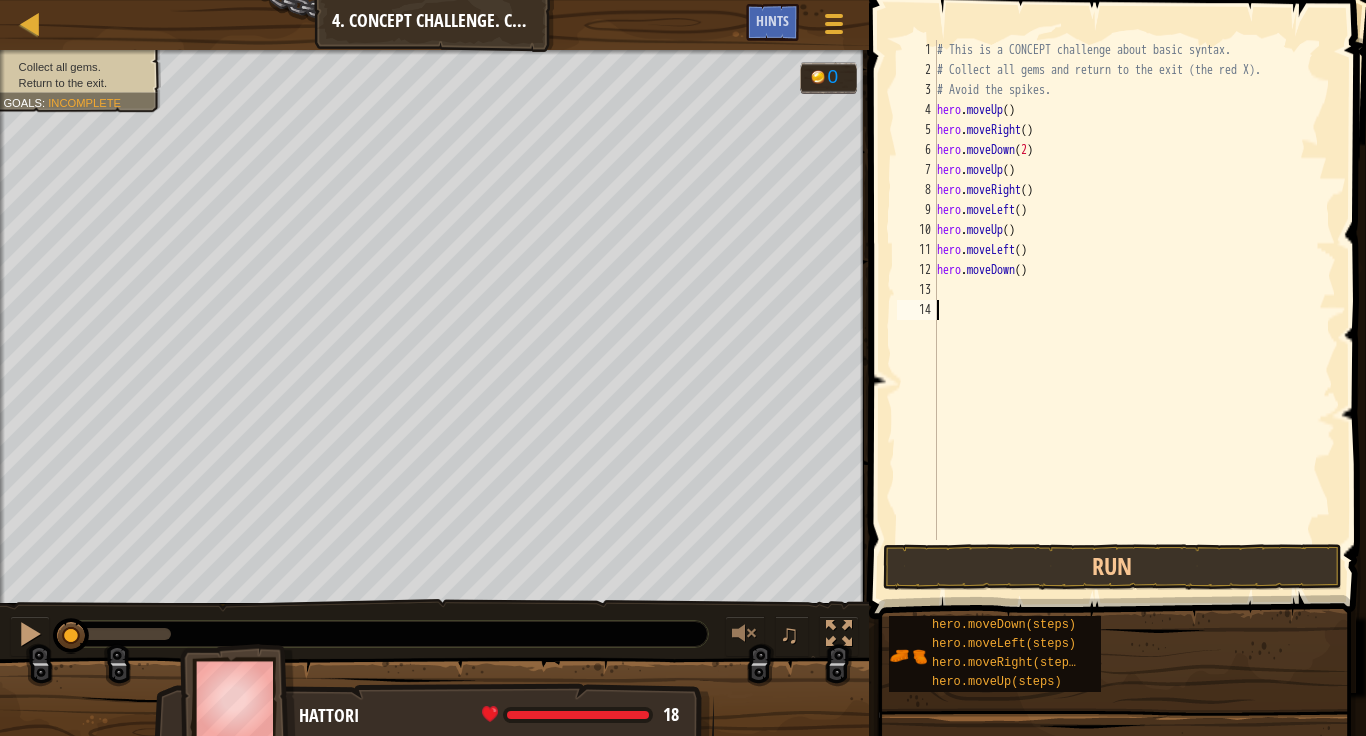 click on "# This is a CONCEPT challenge about basic syntax. # Collect all gems and return to the exit (the red X). # Avoid the spikes. hero . moveUp ( ) hero . moveRight ( ) hero . moveDown ( 2 ) hero . moveUp ( ) hero . moveRight ( ) hero . moveLeft ( ) hero . moveUp ( ) hero . moveLeft ( ) hero . moveDown ( )" at bounding box center (1134, 310) 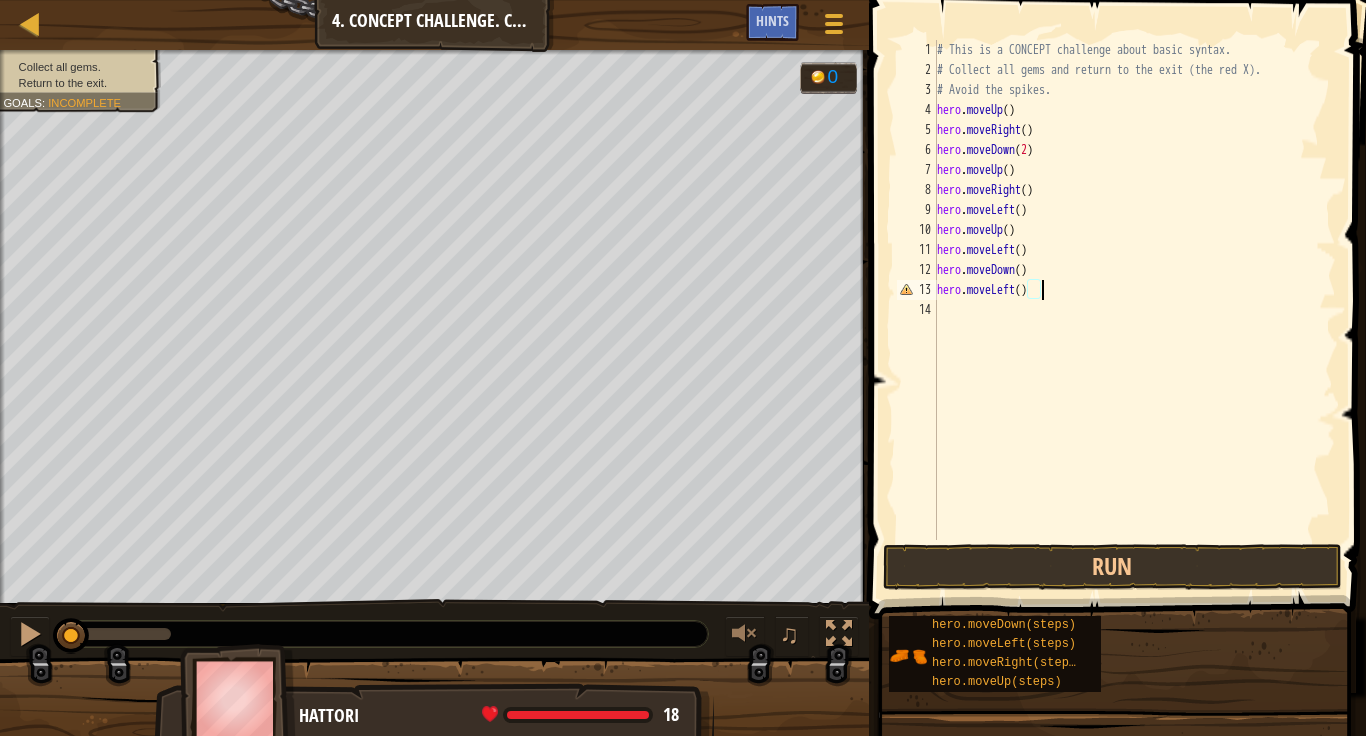 scroll, scrollTop: 9, scrollLeft: 14, axis: both 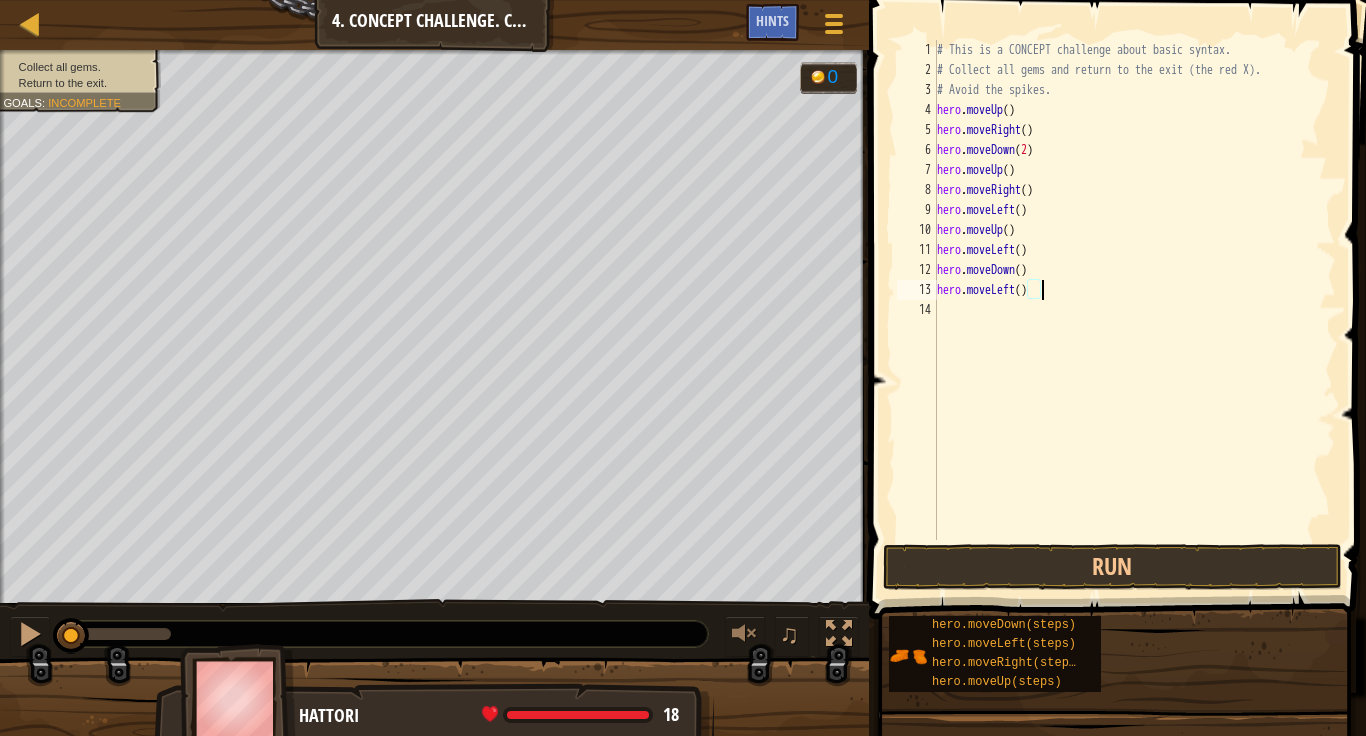 type on "hero.moveLeft()" 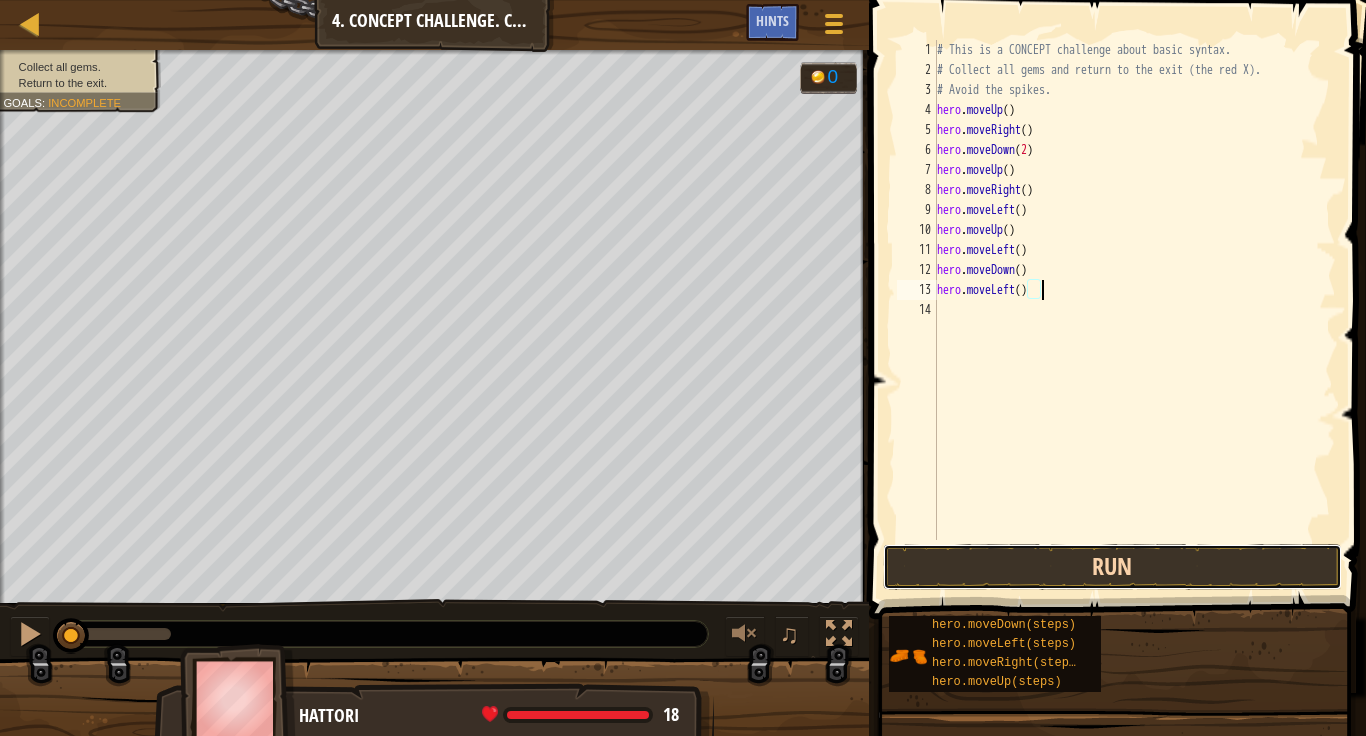 click on "Run" at bounding box center (1112, 567) 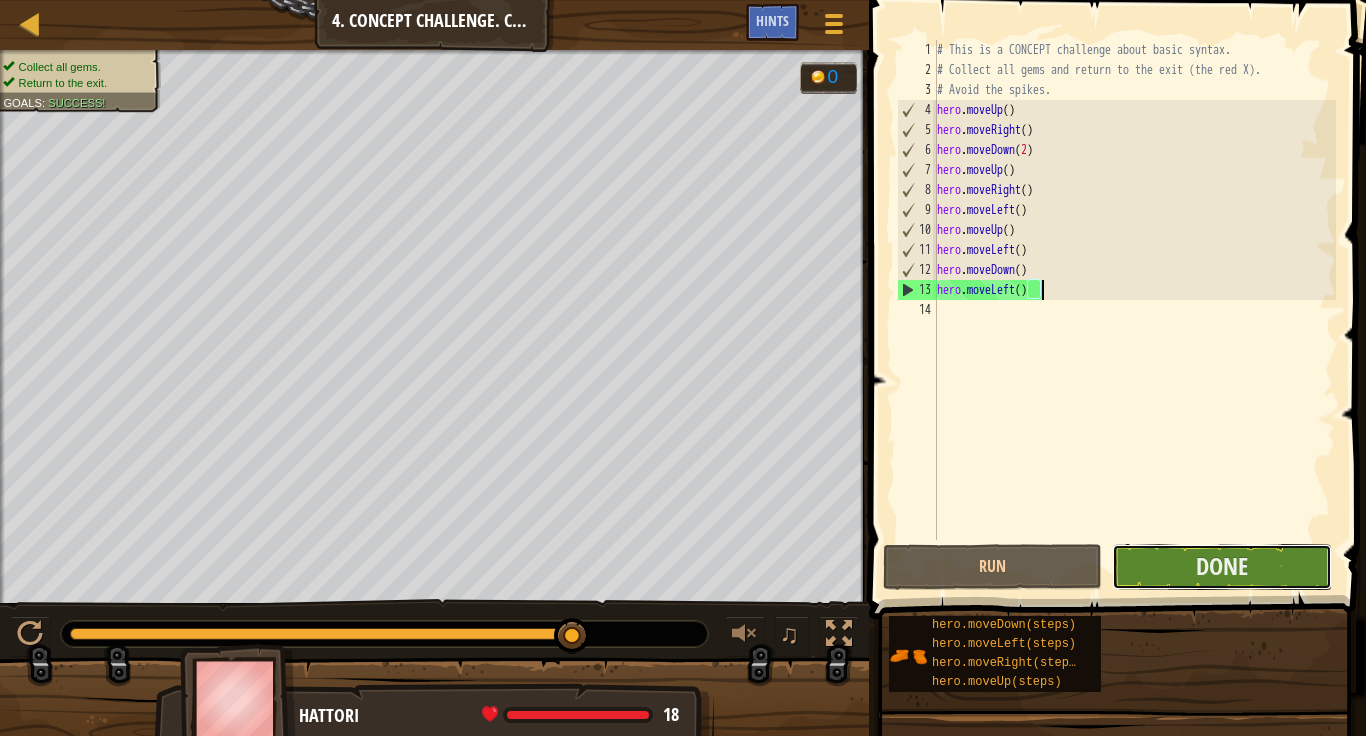click on "Done" at bounding box center [1221, 567] 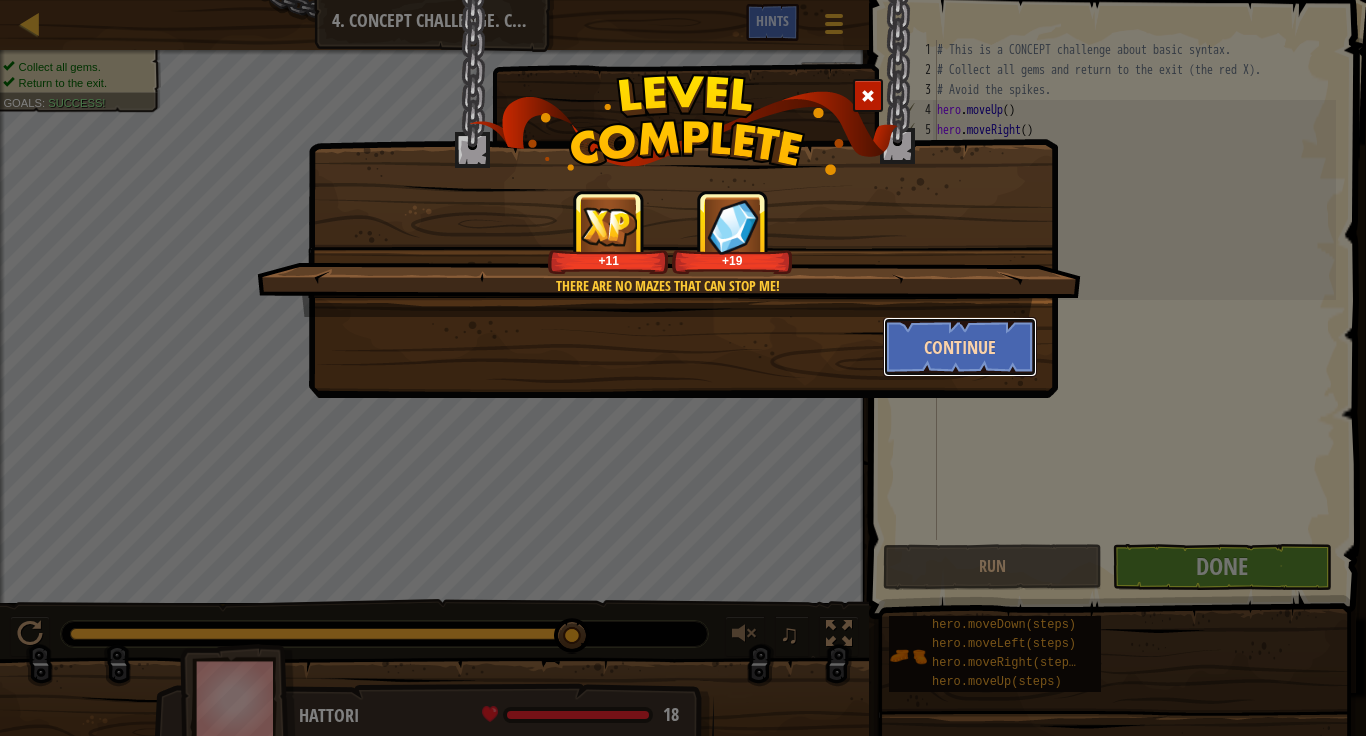 click on "Continue" at bounding box center [960, 347] 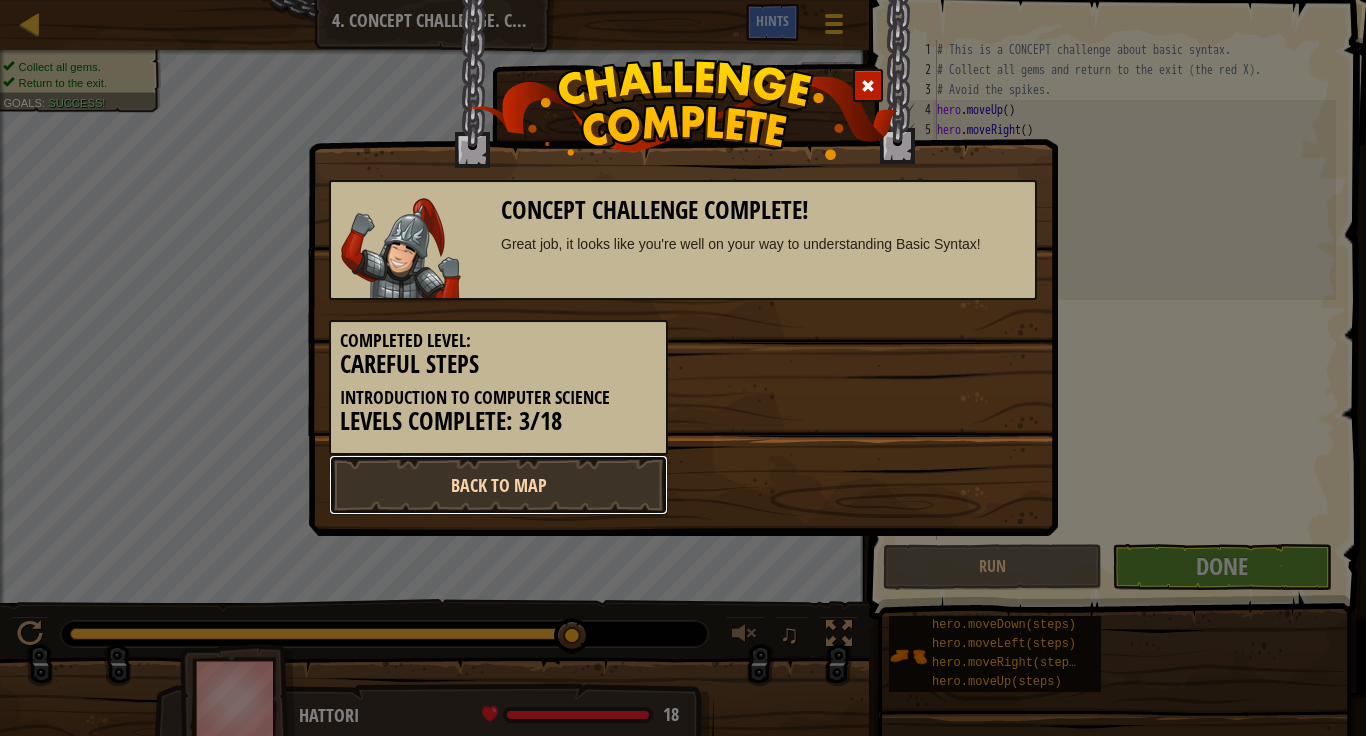 click on "Back to Map" at bounding box center [498, 485] 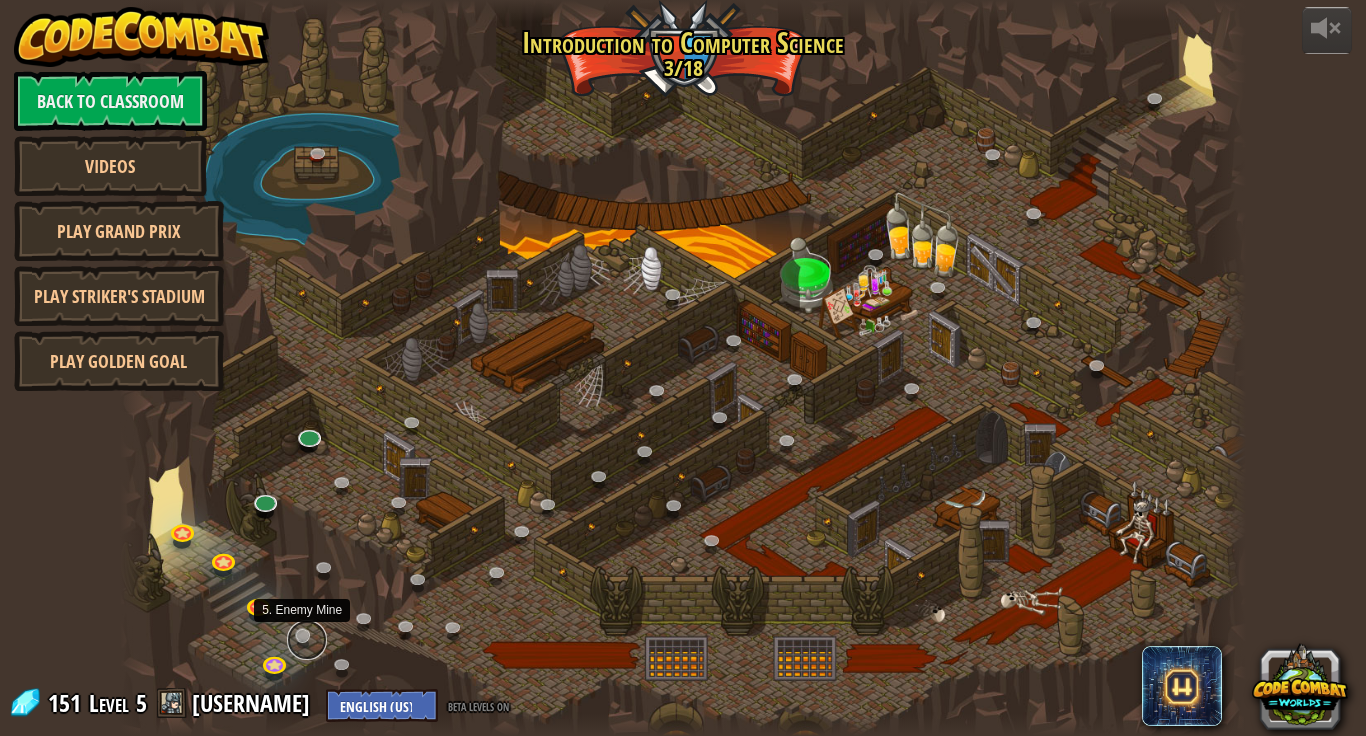 click at bounding box center (307, 640) 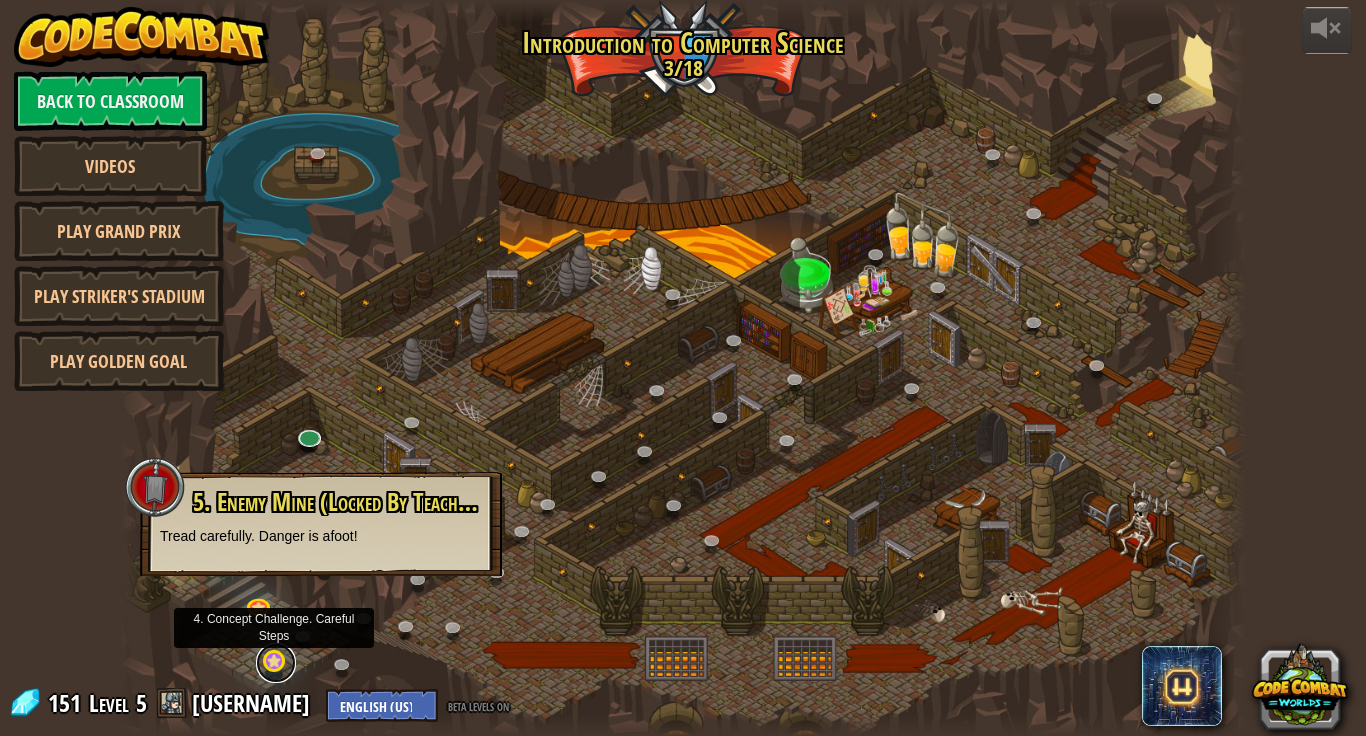 click at bounding box center (276, 663) 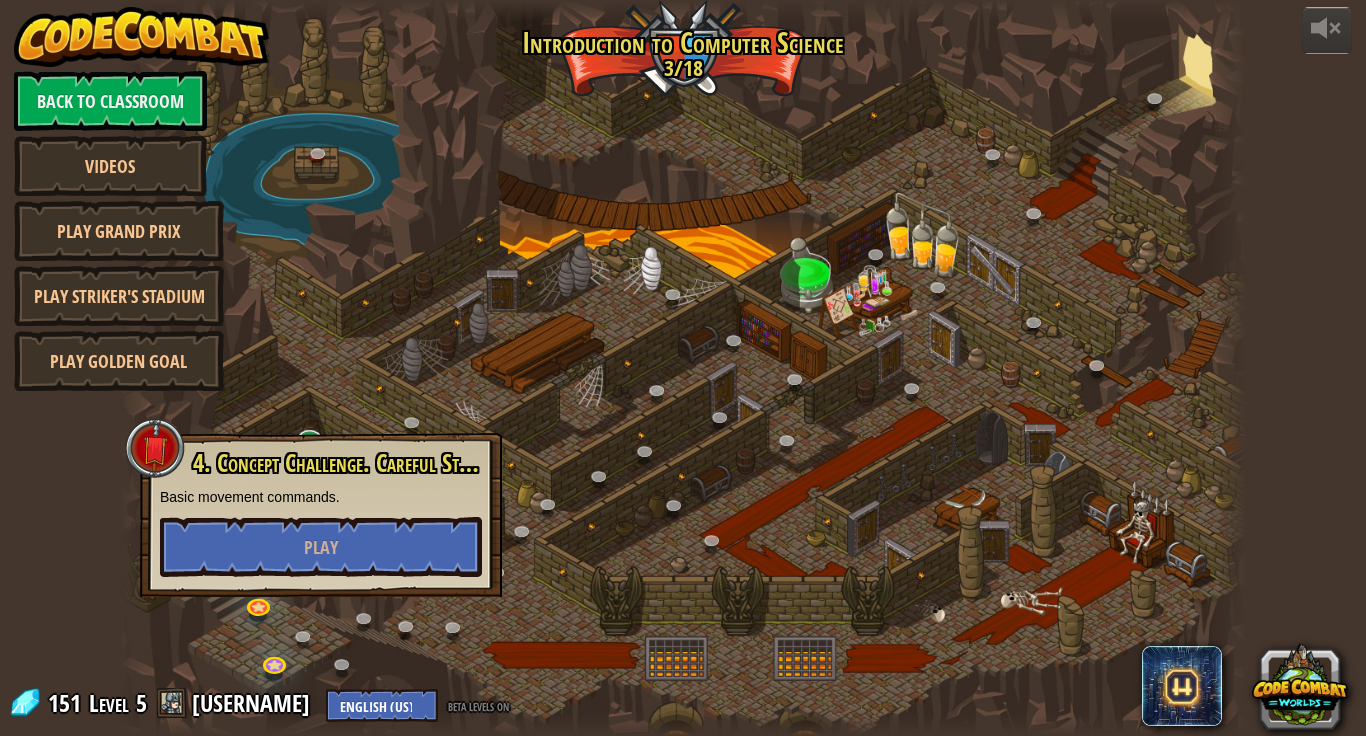 click at bounding box center (683, 368) 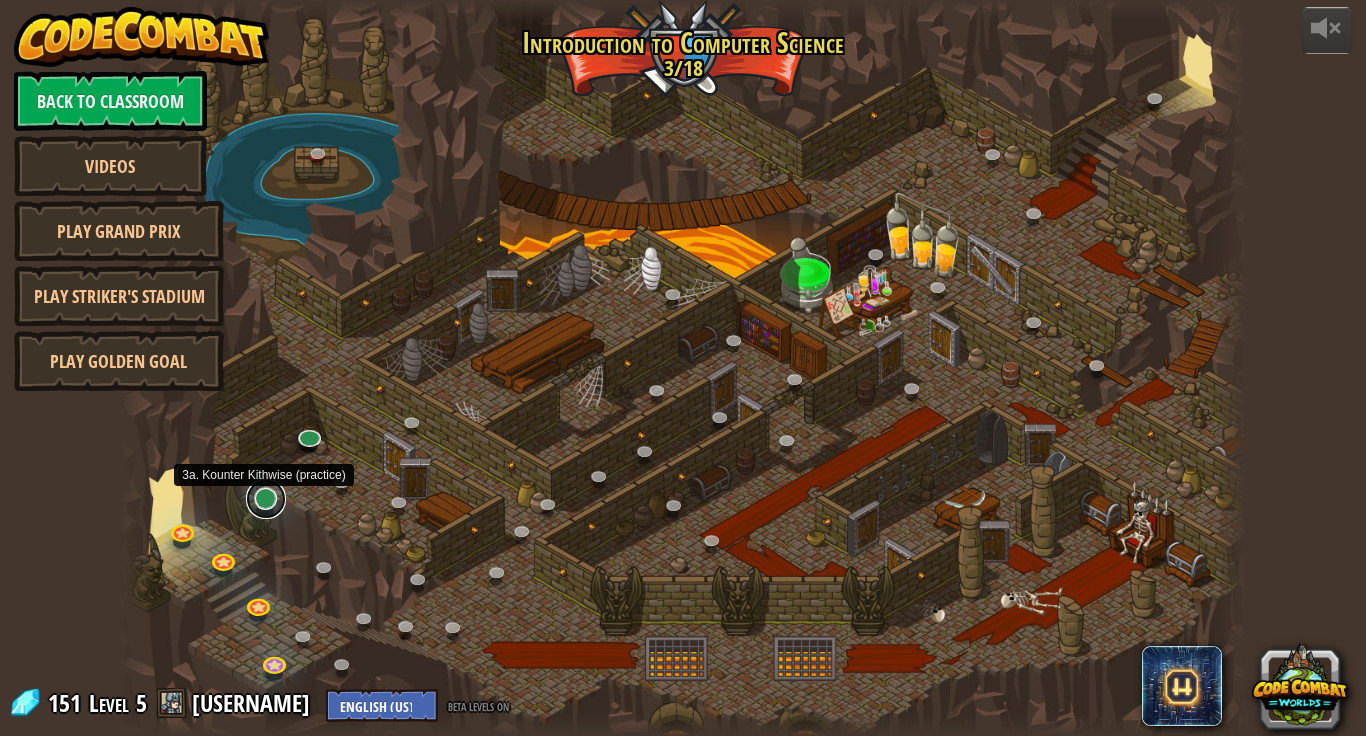 click at bounding box center (266, 499) 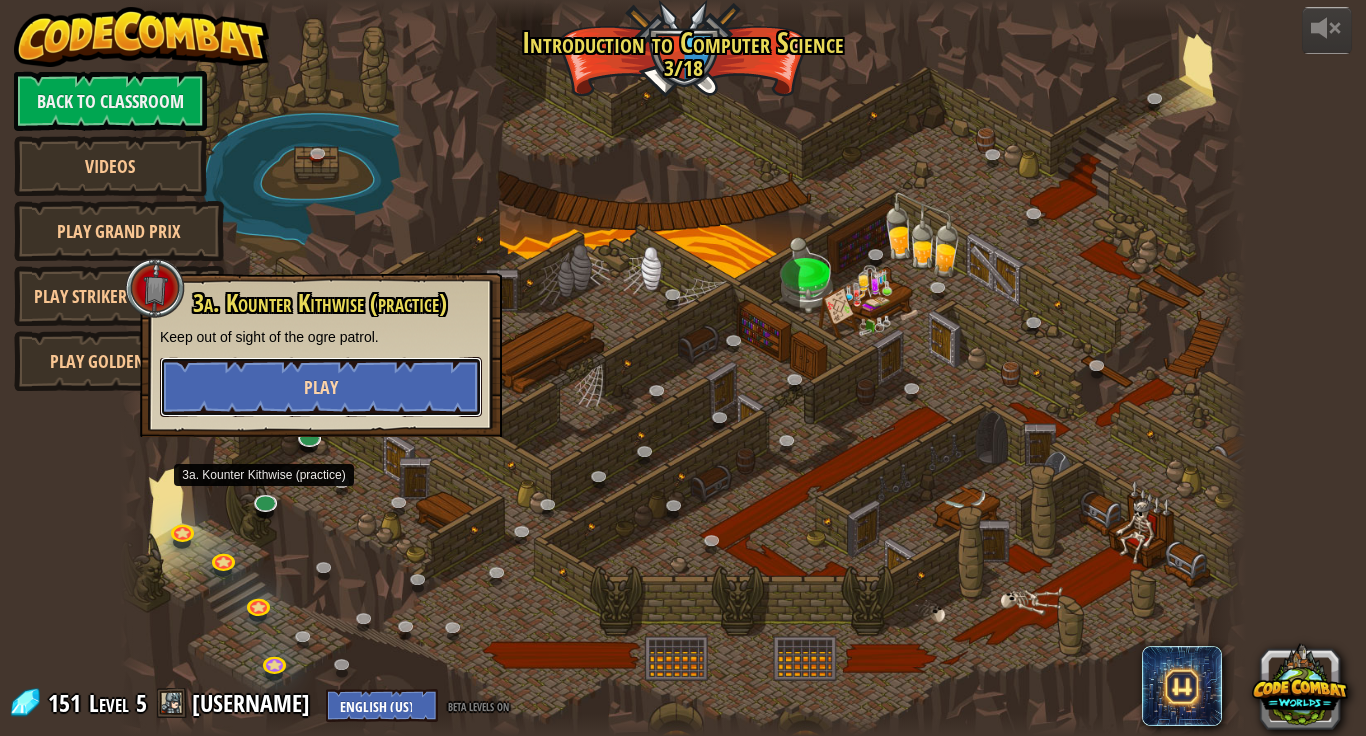 click on "Play" at bounding box center [321, 387] 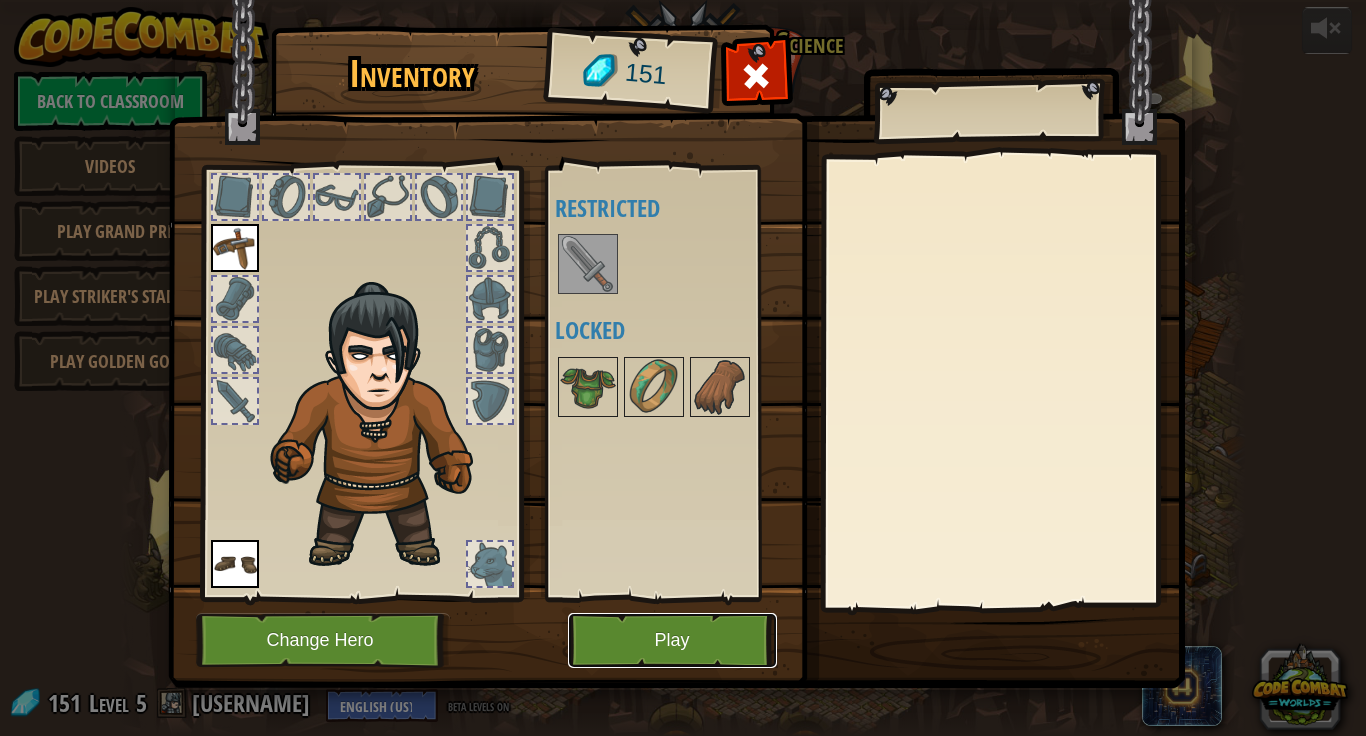 click on "Play" at bounding box center [672, 640] 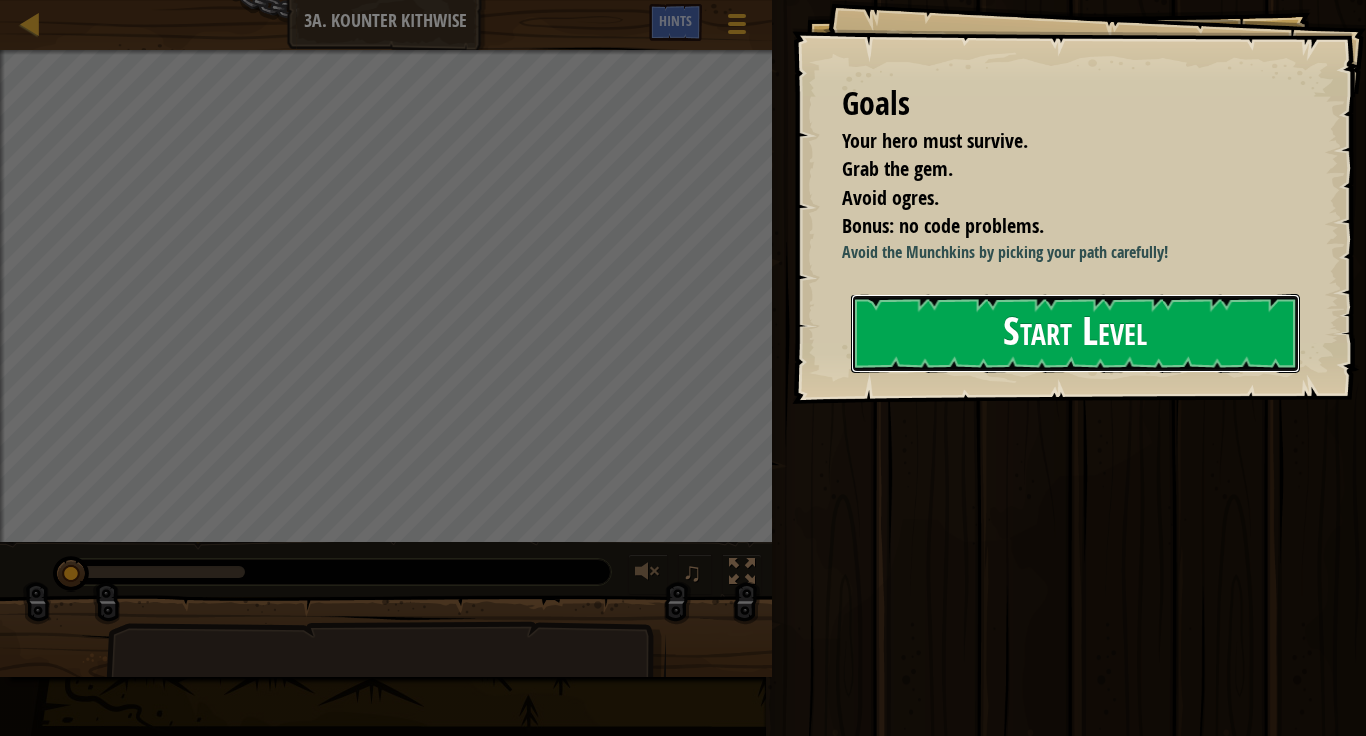 click on "Start Level" at bounding box center [1075, 333] 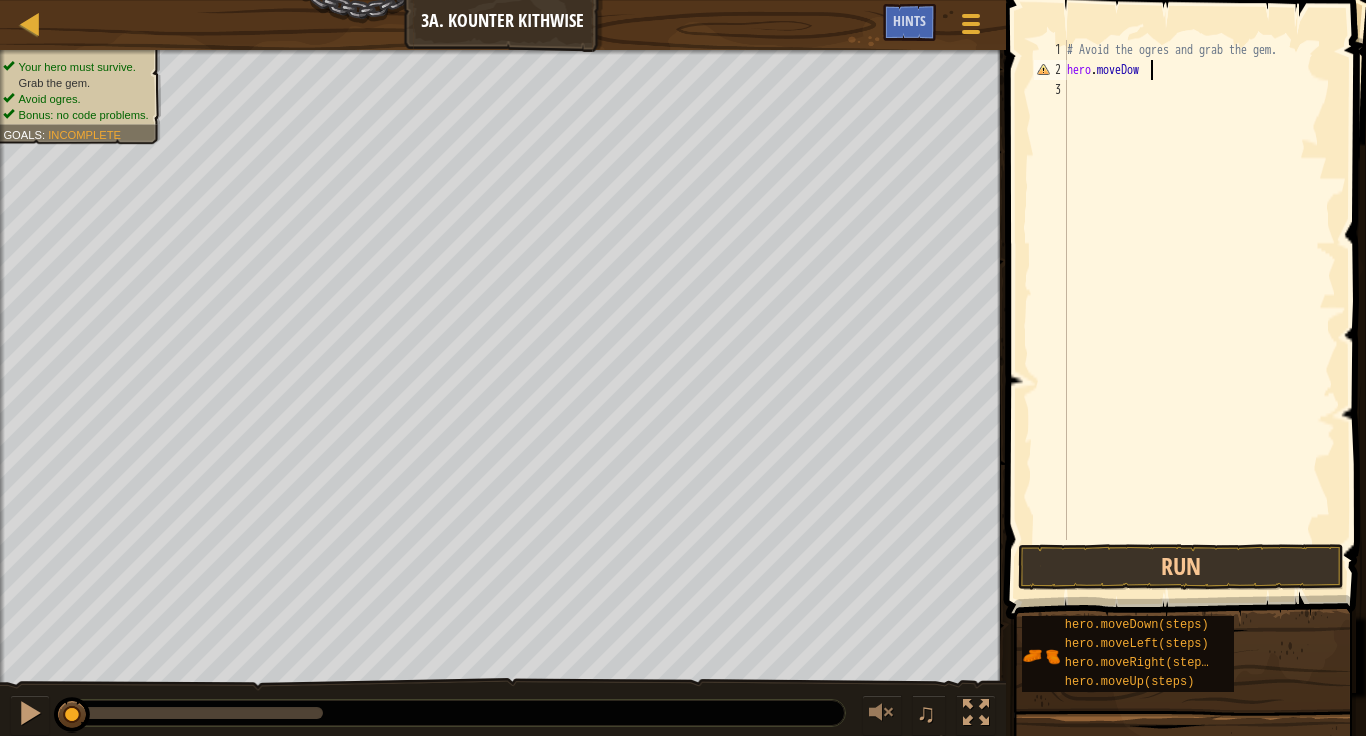 scroll, scrollTop: 9, scrollLeft: 12, axis: both 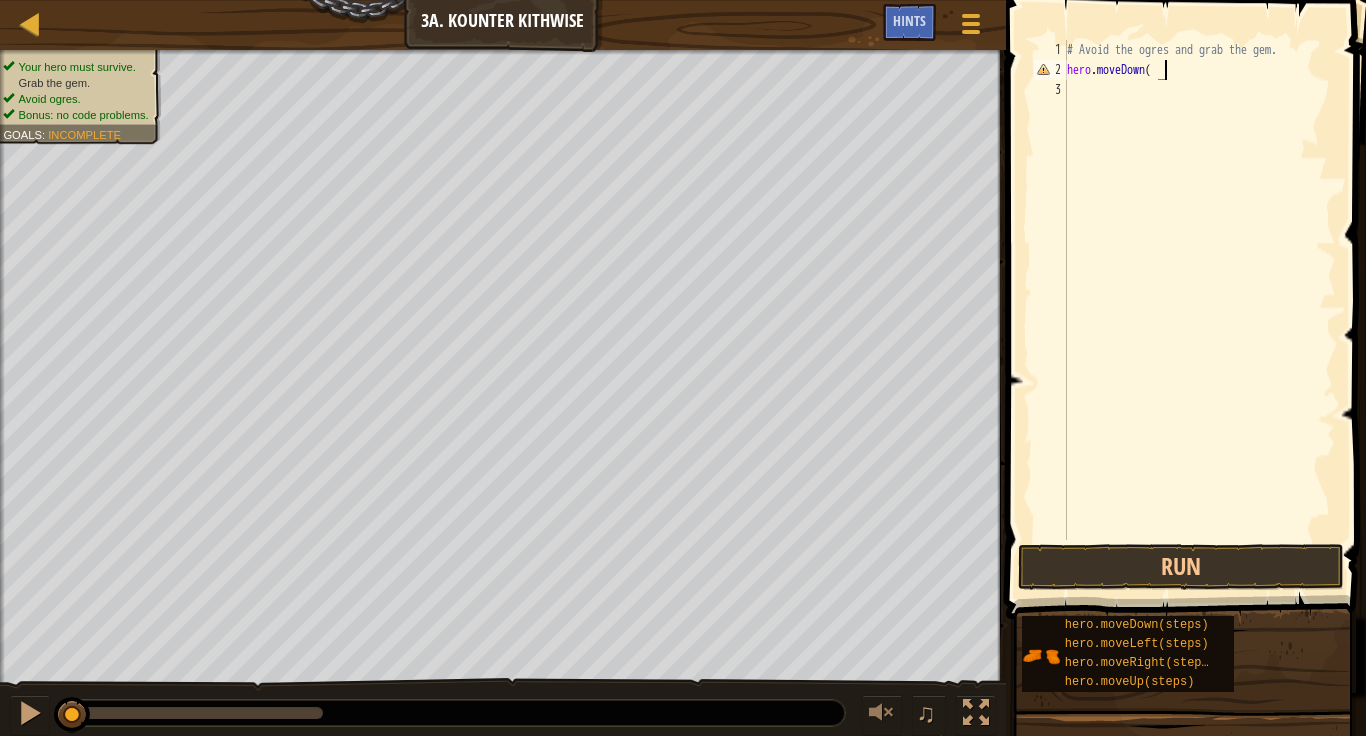 type on "hero.moveDown()" 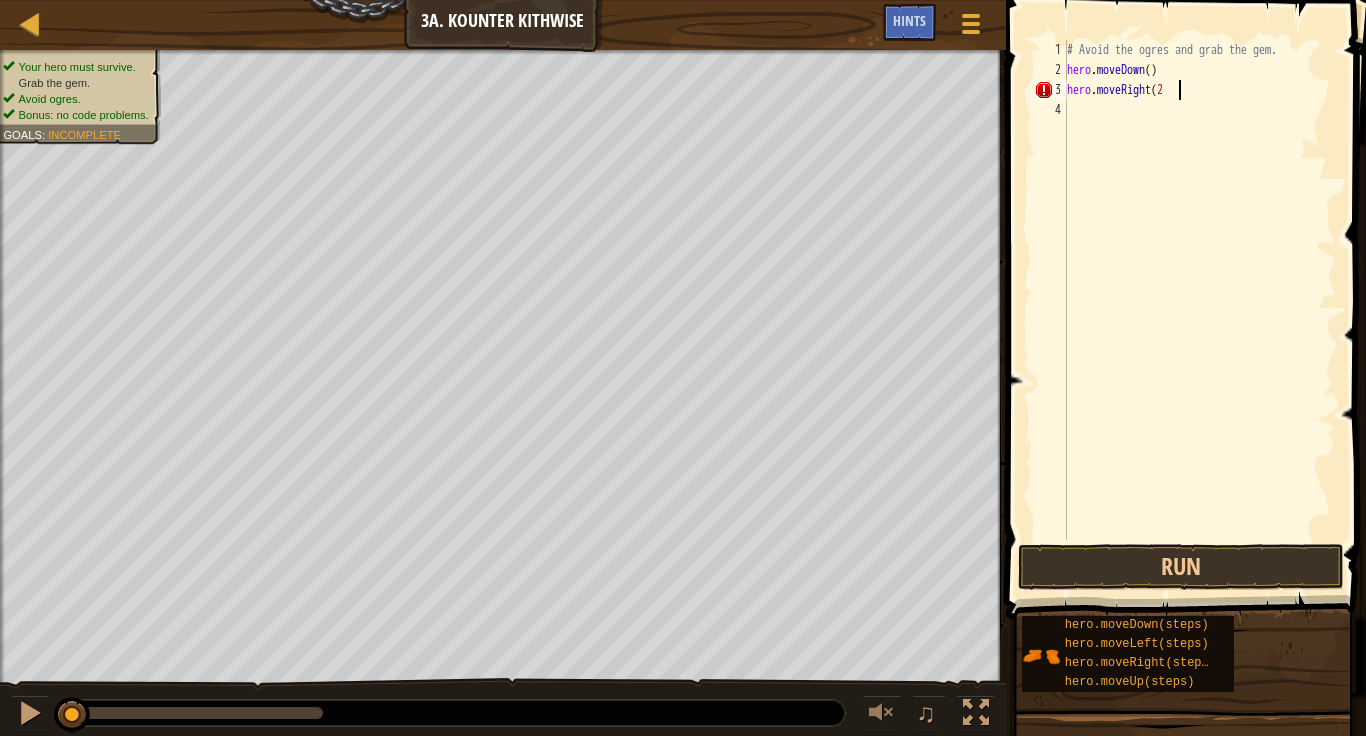 scroll, scrollTop: 9, scrollLeft: 16, axis: both 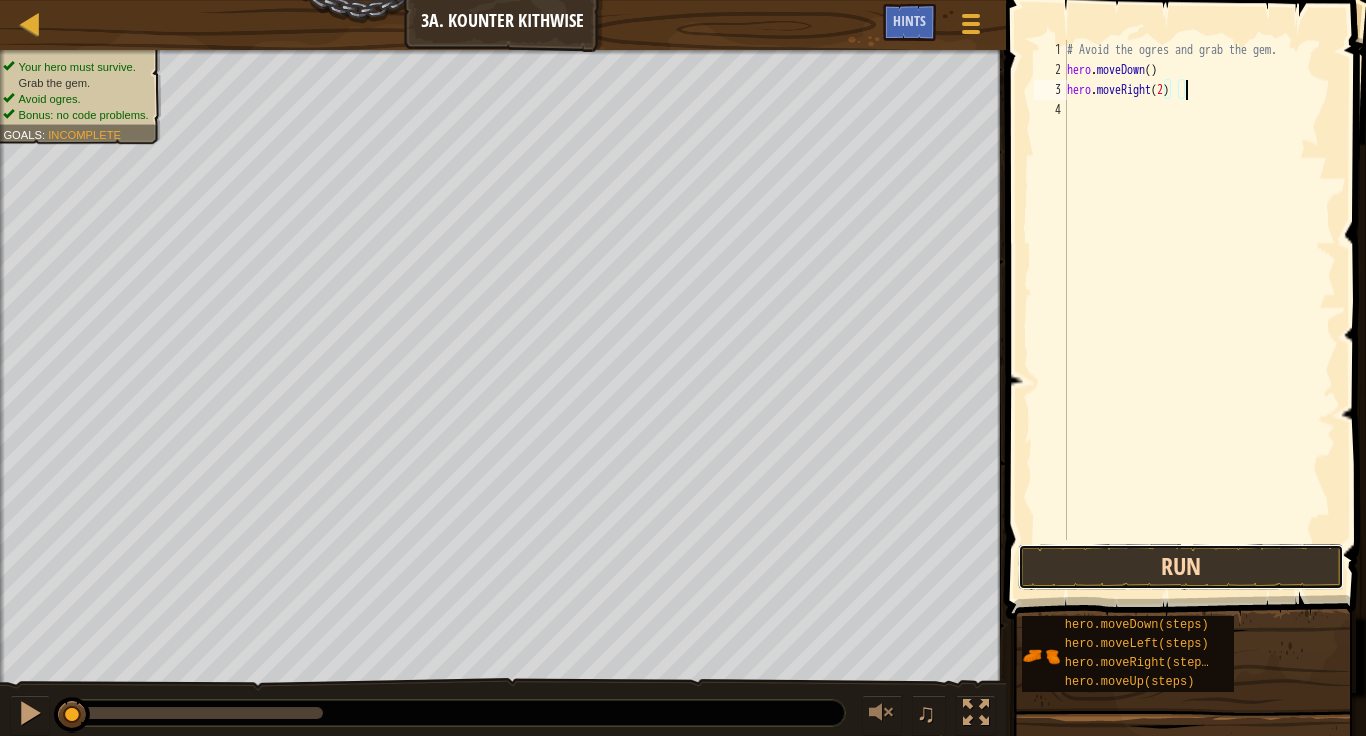 click on "Run" at bounding box center (1181, 567) 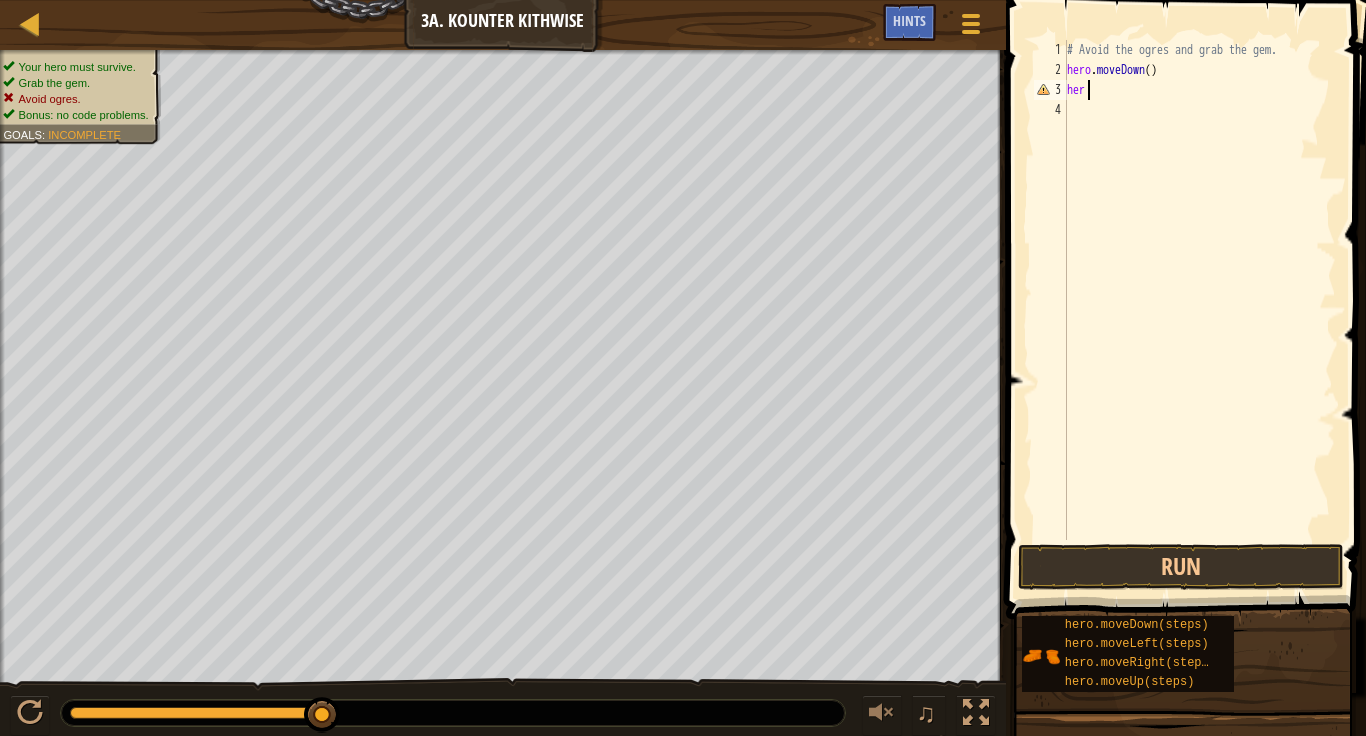 scroll, scrollTop: 9, scrollLeft: 1, axis: both 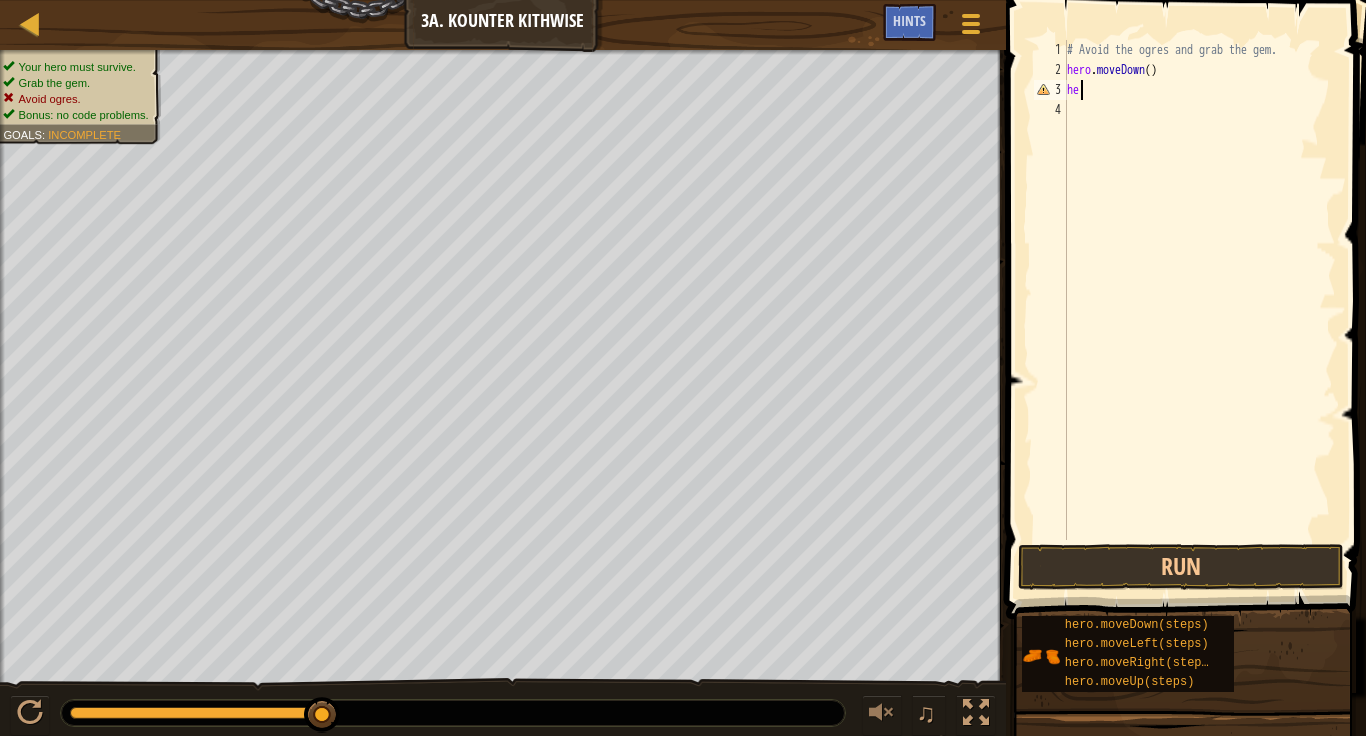 type on "h" 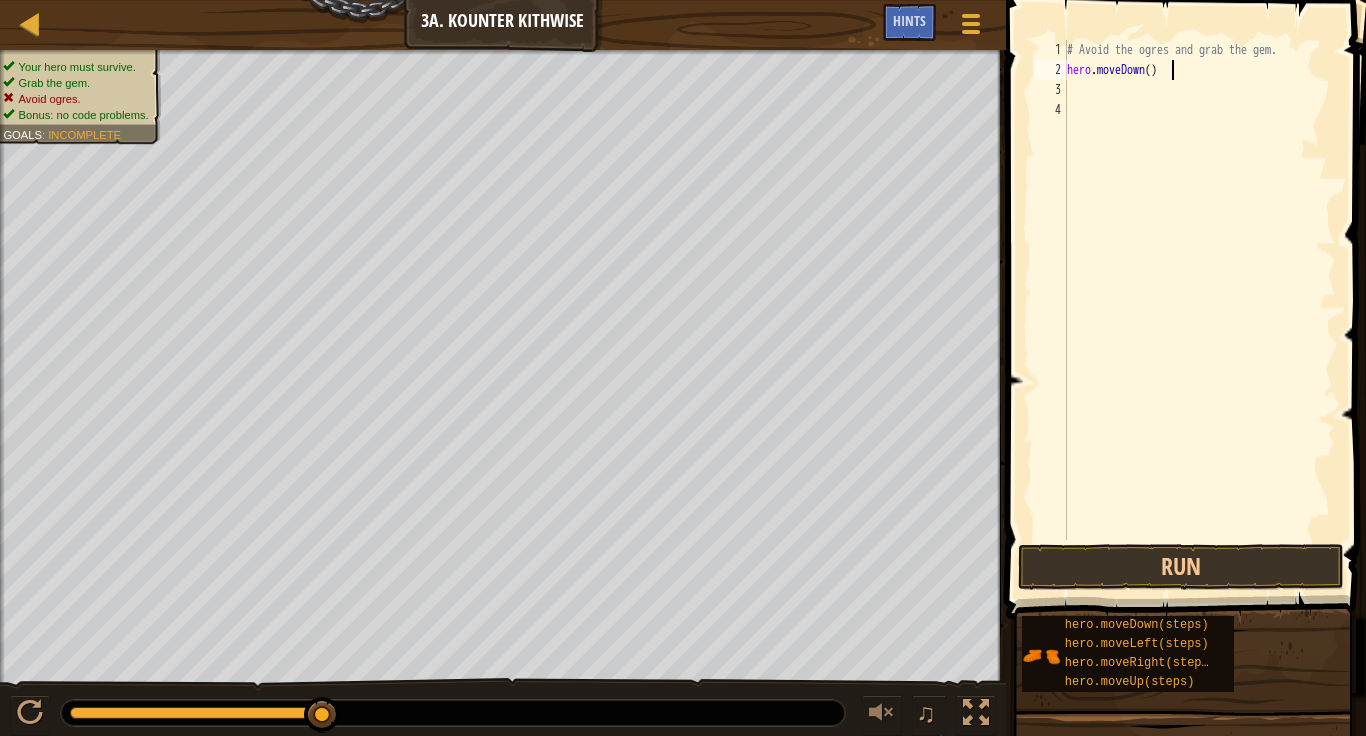 click on "# Avoid the ogres and grab the gem. hero . moveDown ( )" at bounding box center [1199, 310] 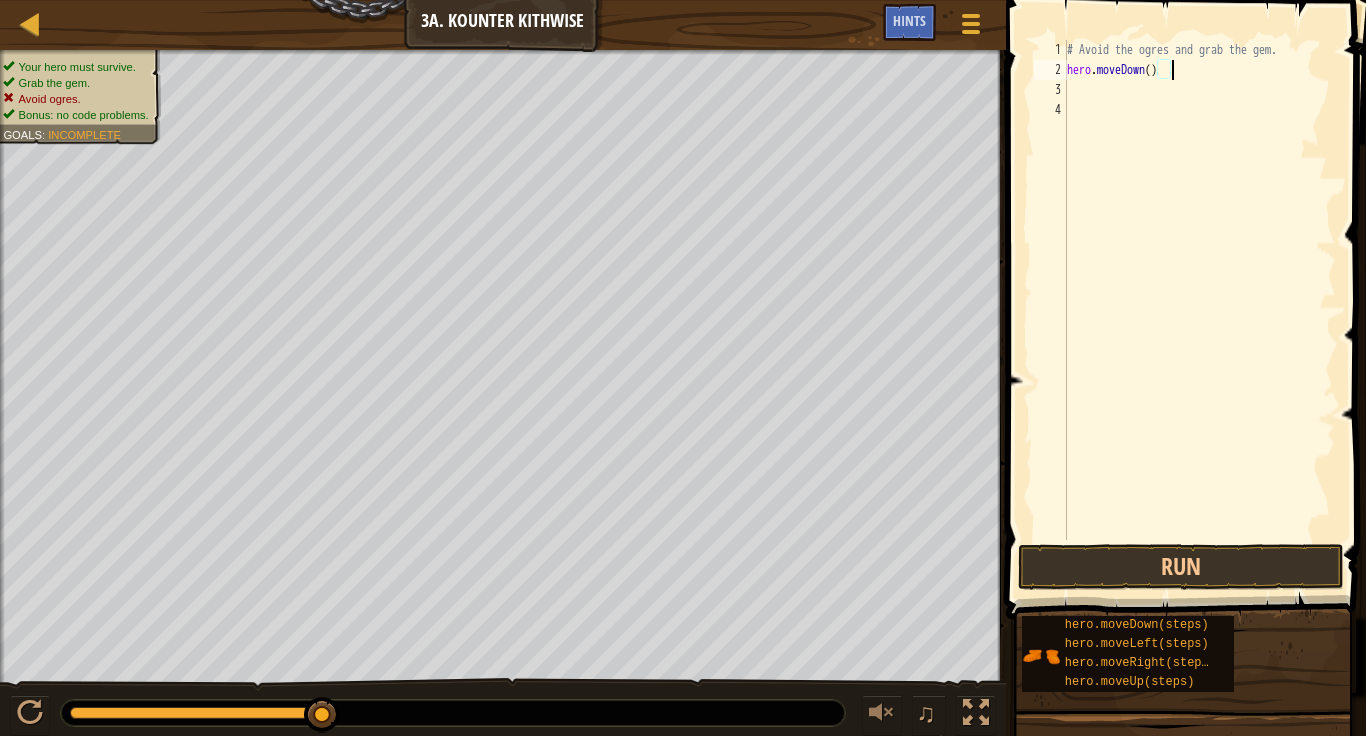 click on "# Avoid the ogres and grab the gem. hero . moveDown ( )" at bounding box center [1199, 310] 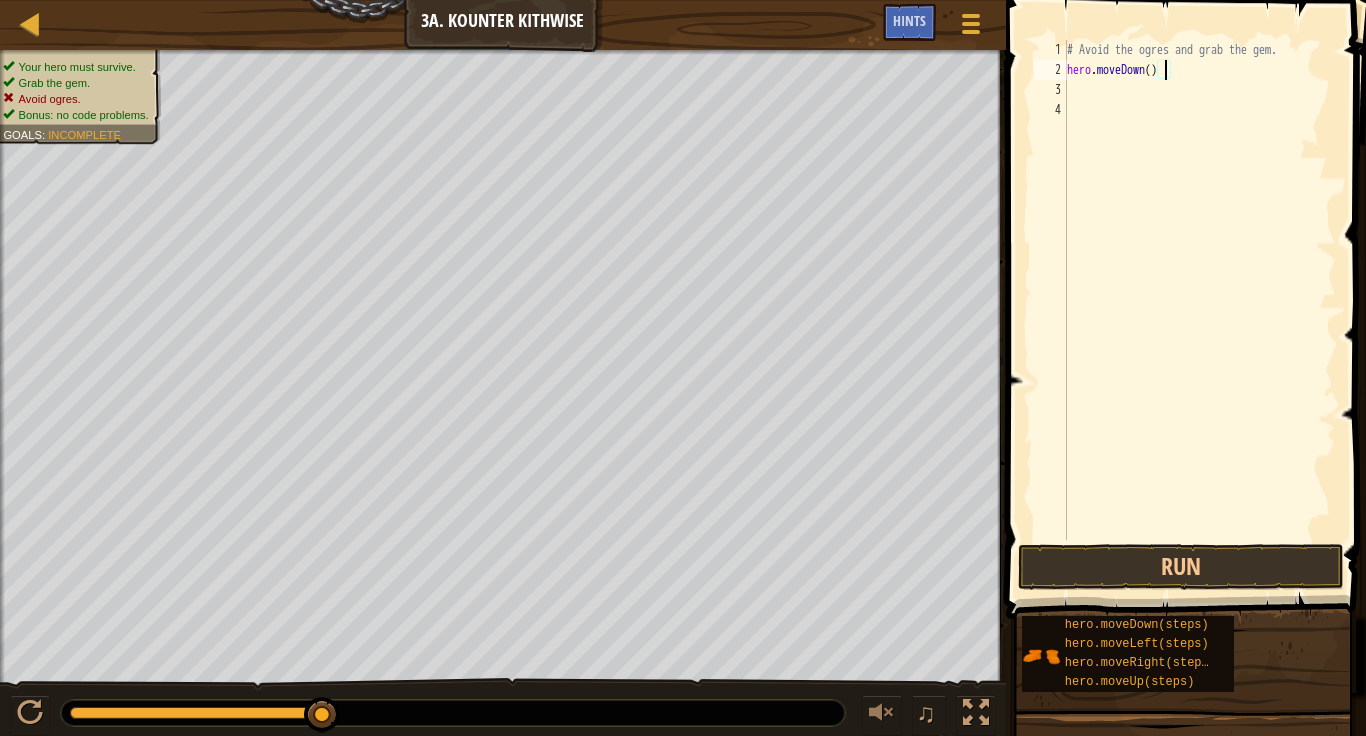 type on "hero.moveDown(2)" 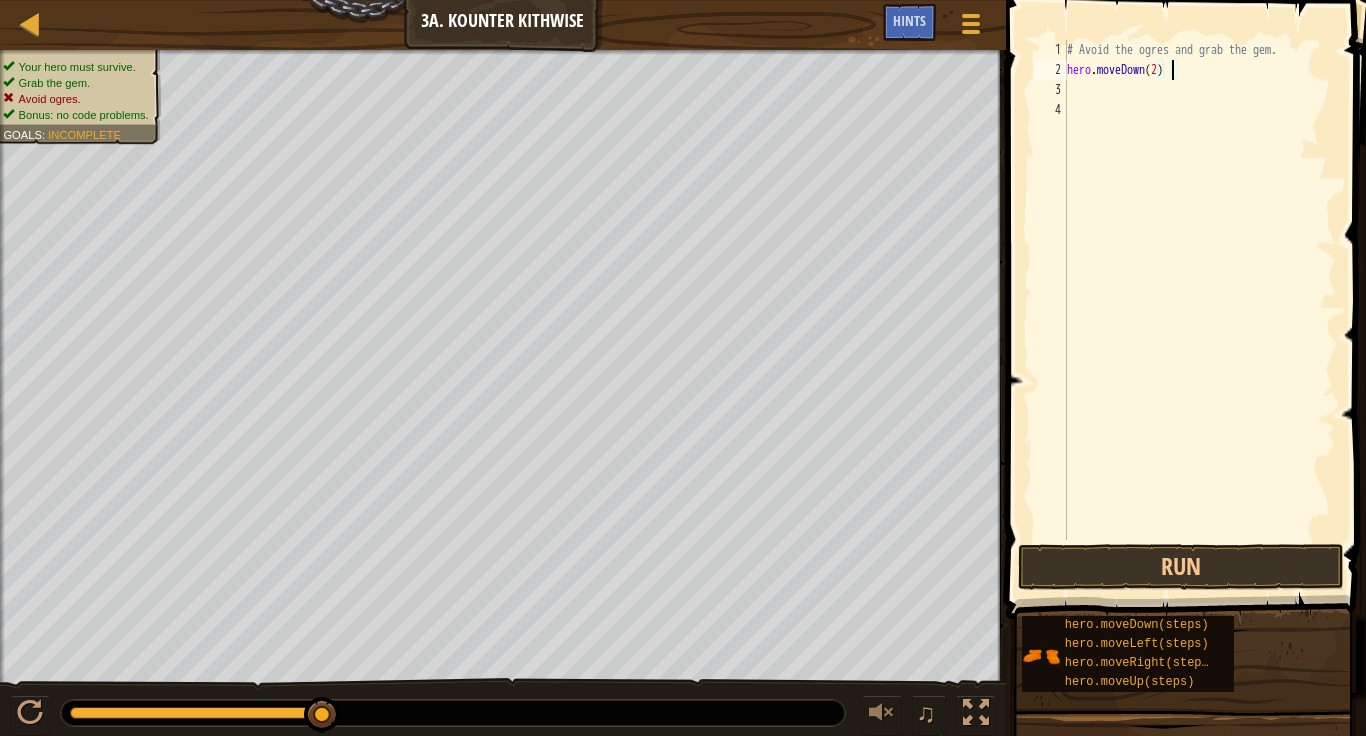 click on "# Avoid the ogres and grab the gem. hero . moveDown ( 2 )" at bounding box center [1199, 310] 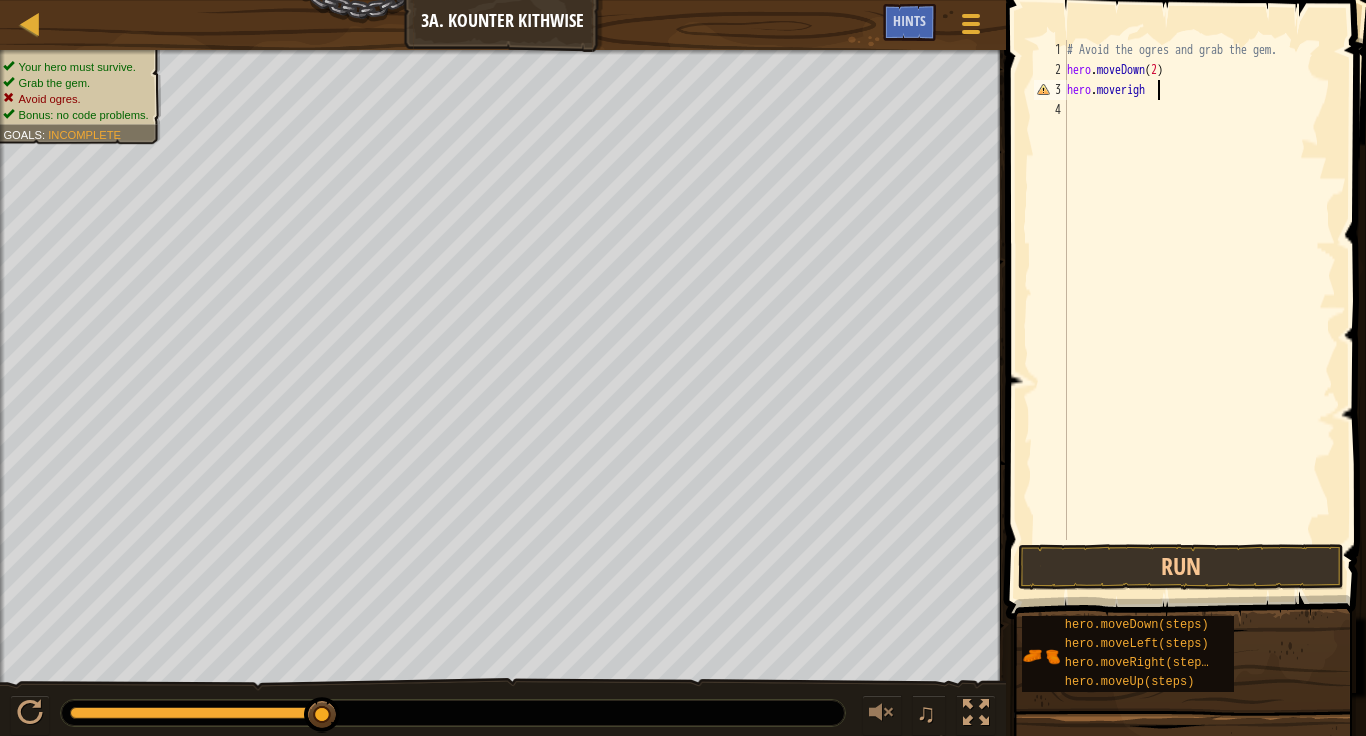 scroll, scrollTop: 9, scrollLeft: 13, axis: both 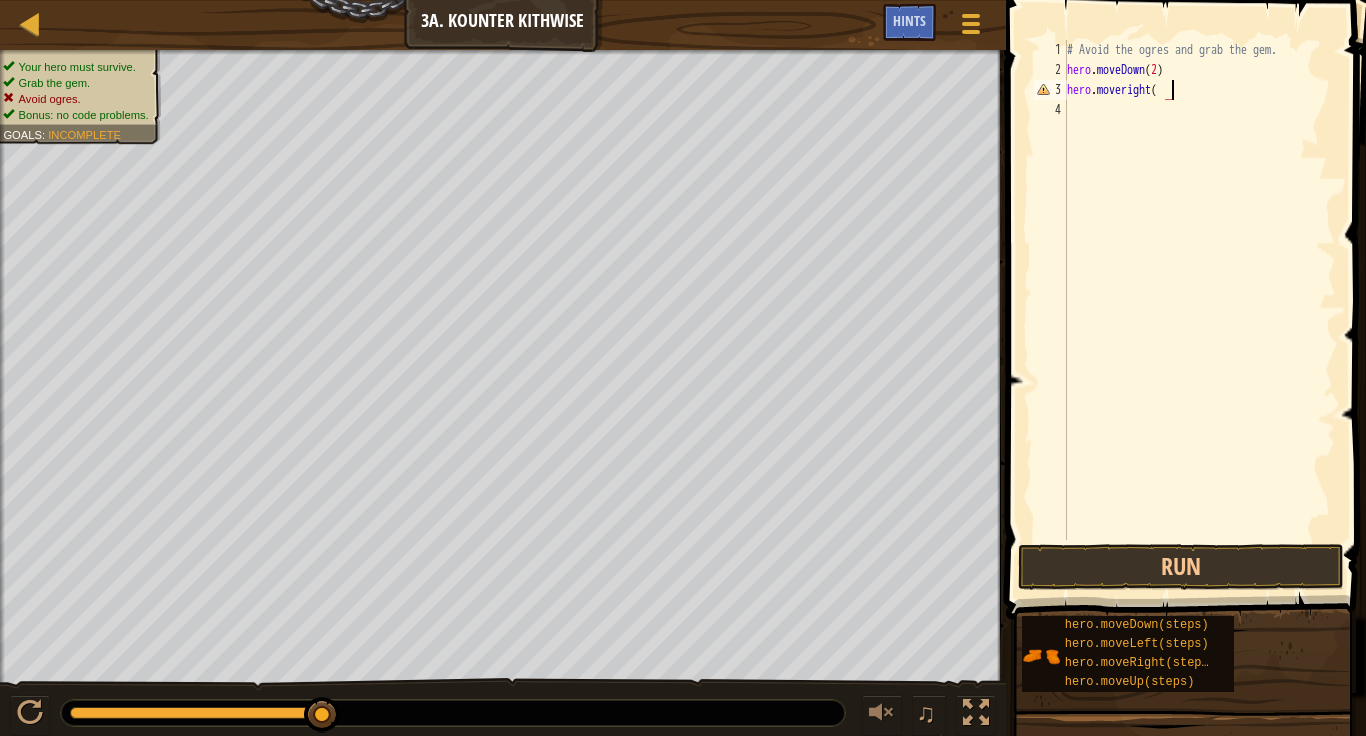 type on "hero.moveright()" 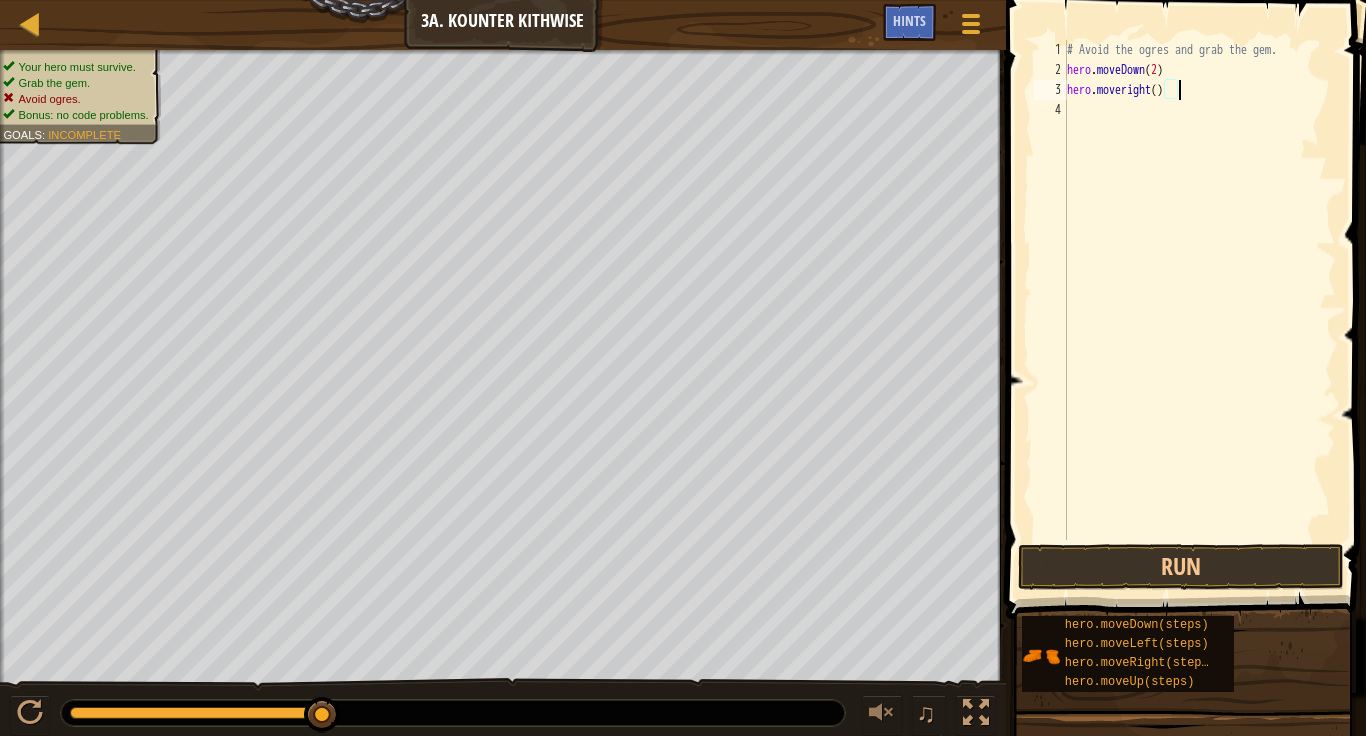 click on "# Avoid the ogres and grab the gem. hero . moveDown ( 2 ) hero . moveright ( )" at bounding box center [1199, 310] 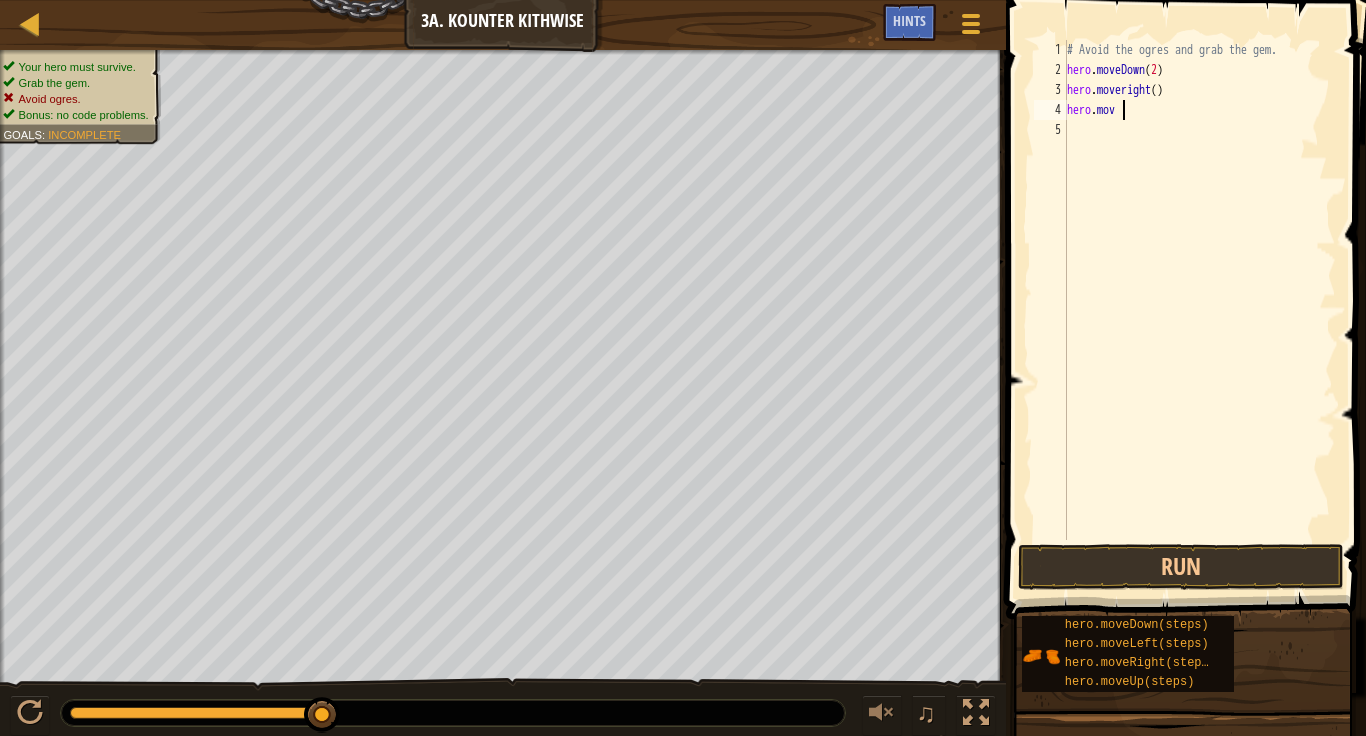 scroll, scrollTop: 9, scrollLeft: 8, axis: both 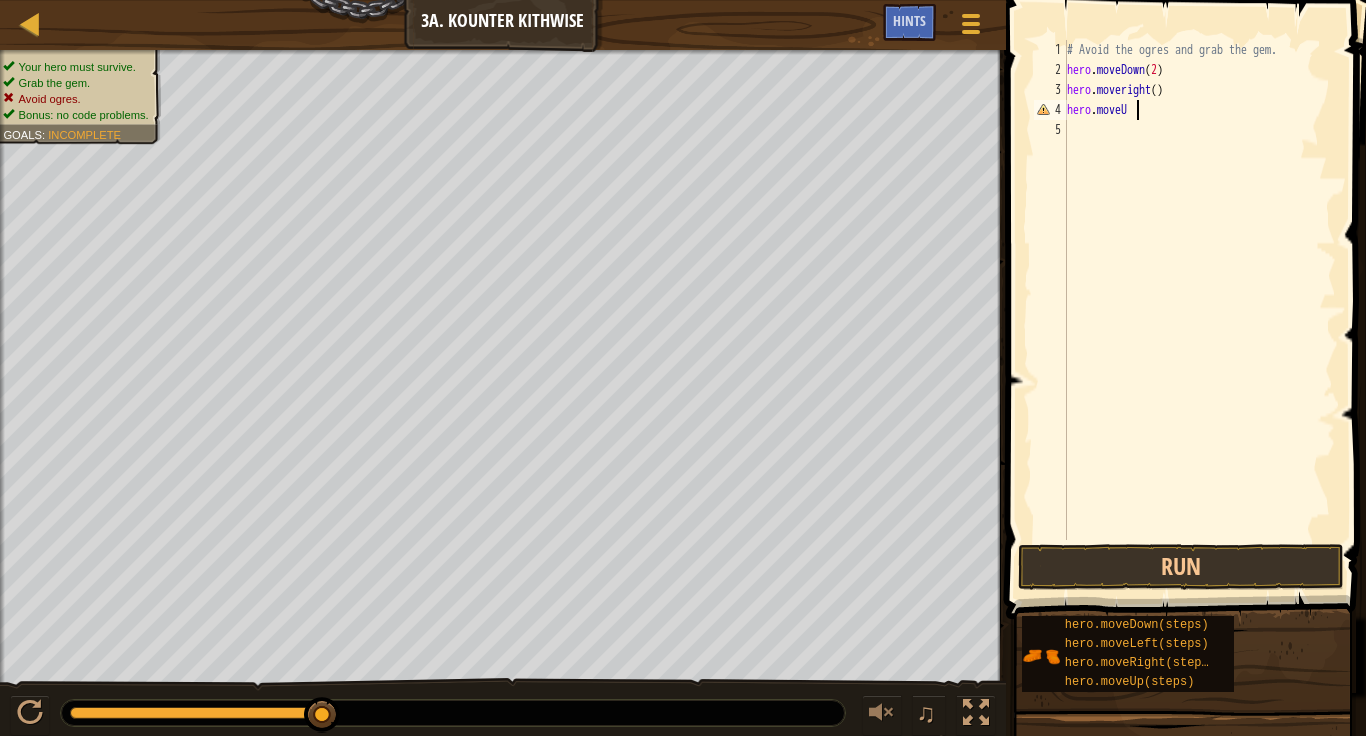 type on "hero.moveUp" 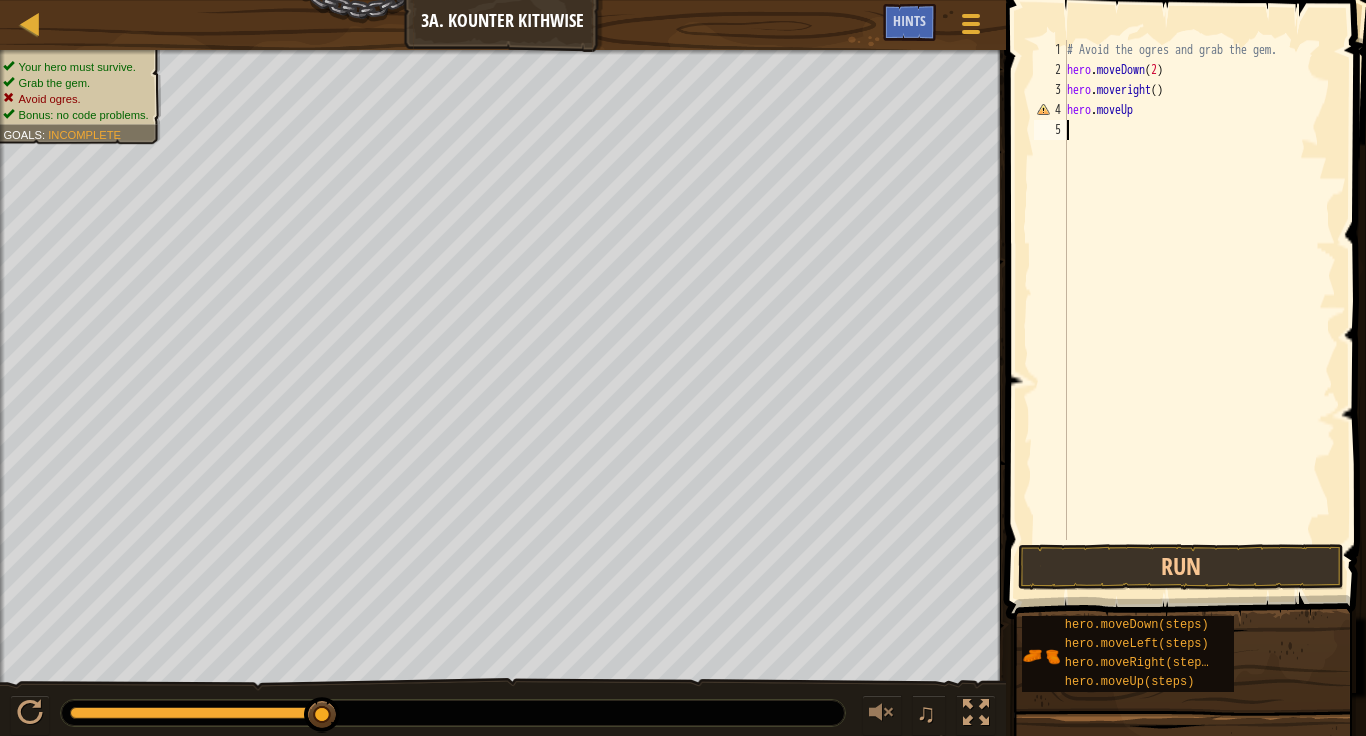 click on "# Avoid the ogres and grab the gem. hero . moveDown ( 2 ) hero . moveright ( ) hero . moveUp" at bounding box center [1199, 310] 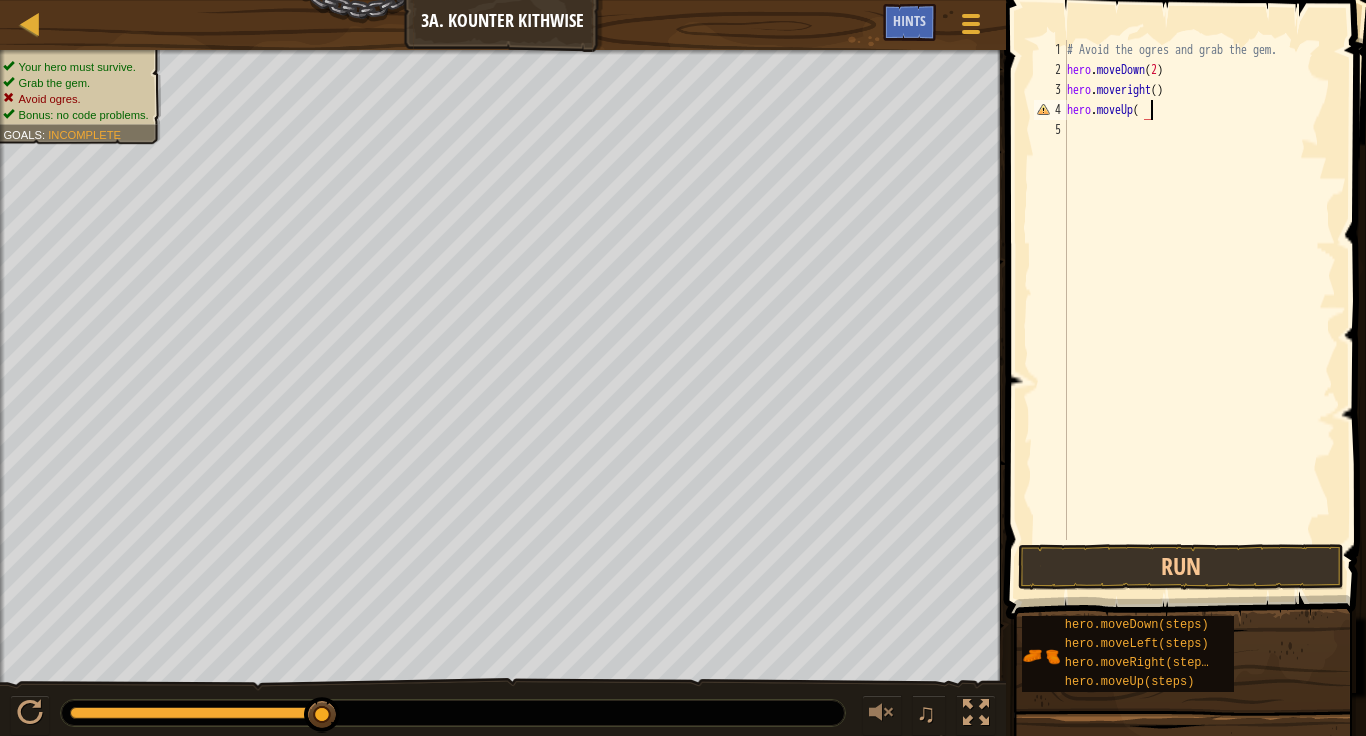 type on "hero.moveUp()" 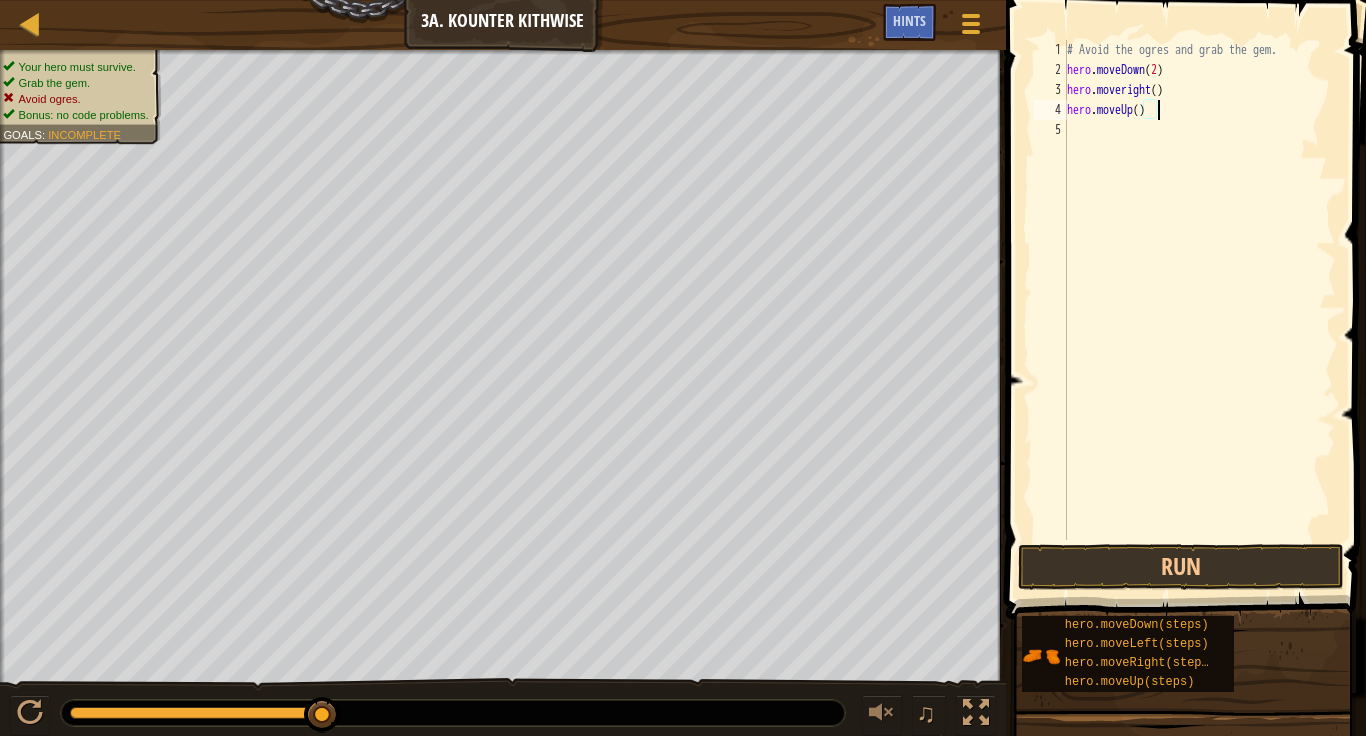 click on "# Avoid the ogres and grab the gem. hero . moveDown ( 2 ) hero . moveright ( ) hero . moveUp ( )" at bounding box center (1199, 310) 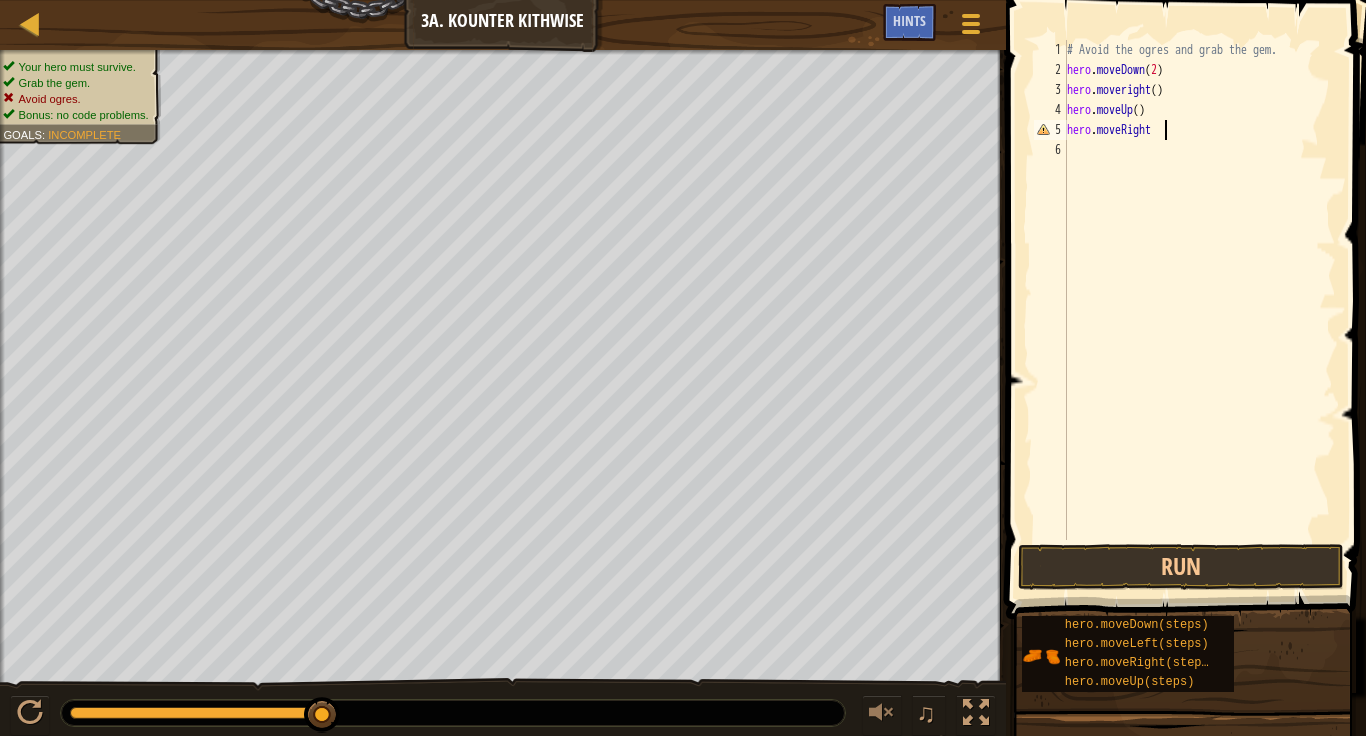 scroll, scrollTop: 9, scrollLeft: 13, axis: both 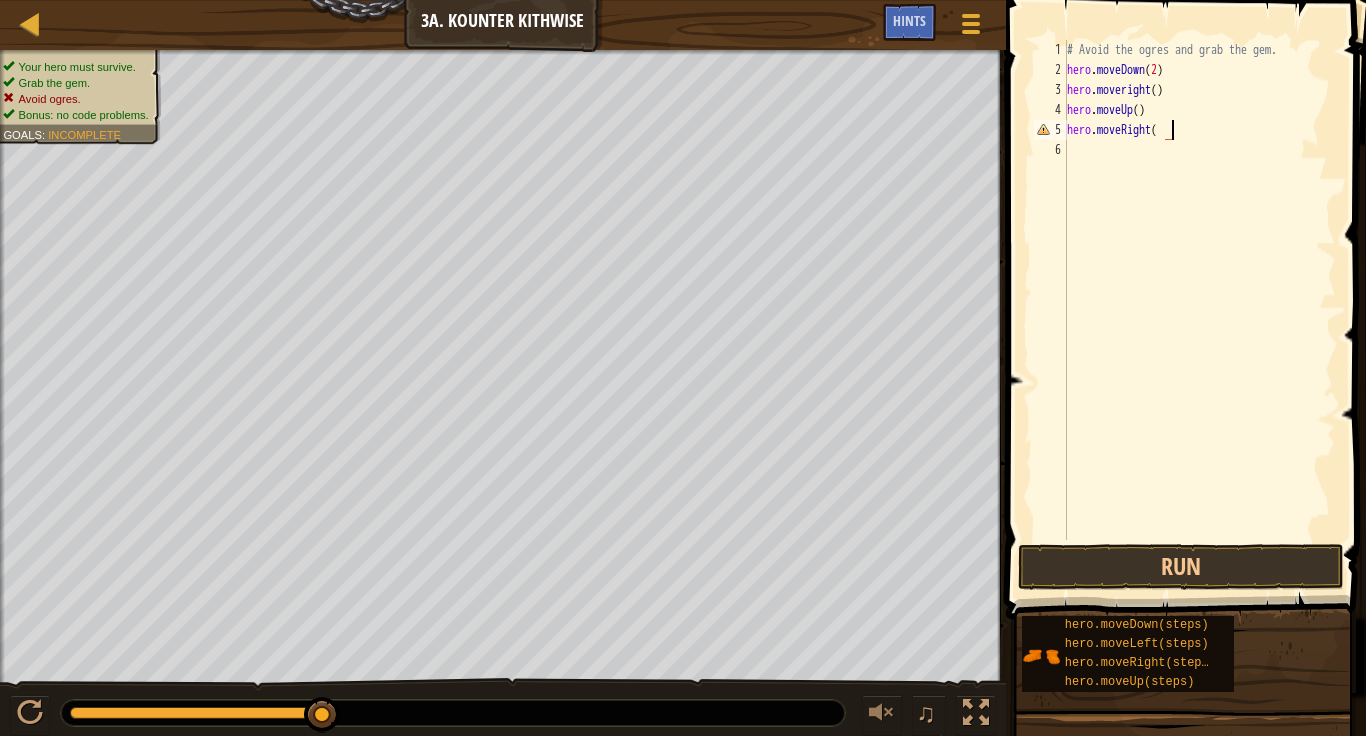 type on "hero.moveRight()" 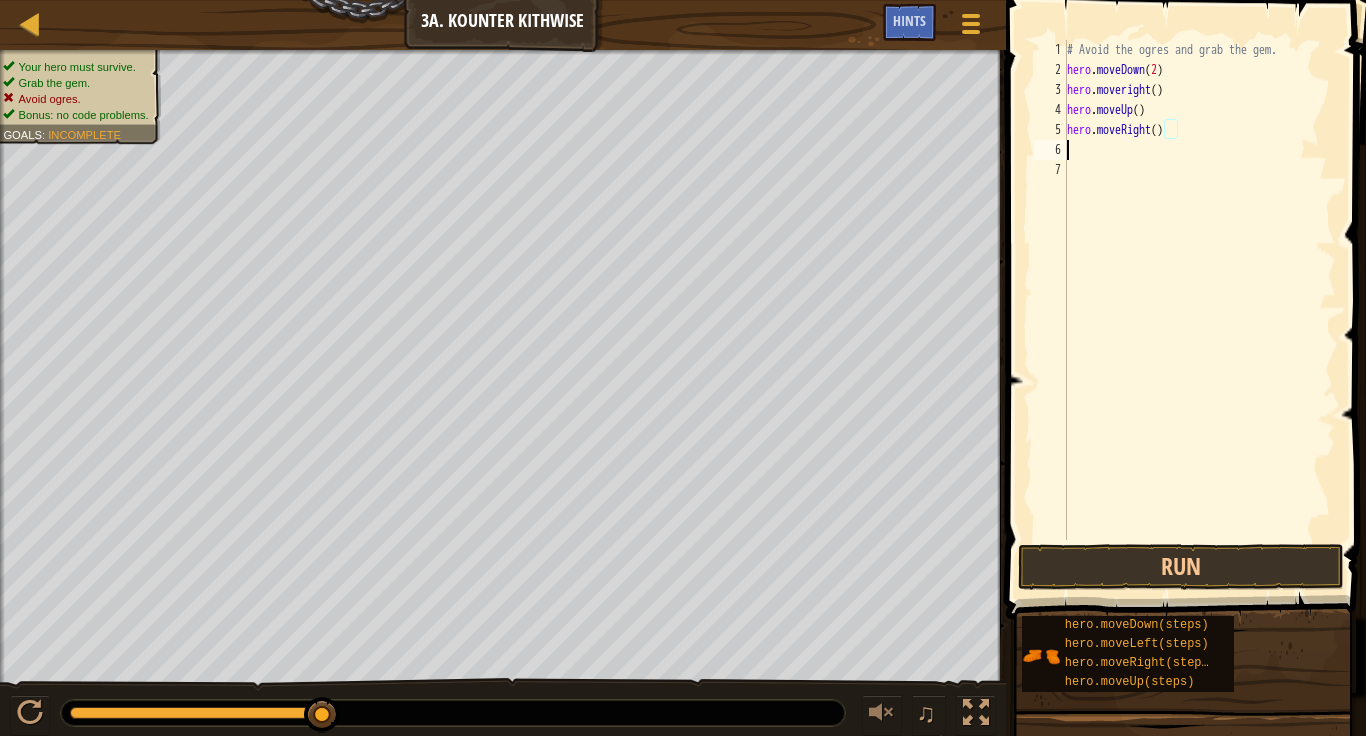 scroll, scrollTop: 9, scrollLeft: 0, axis: vertical 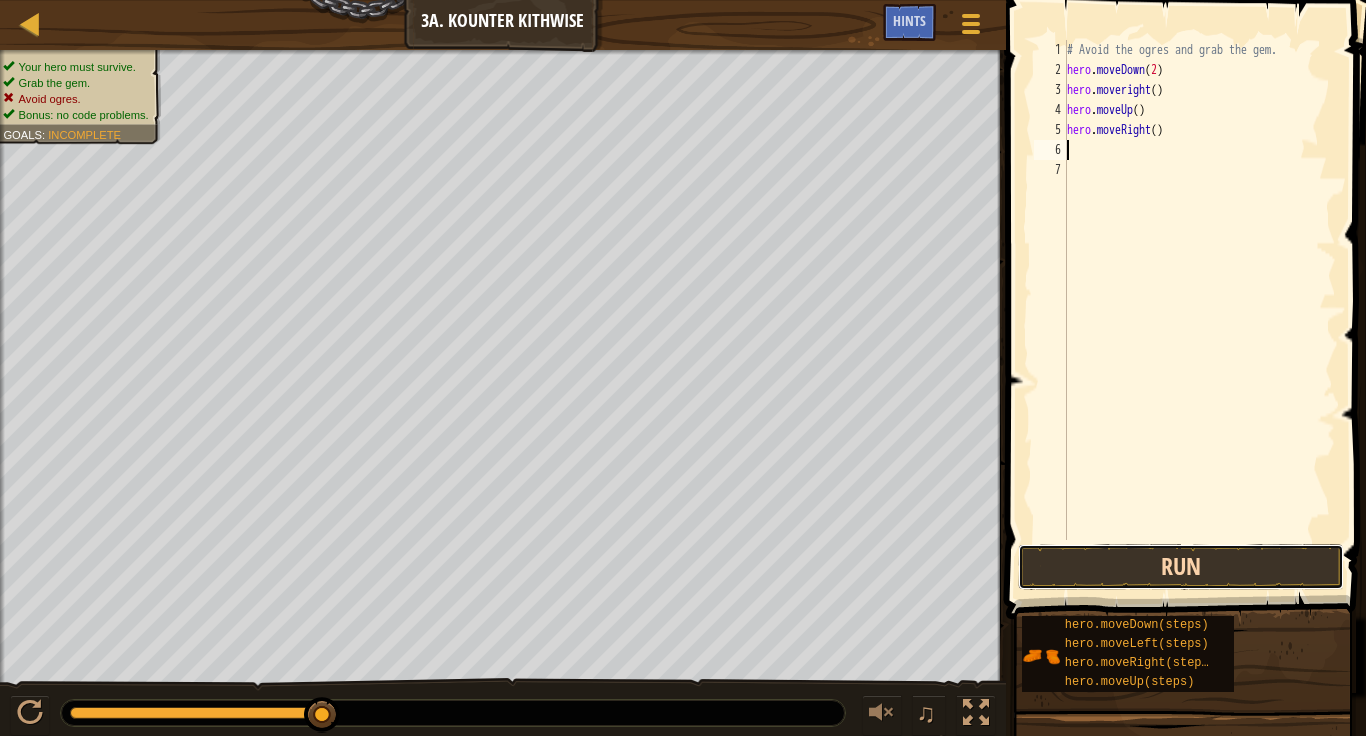 click on "Run" at bounding box center (1181, 567) 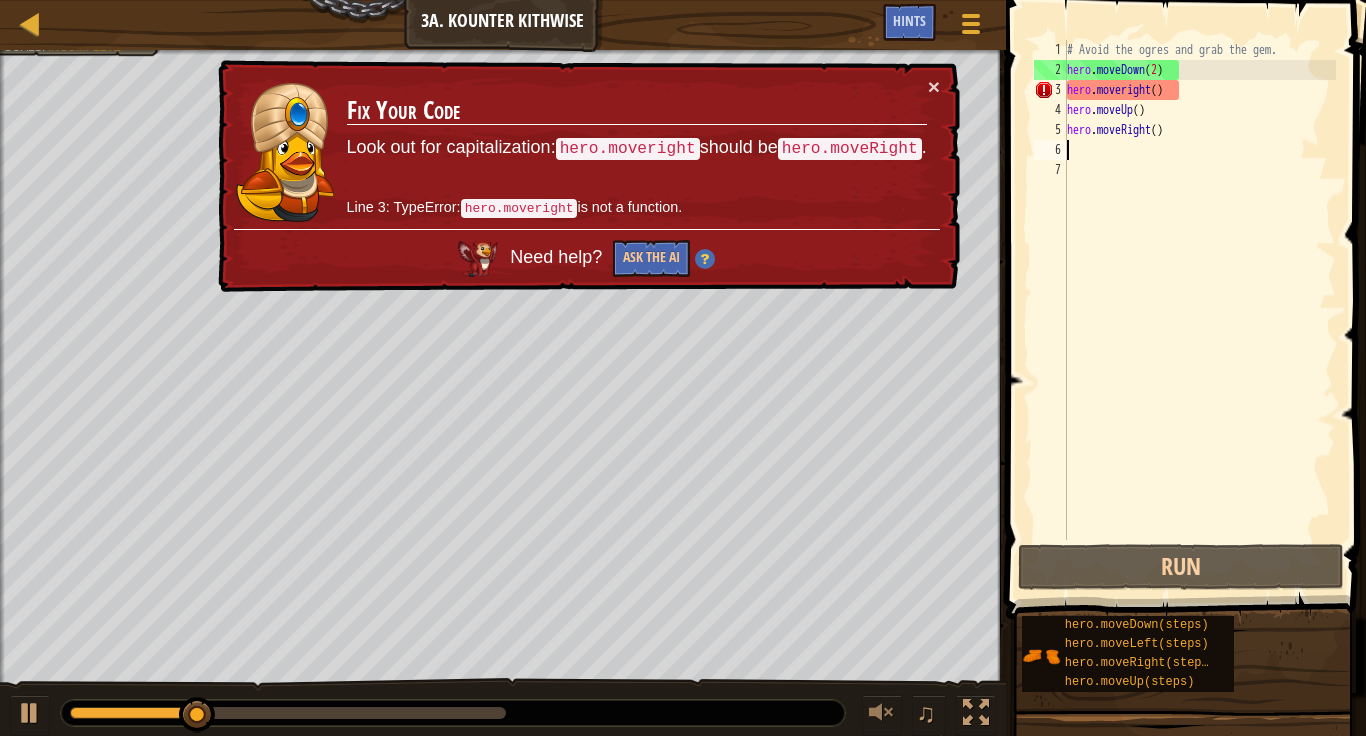 click on "# Avoid the ogres and grab the gem. hero . moveDown ( 2 ) hero . moveright ( ) hero . moveUp ( ) hero . moveRight ( )" at bounding box center [1199, 310] 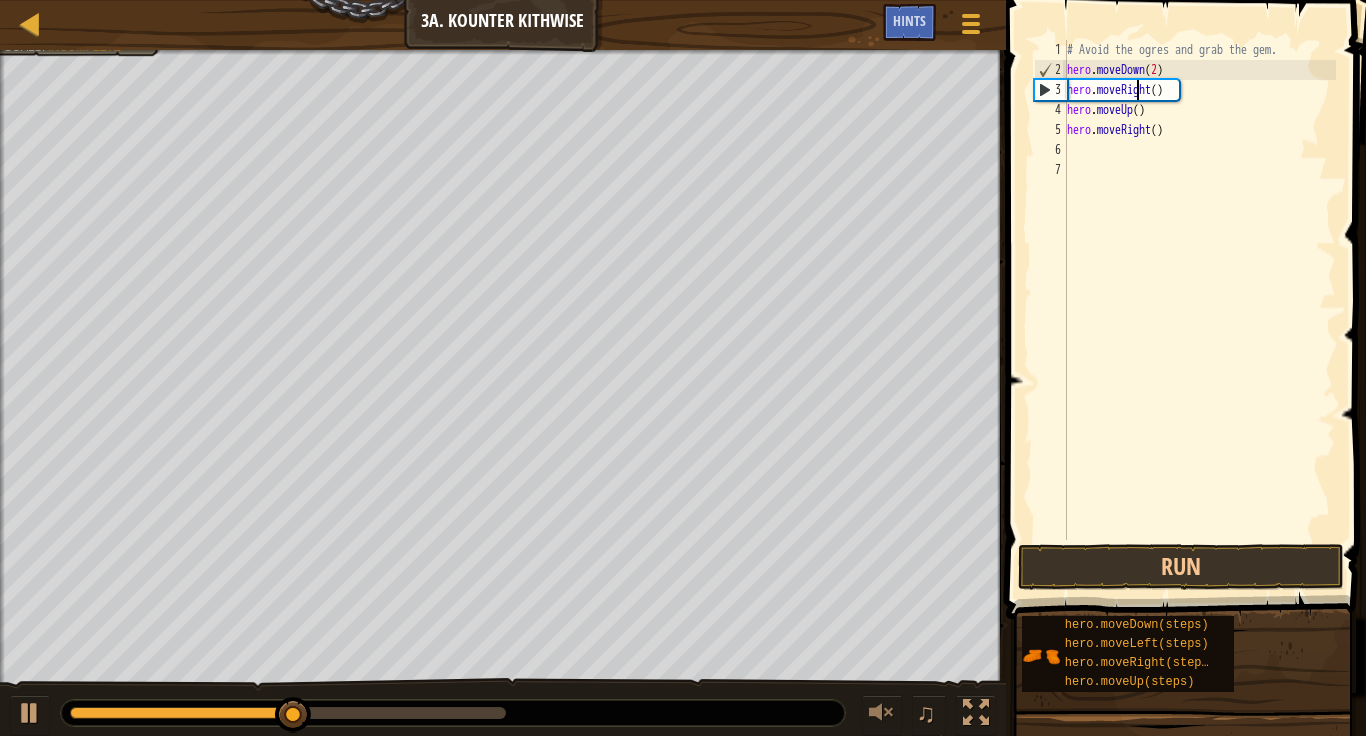 scroll, scrollTop: 9, scrollLeft: 10, axis: both 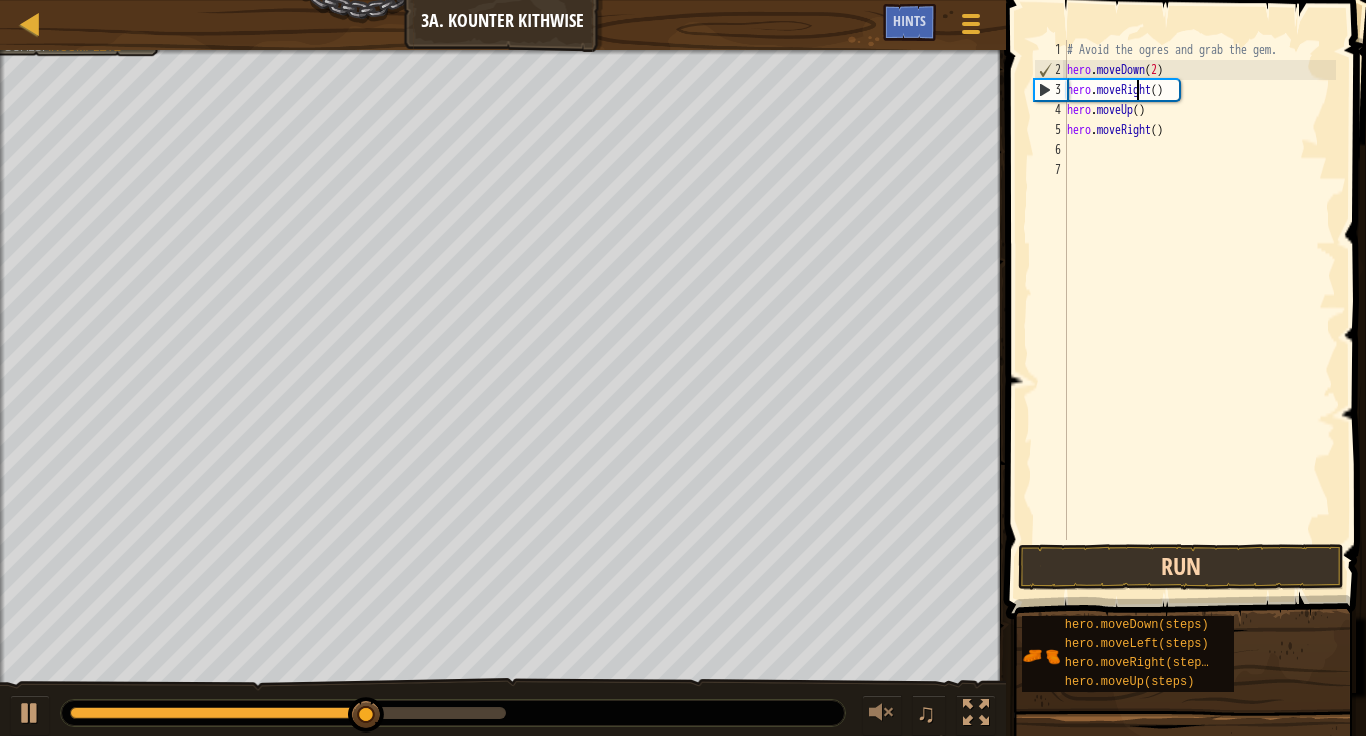 type on "hero.moveRight()" 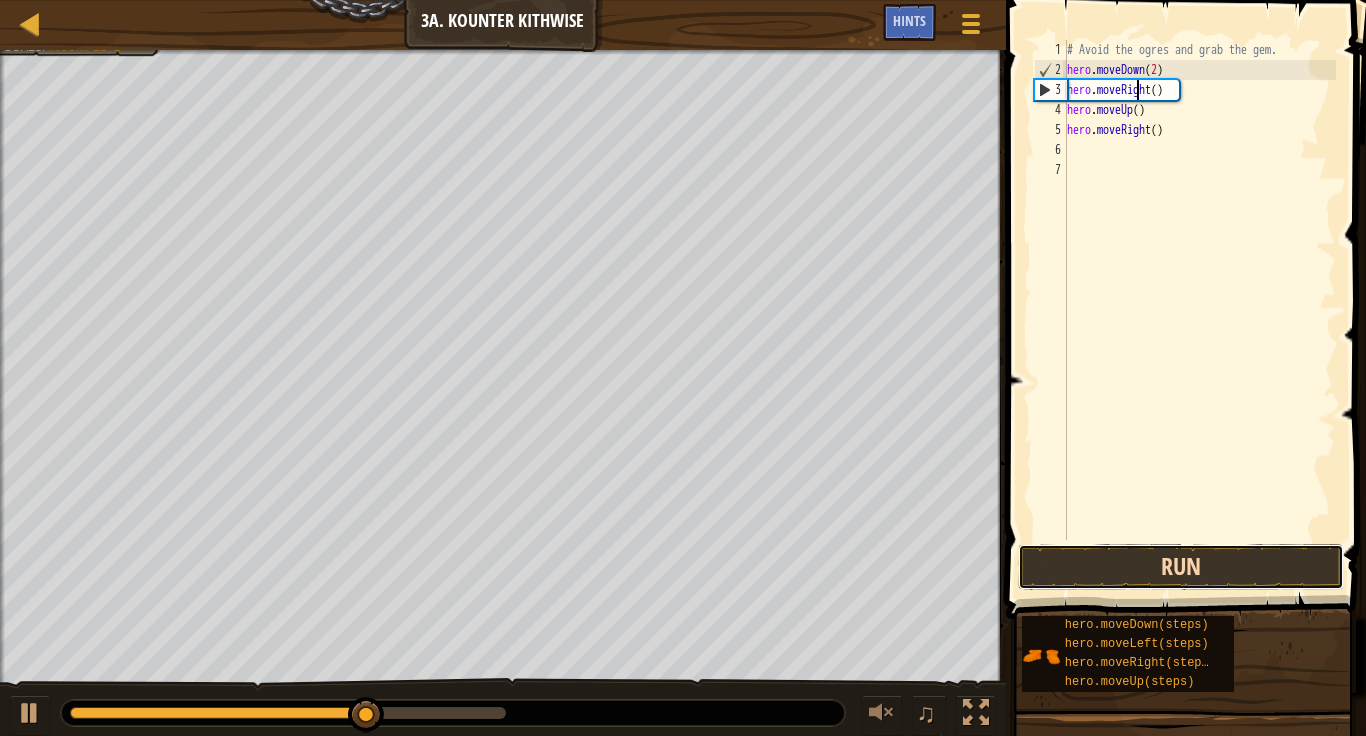 click on "Run" at bounding box center [1181, 567] 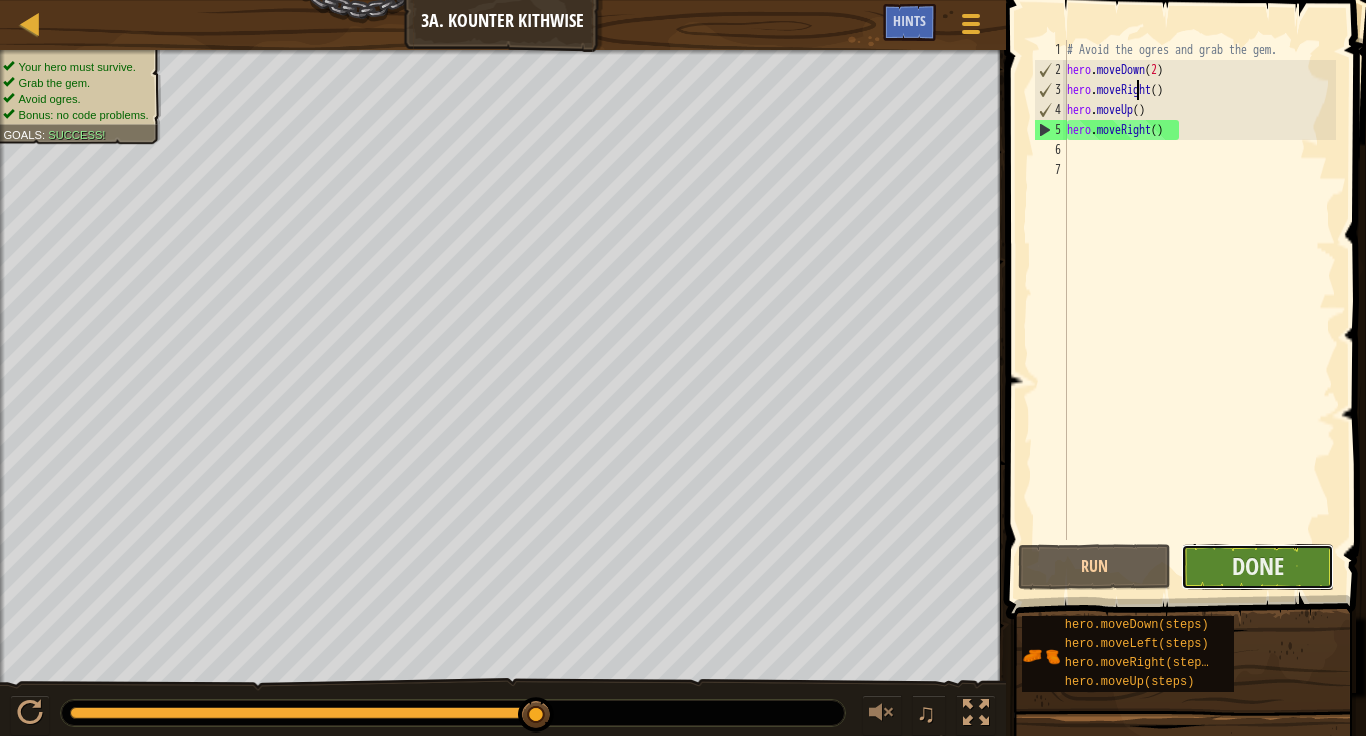 click on "Done" at bounding box center [1257, 567] 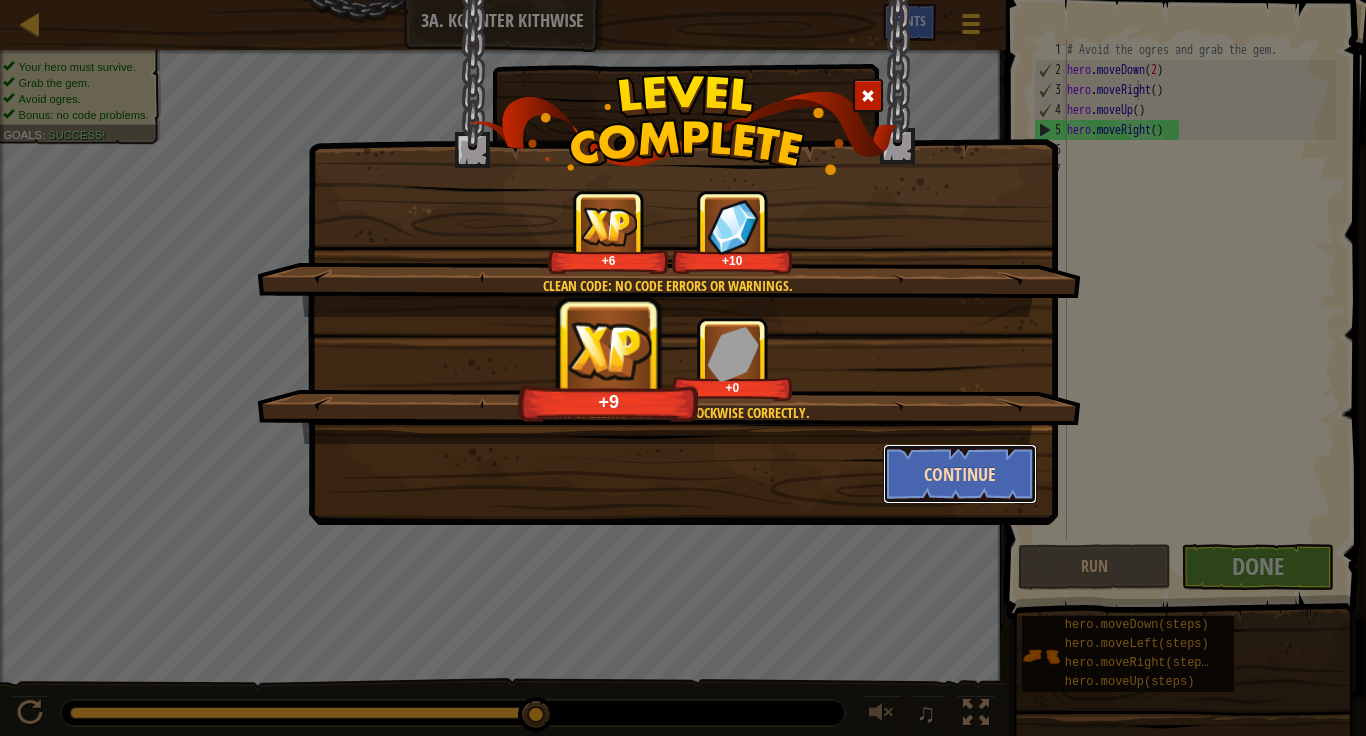 click on "Continue" at bounding box center [960, 474] 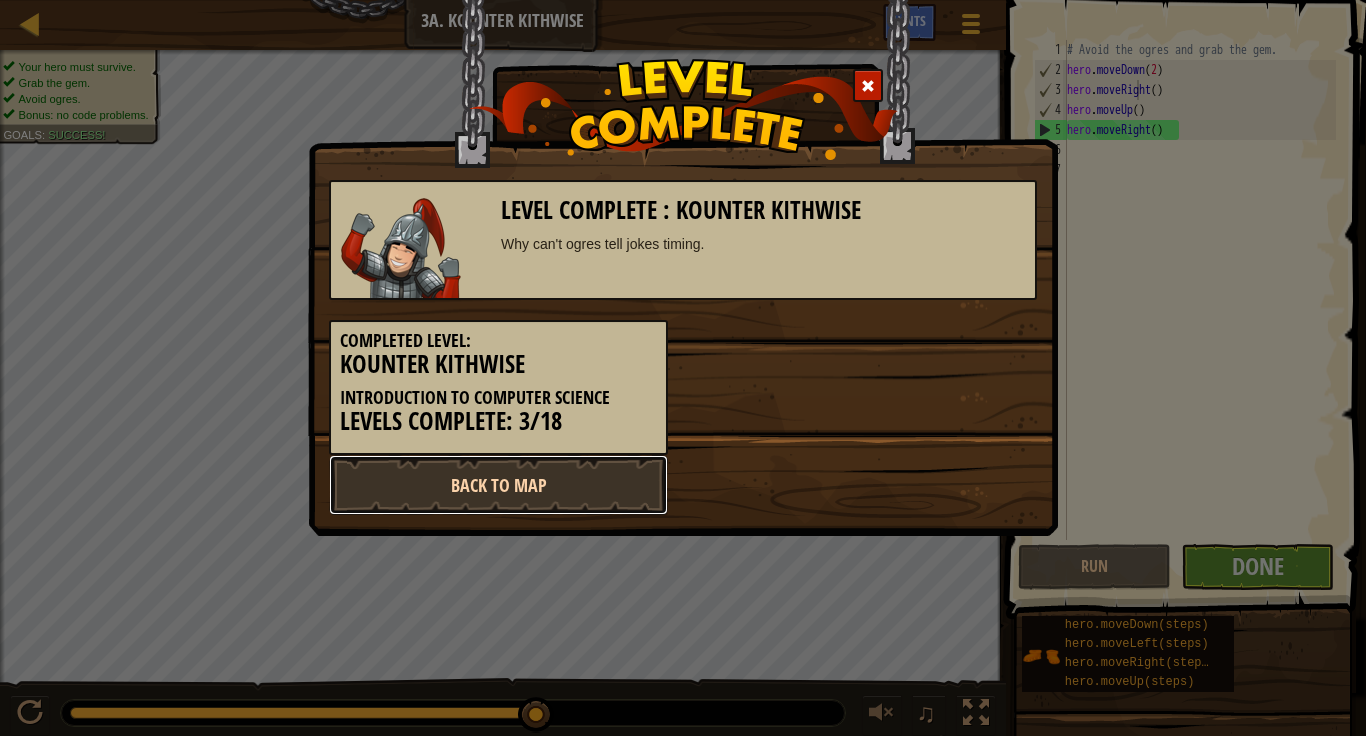 click on "Back to Map" at bounding box center [498, 485] 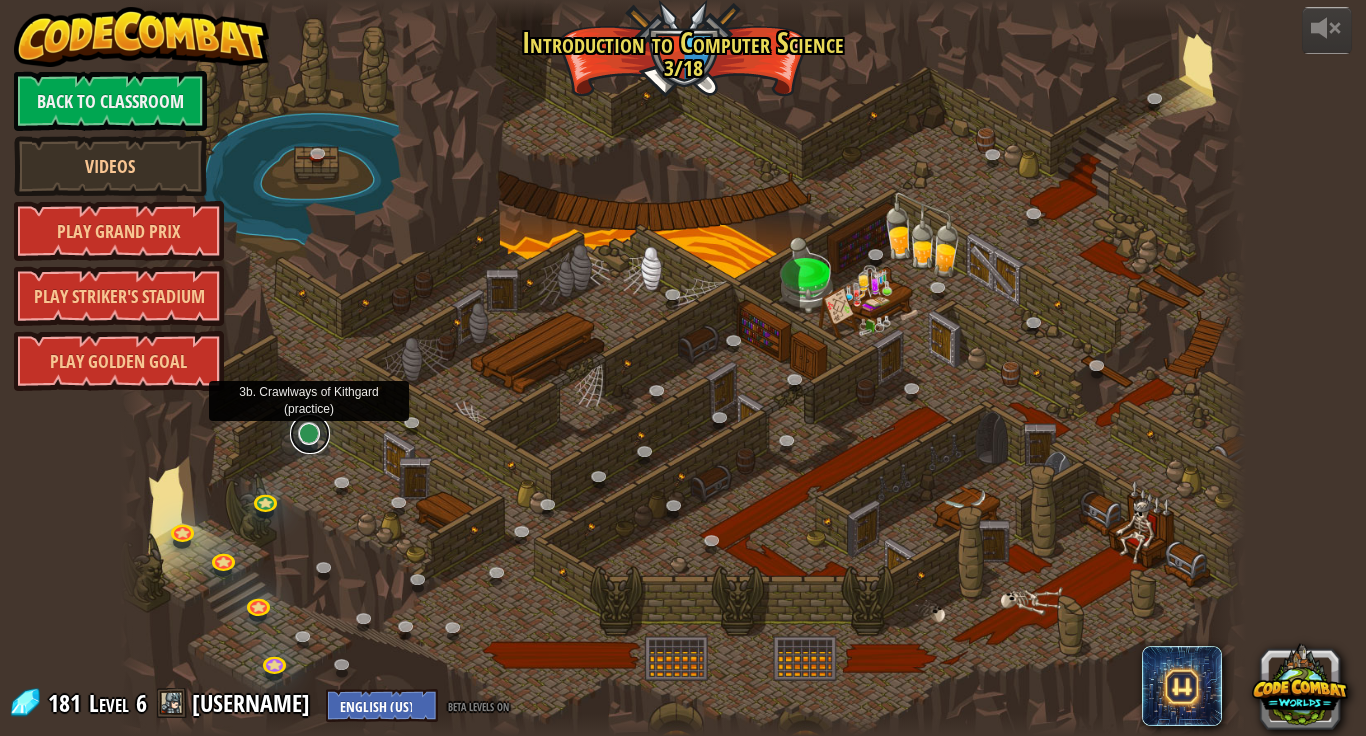 click at bounding box center [310, 434] 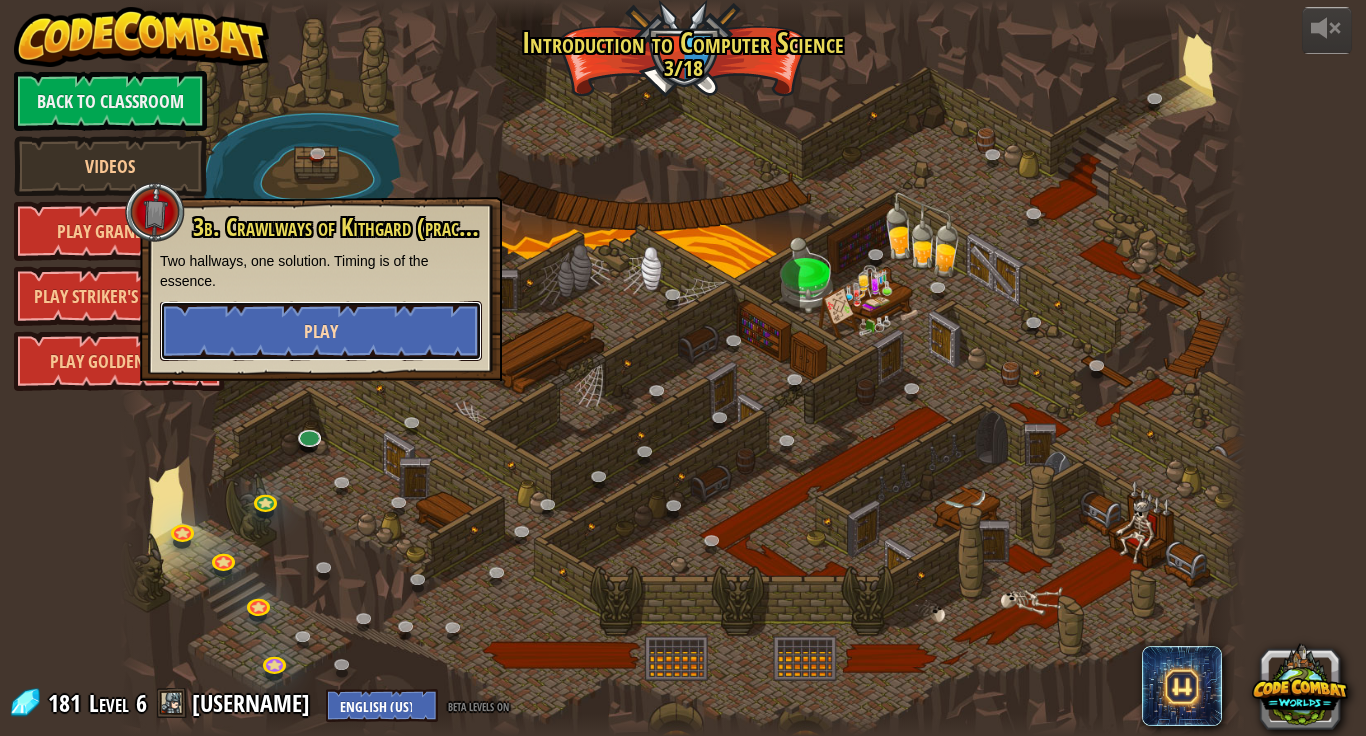 click on "Play" at bounding box center (321, 331) 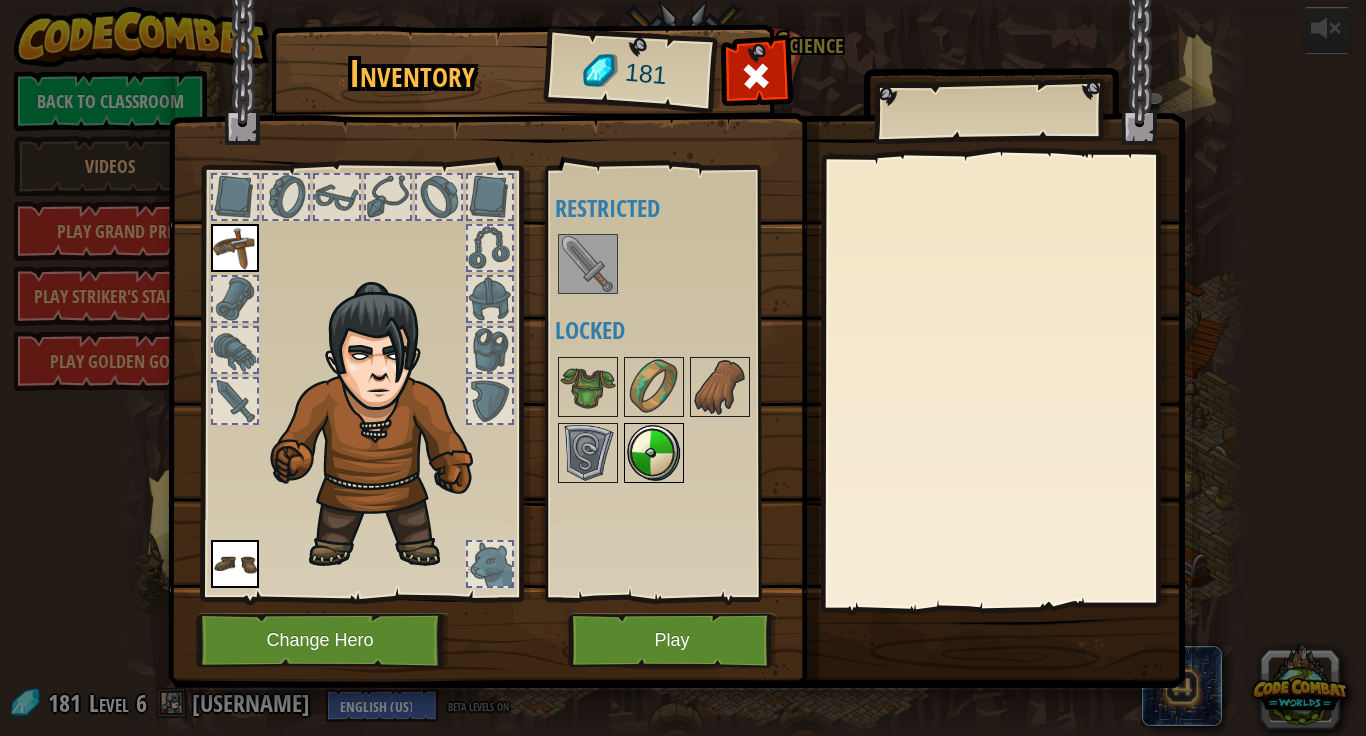 click at bounding box center [654, 453] 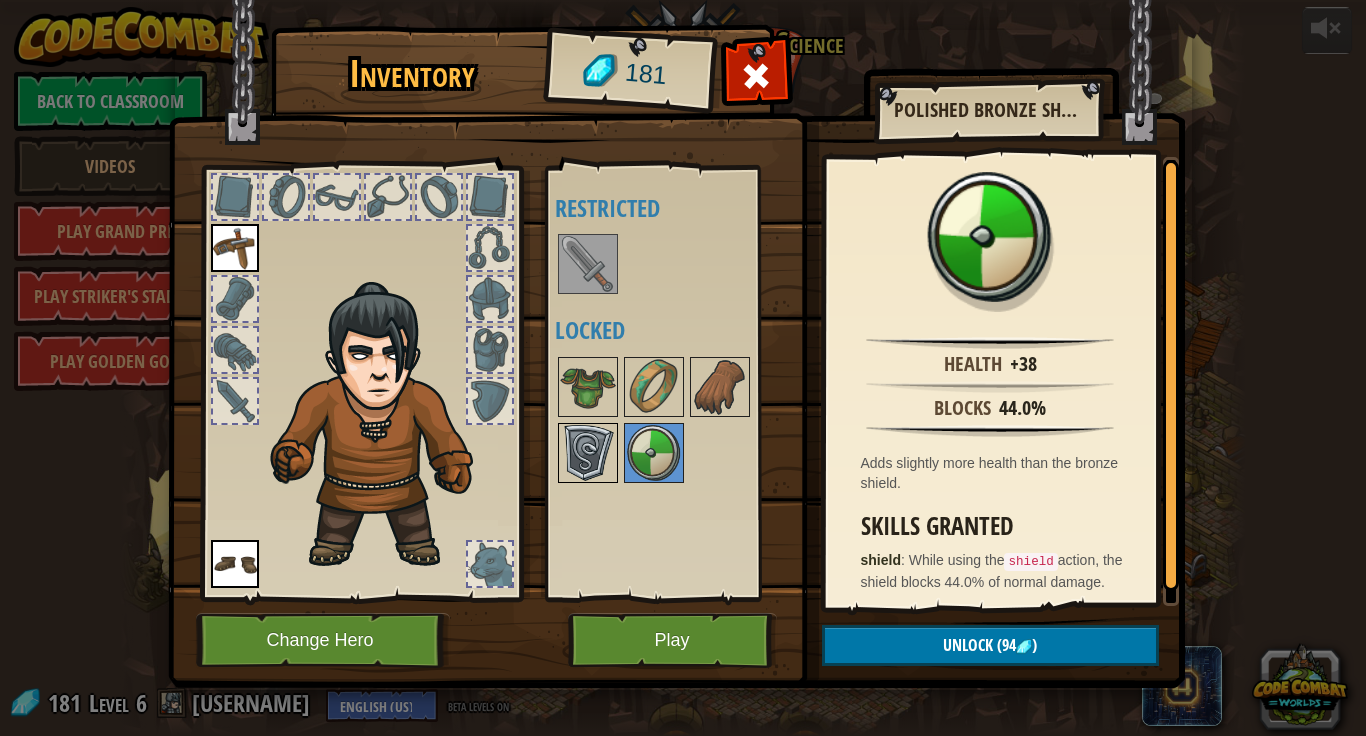 click at bounding box center [588, 453] 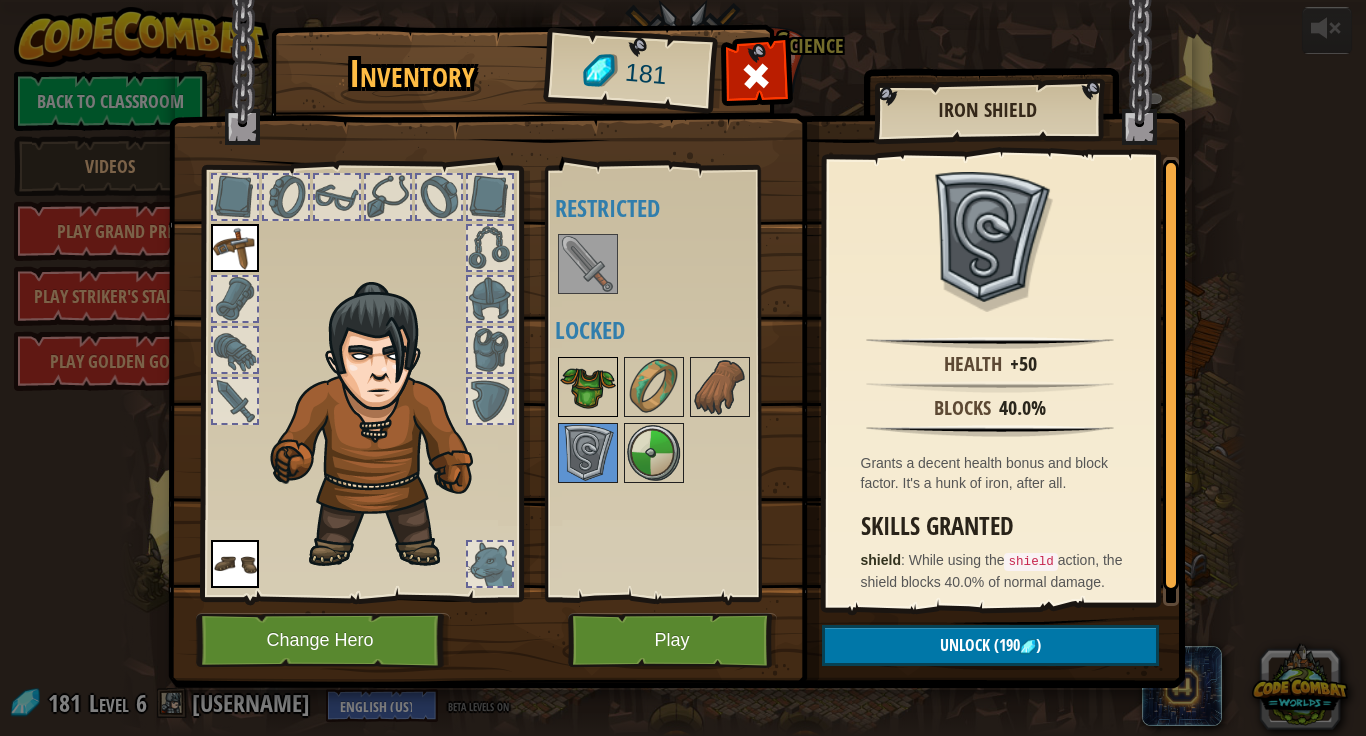 click at bounding box center (588, 387) 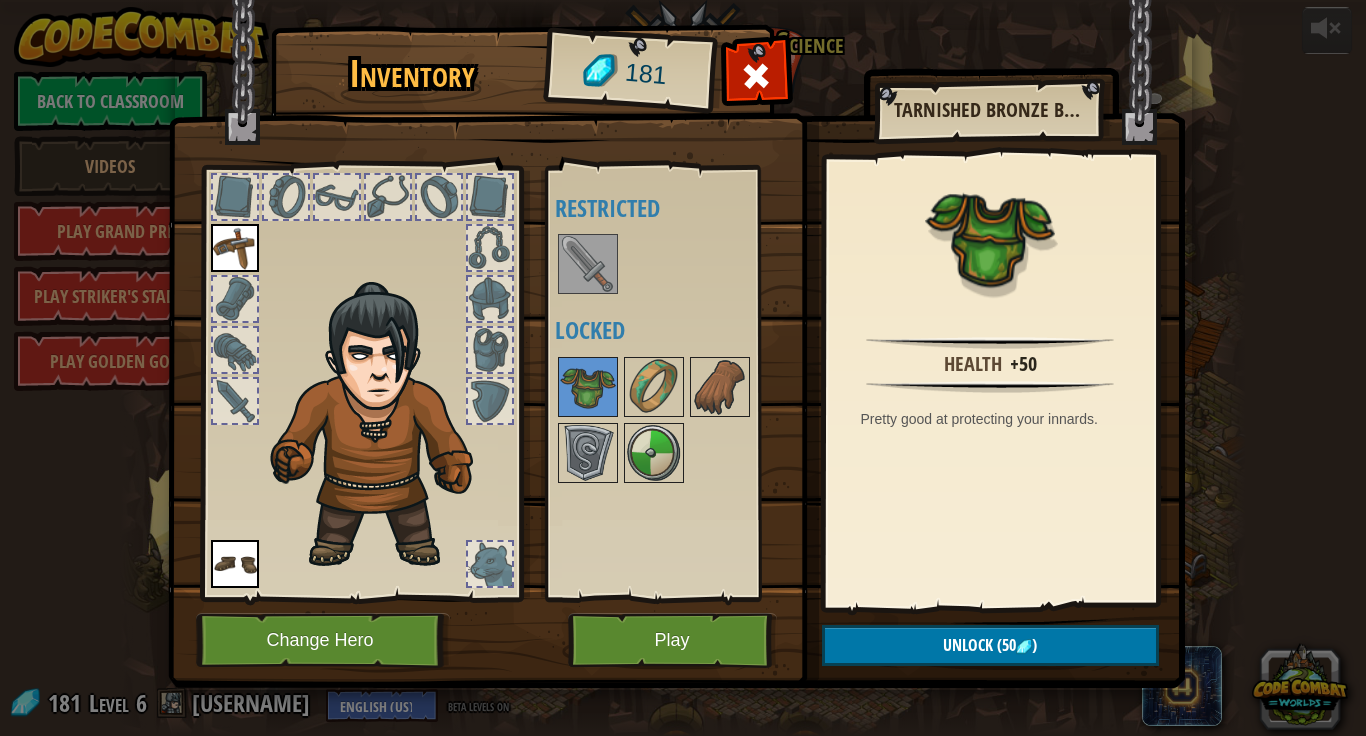 click at bounding box center [673, 420] 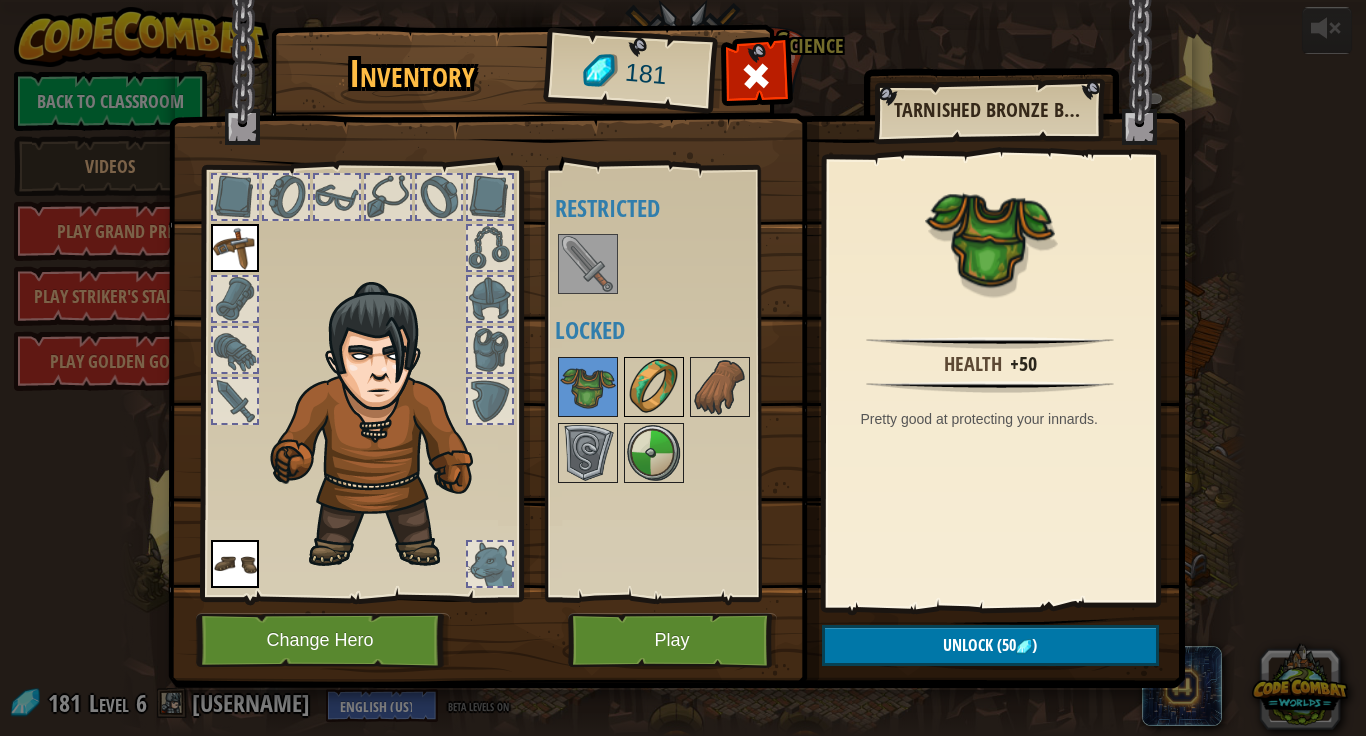 click at bounding box center [654, 387] 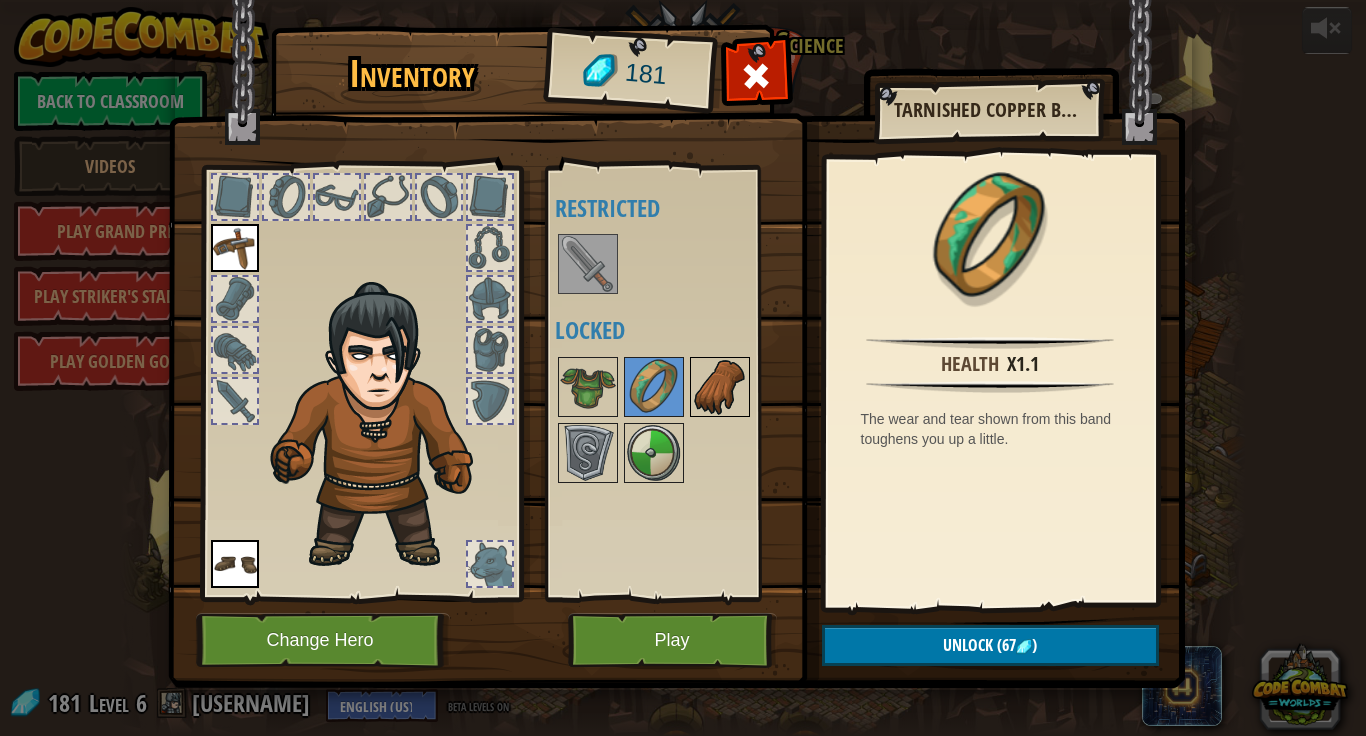 click at bounding box center [720, 387] 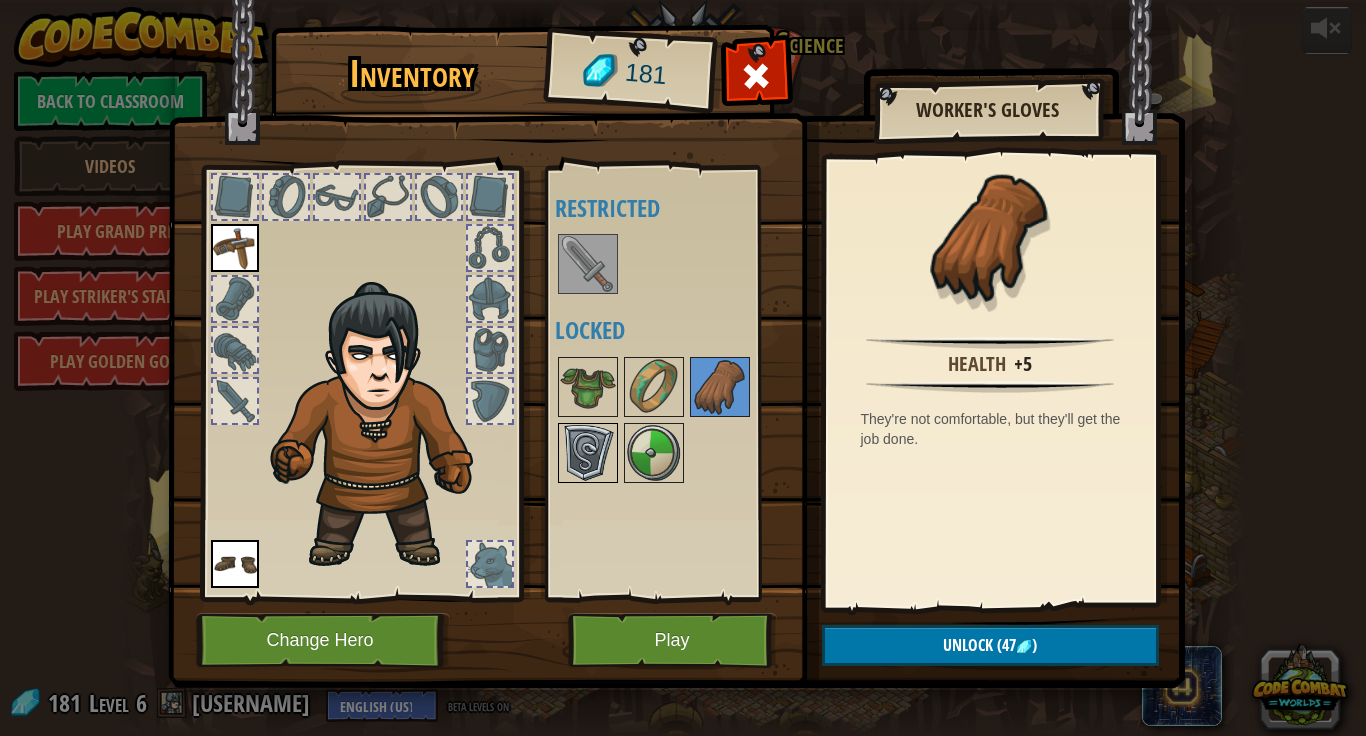 click at bounding box center (588, 453) 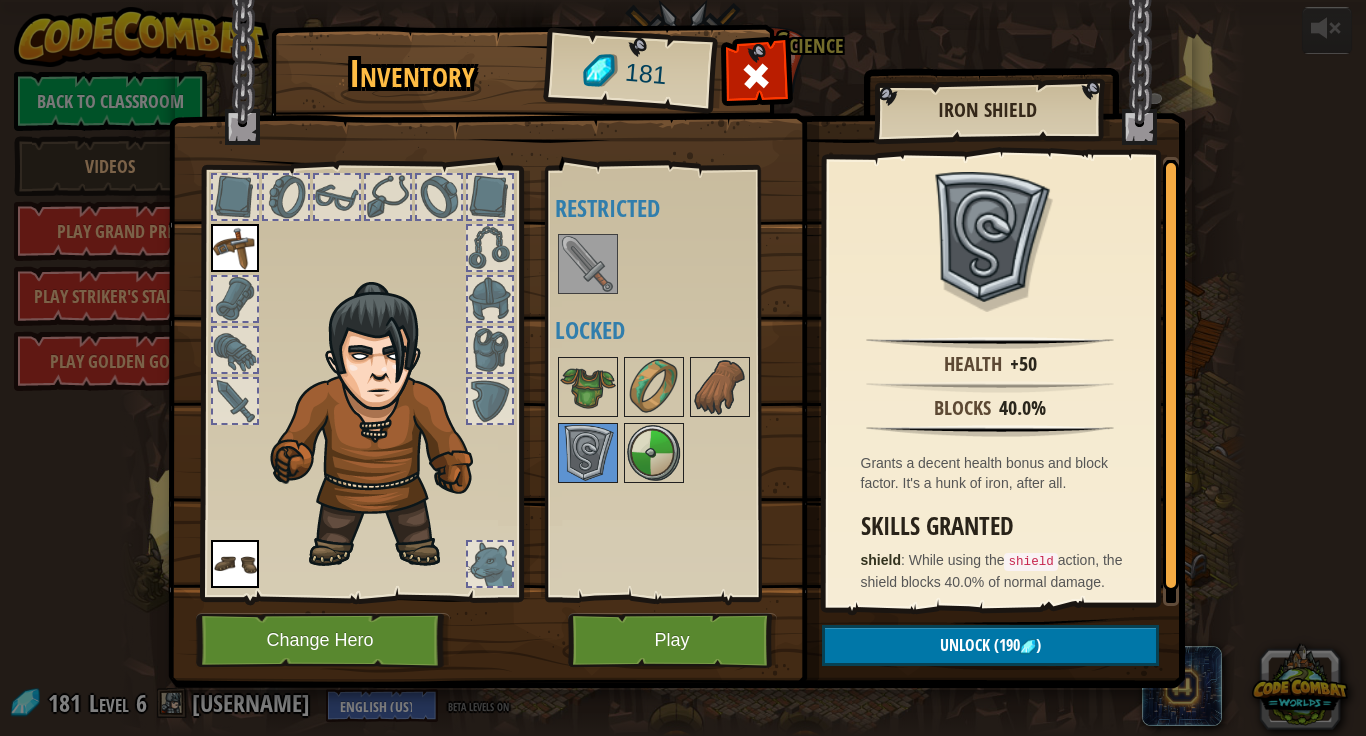 click at bounding box center [673, 420] 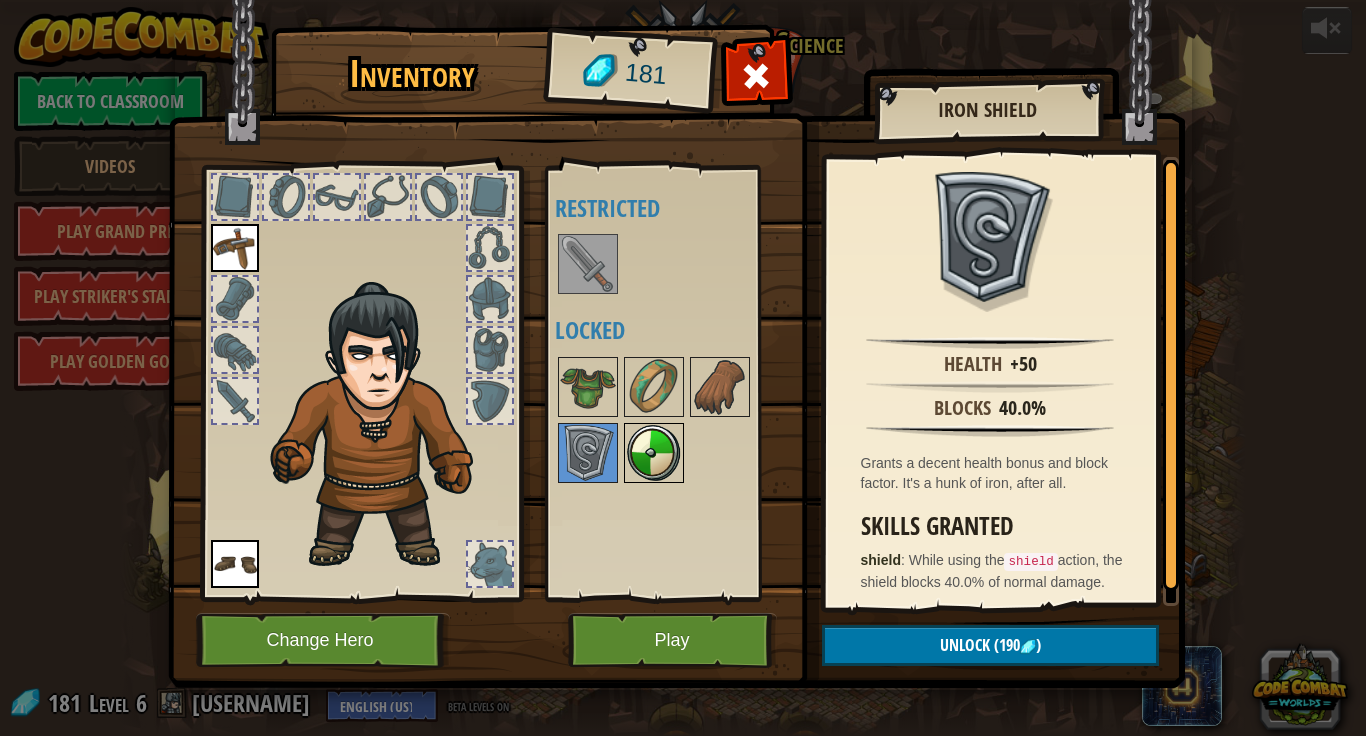 click at bounding box center [654, 453] 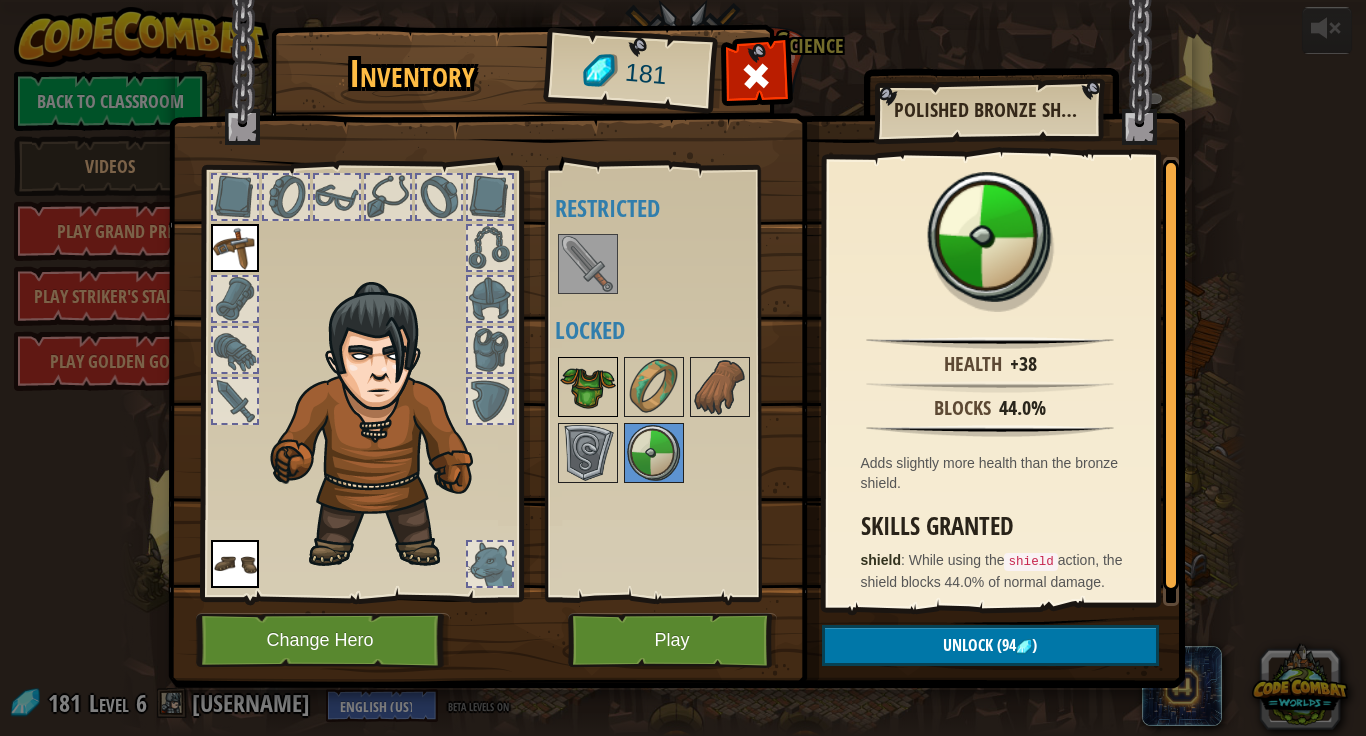 click at bounding box center [588, 387] 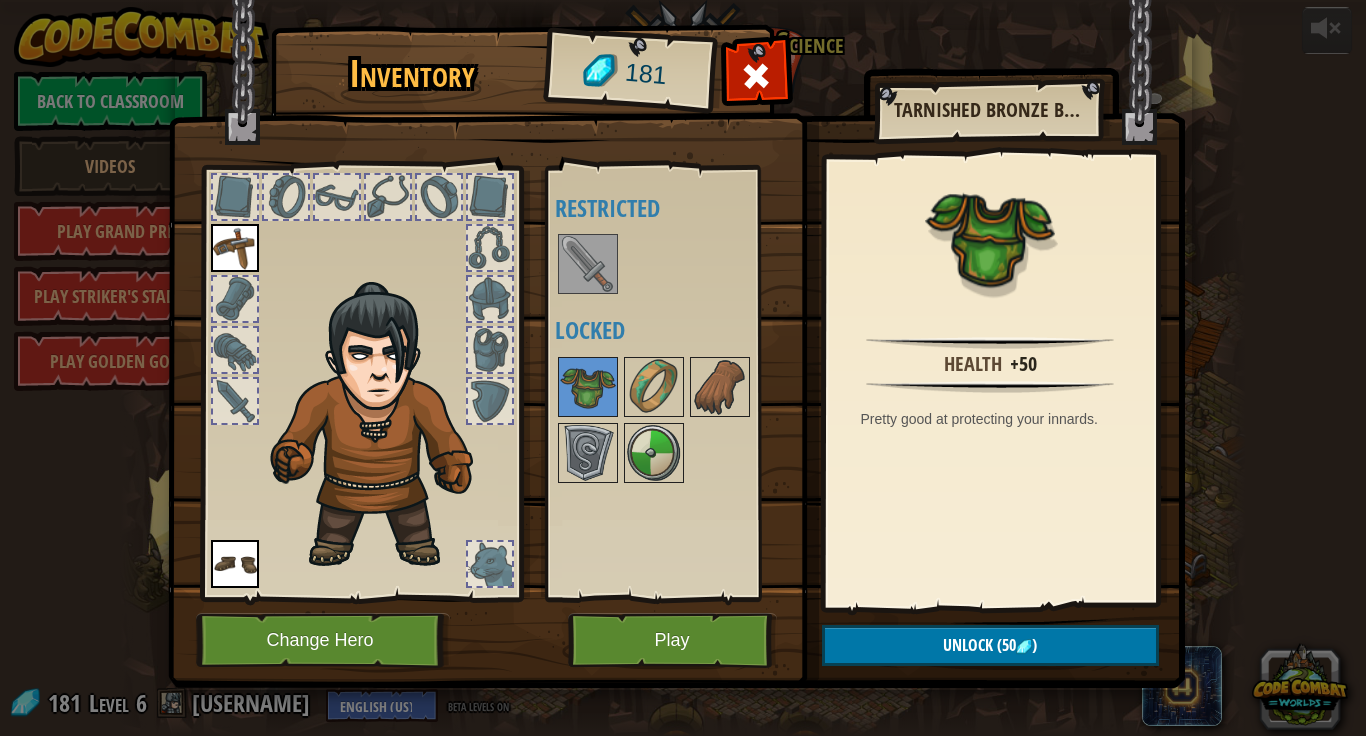 click at bounding box center (588, 264) 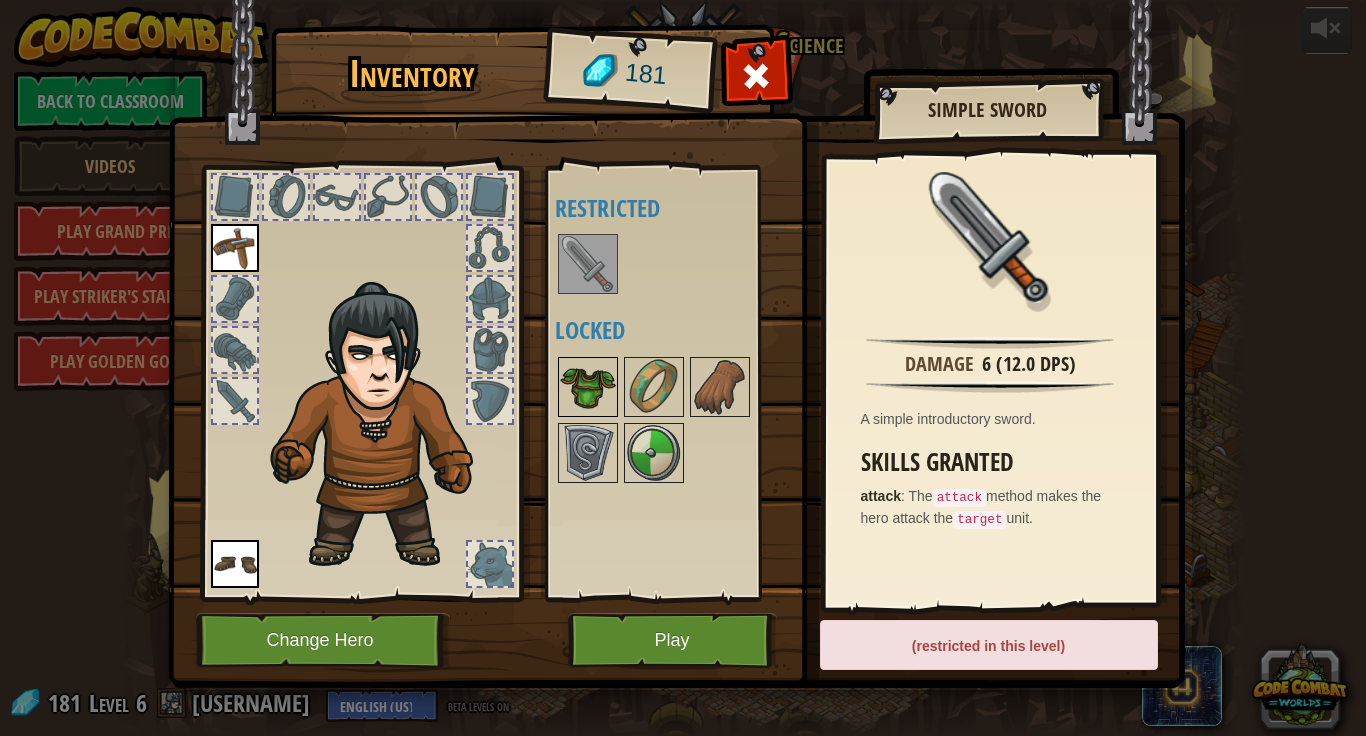 click at bounding box center (588, 387) 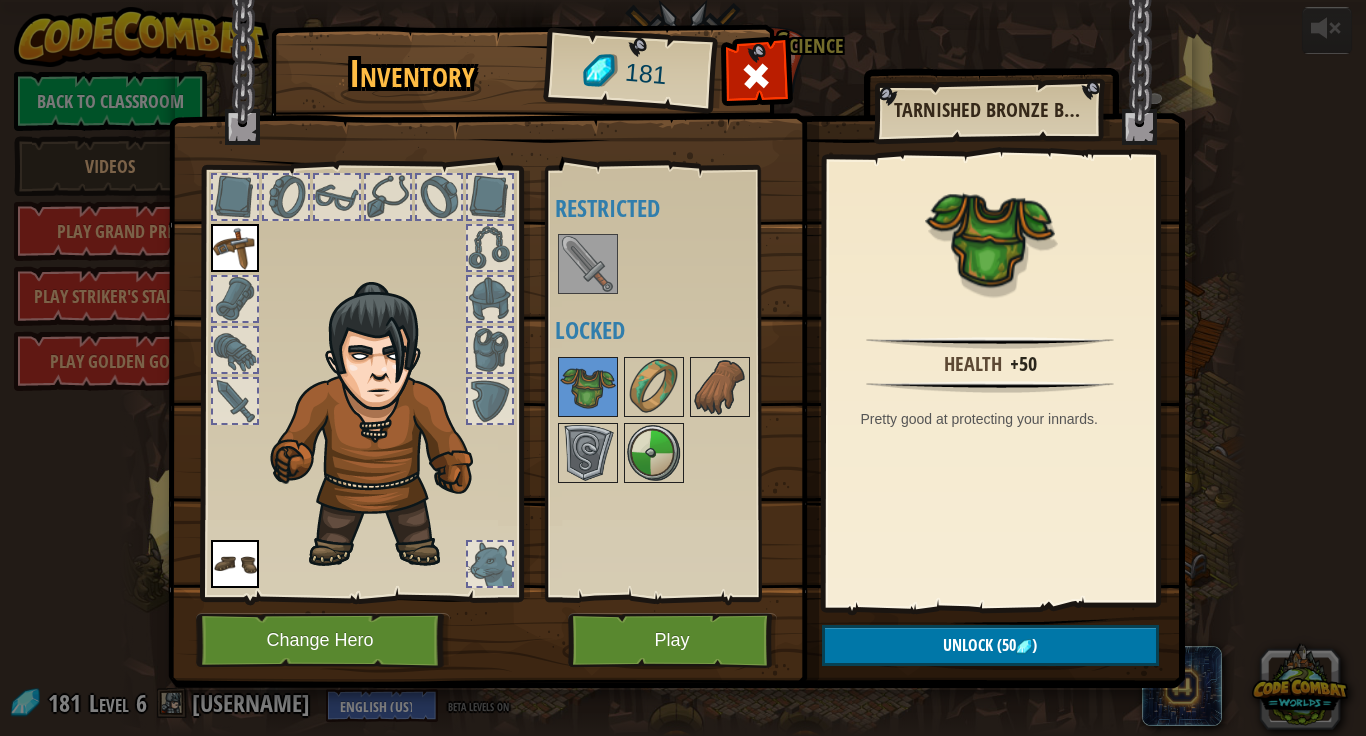 click at bounding box center [490, 350] 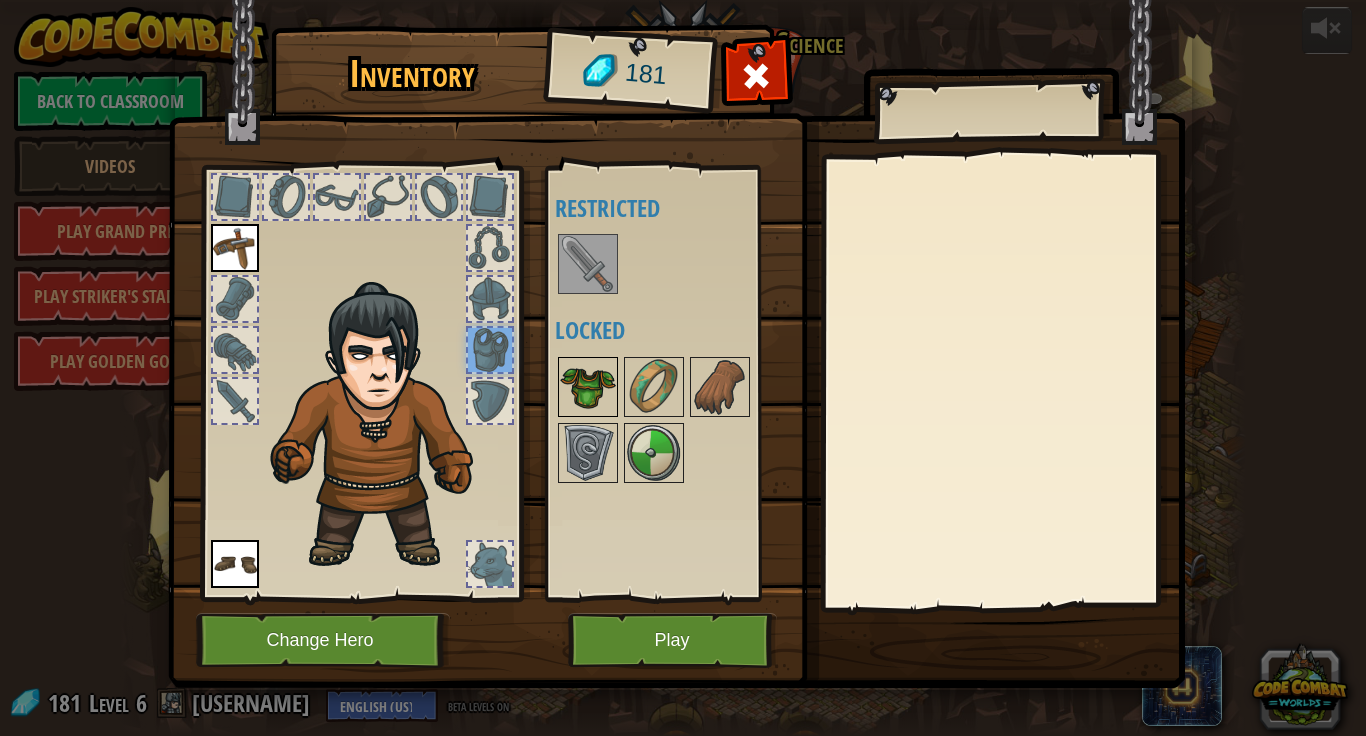 click at bounding box center [588, 387] 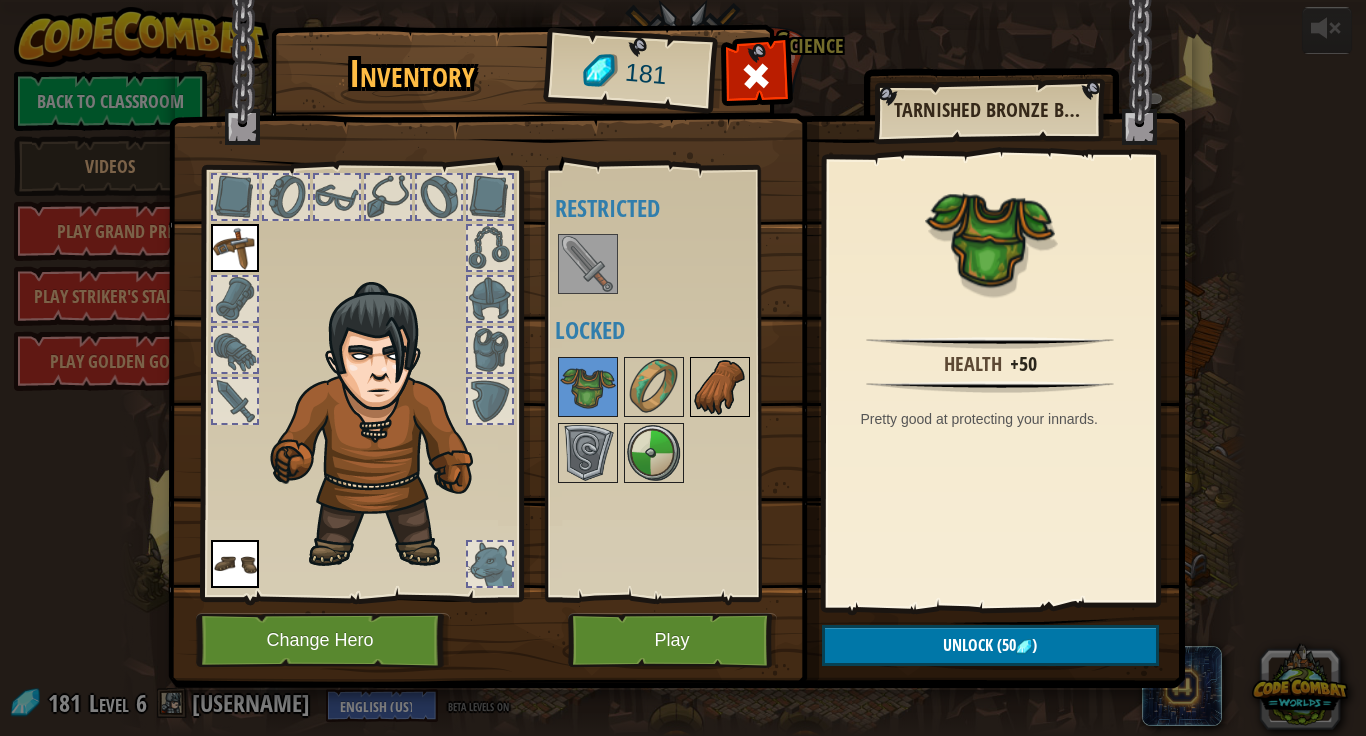 click at bounding box center [720, 387] 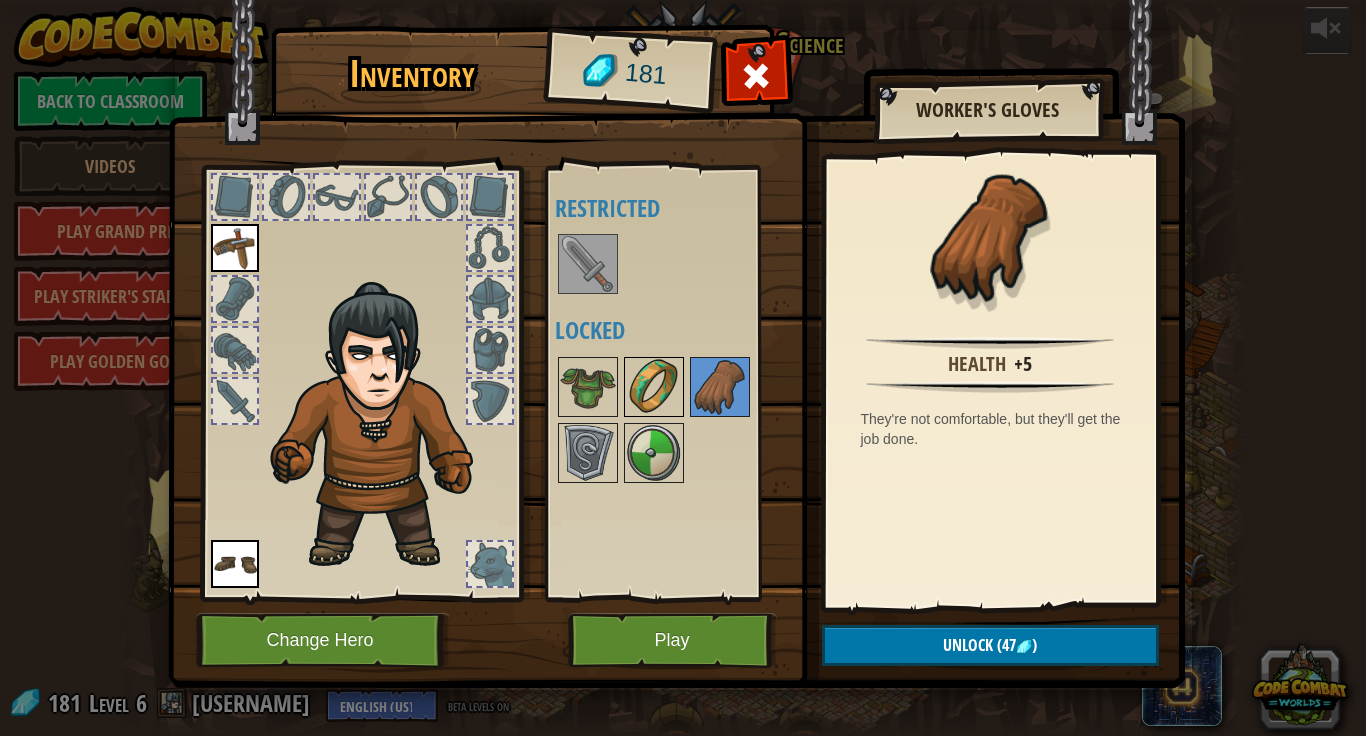 click at bounding box center [654, 387] 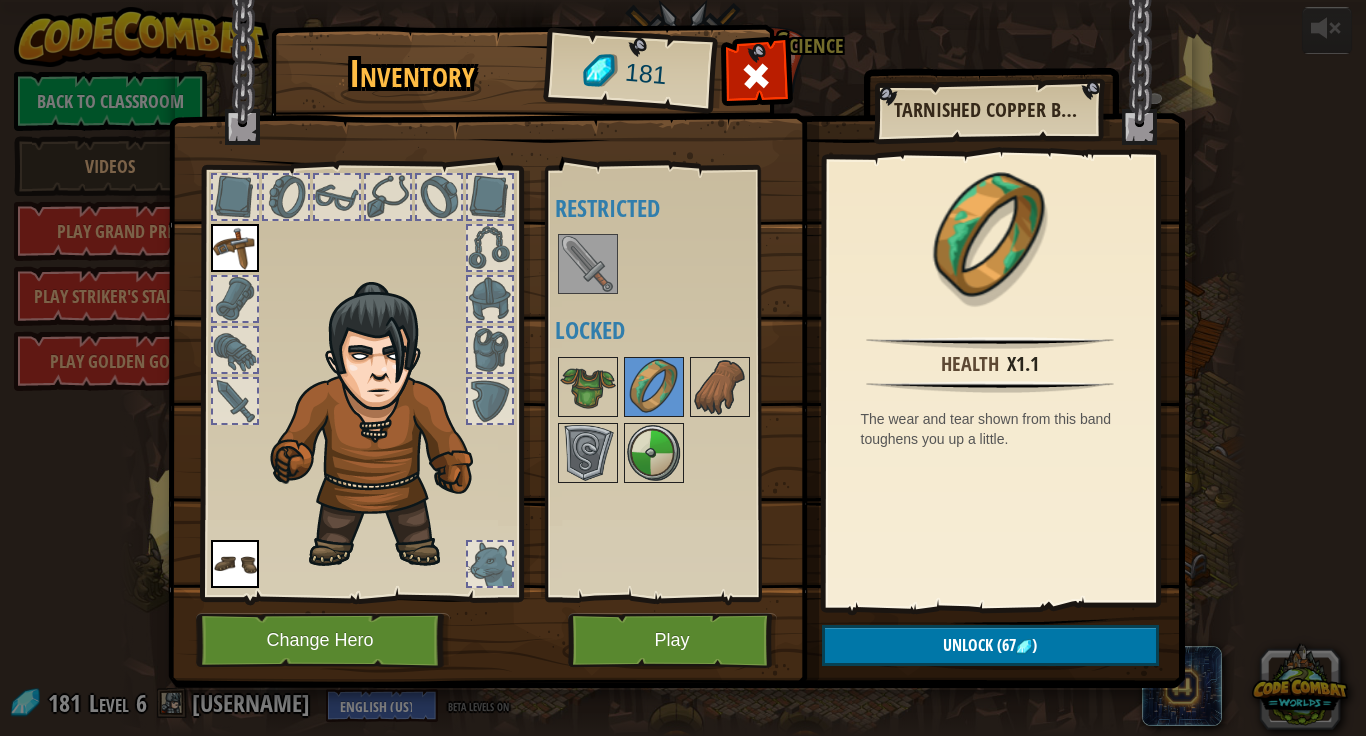 click at bounding box center (673, 420) 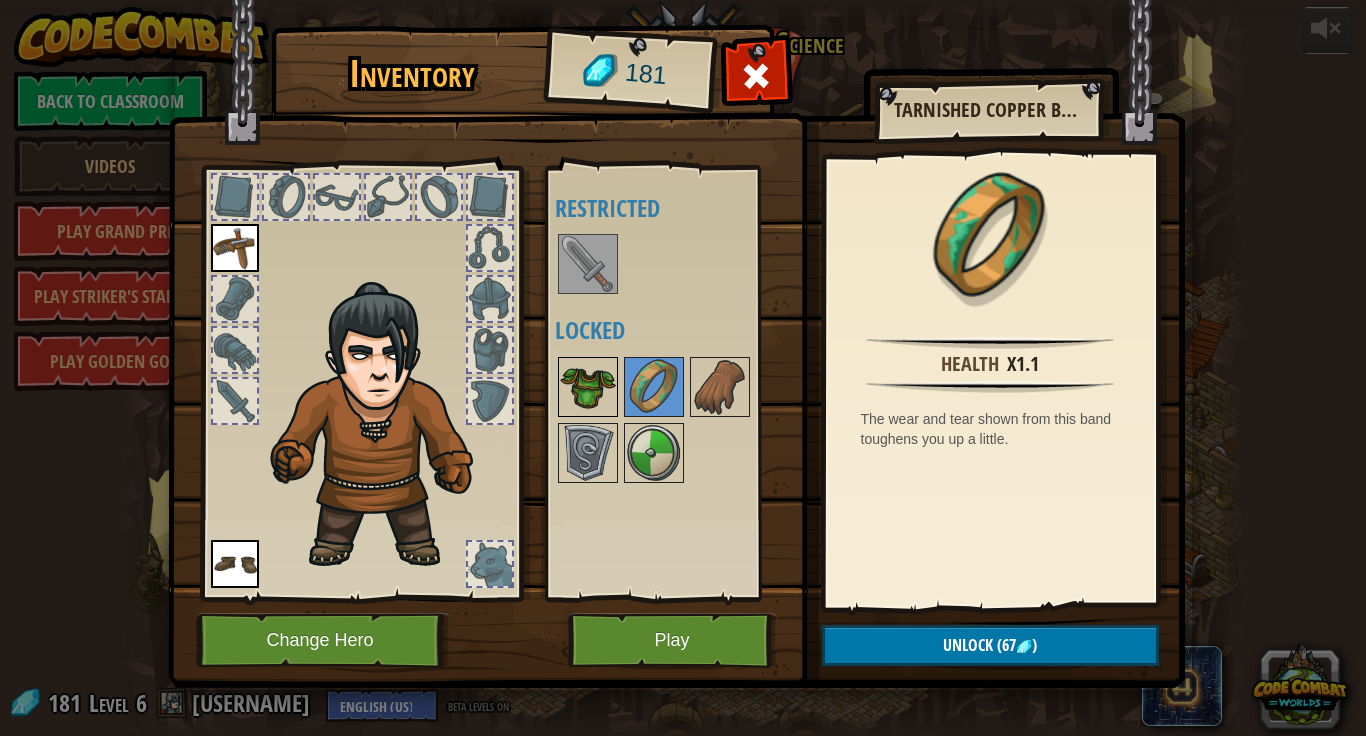 click at bounding box center (588, 387) 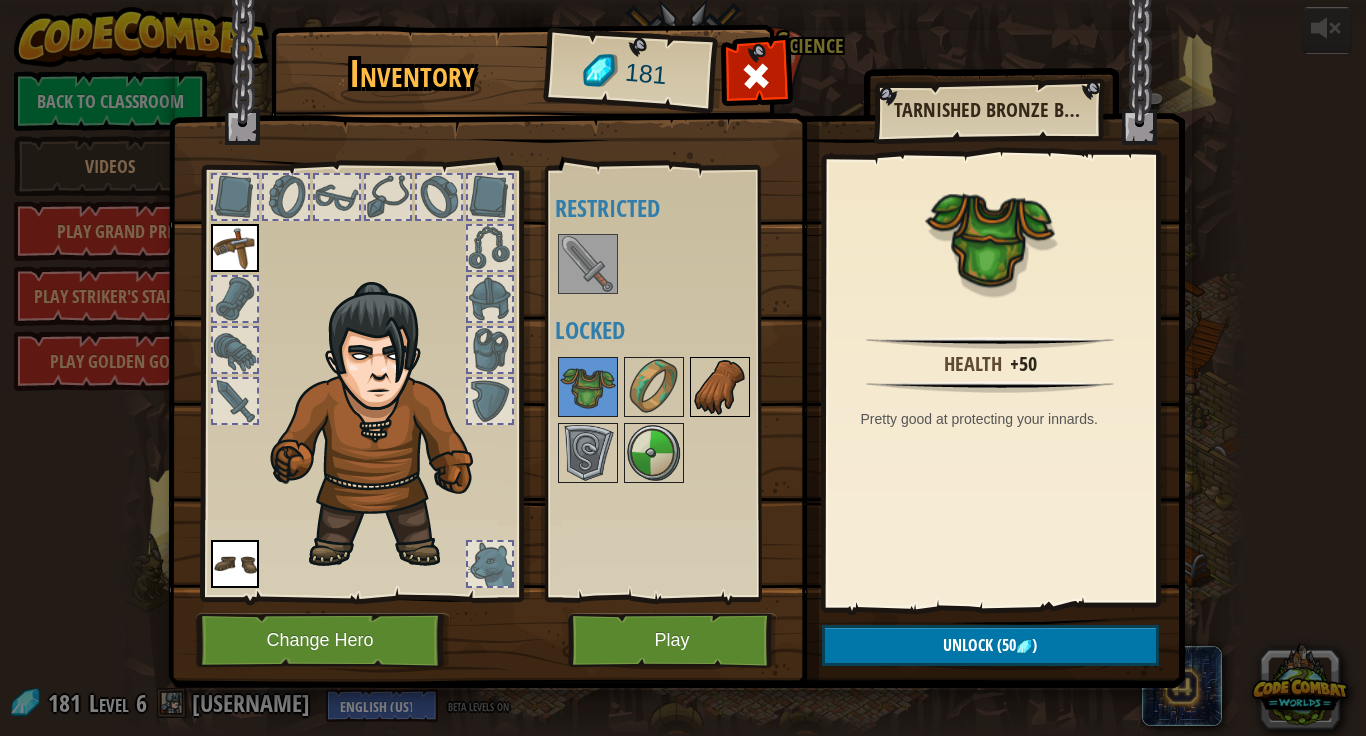 click at bounding box center (720, 387) 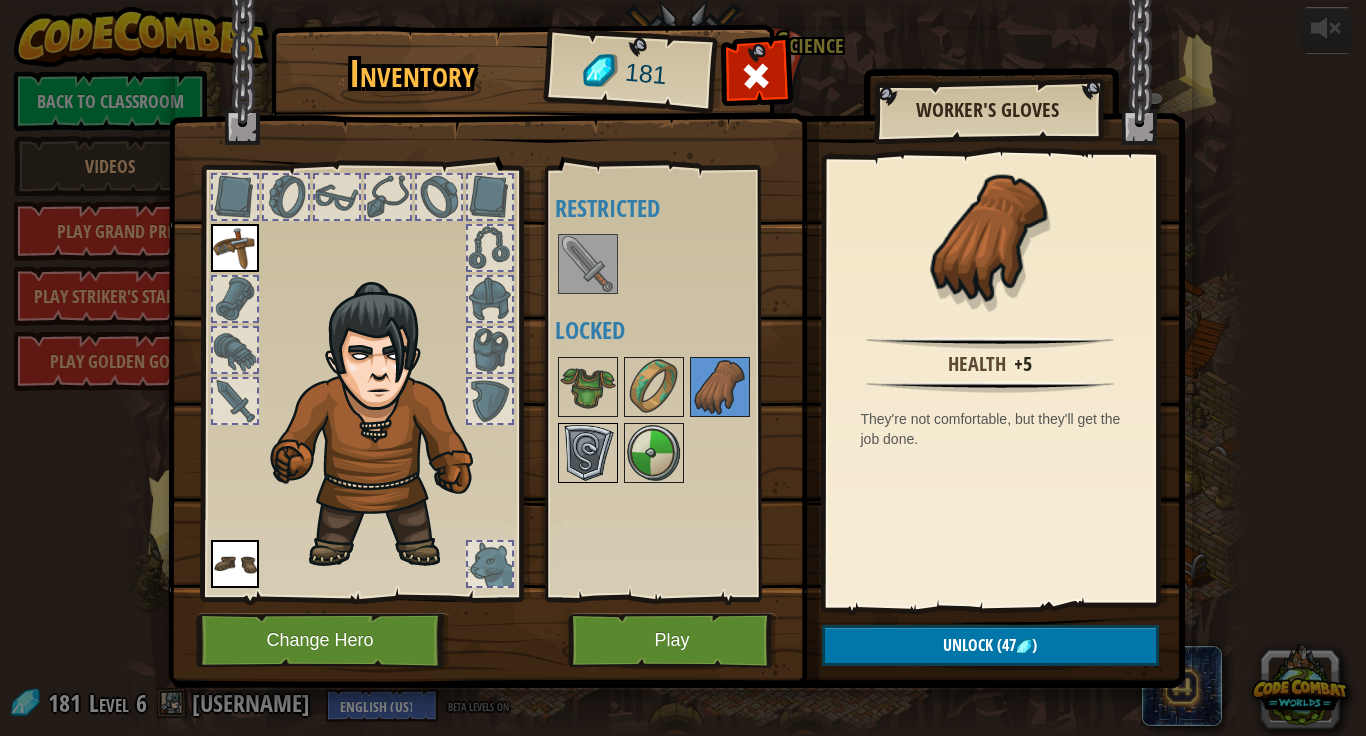 click at bounding box center (588, 453) 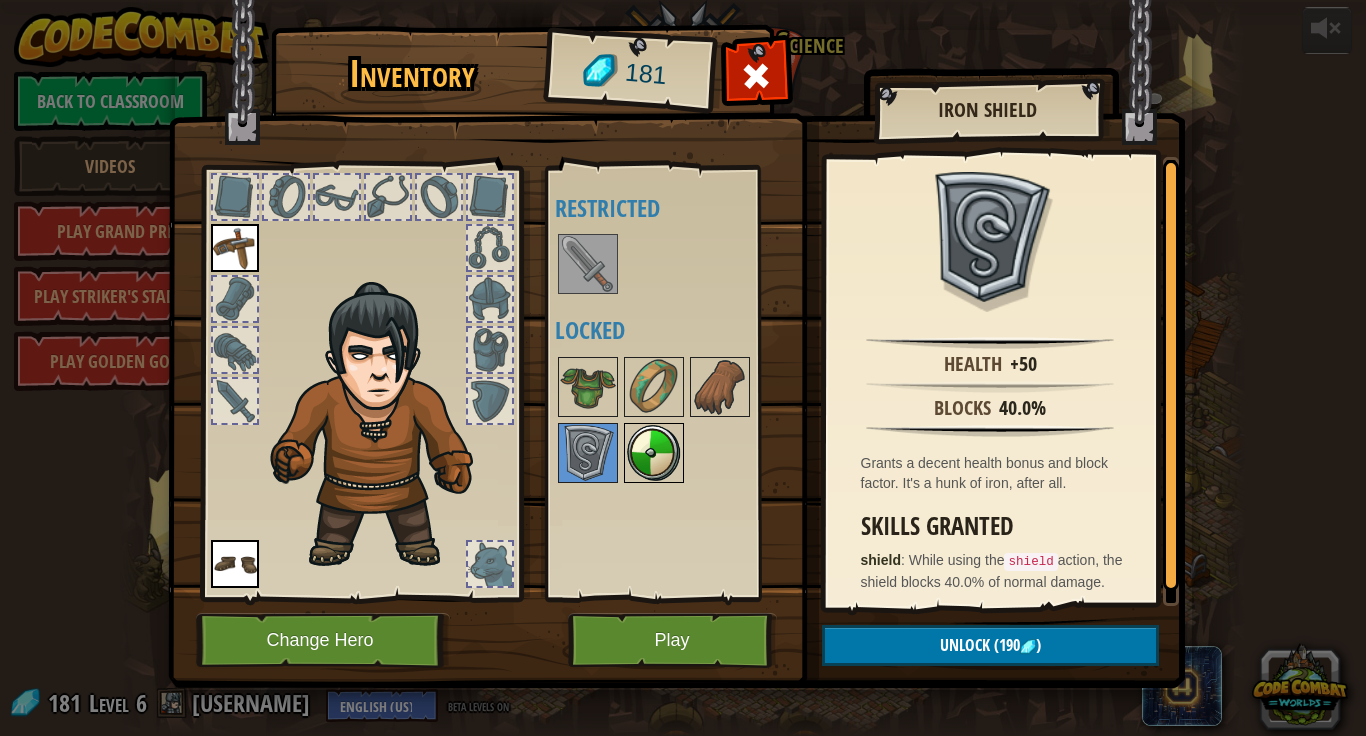 click at bounding box center [654, 453] 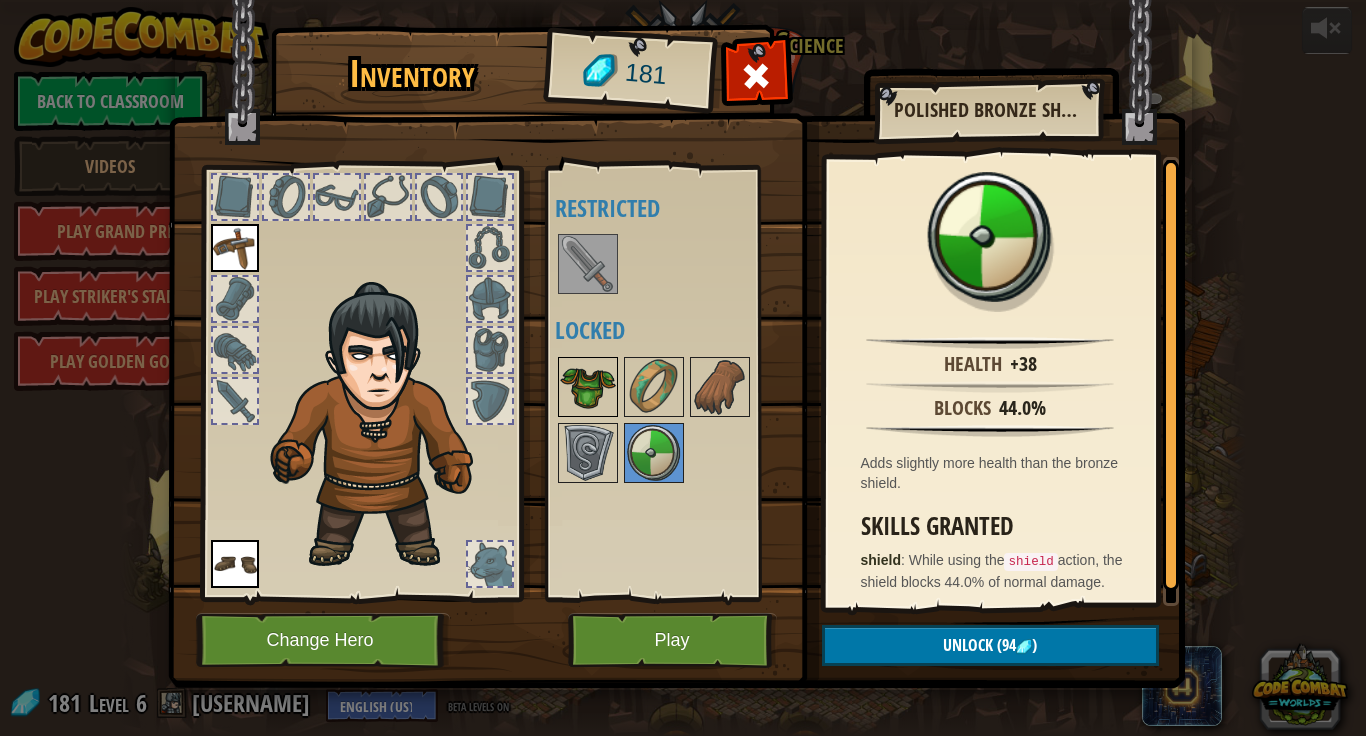 click at bounding box center [588, 387] 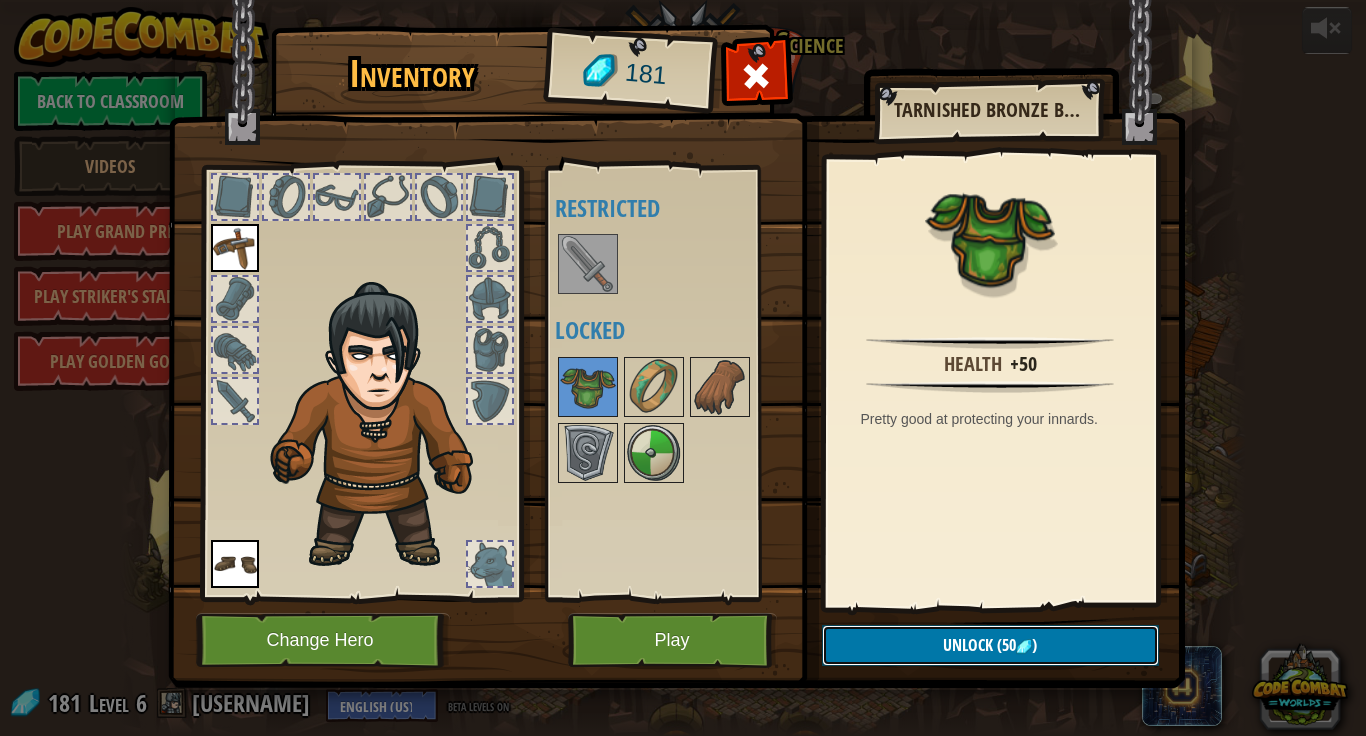 click on "(50" at bounding box center (1004, 645) 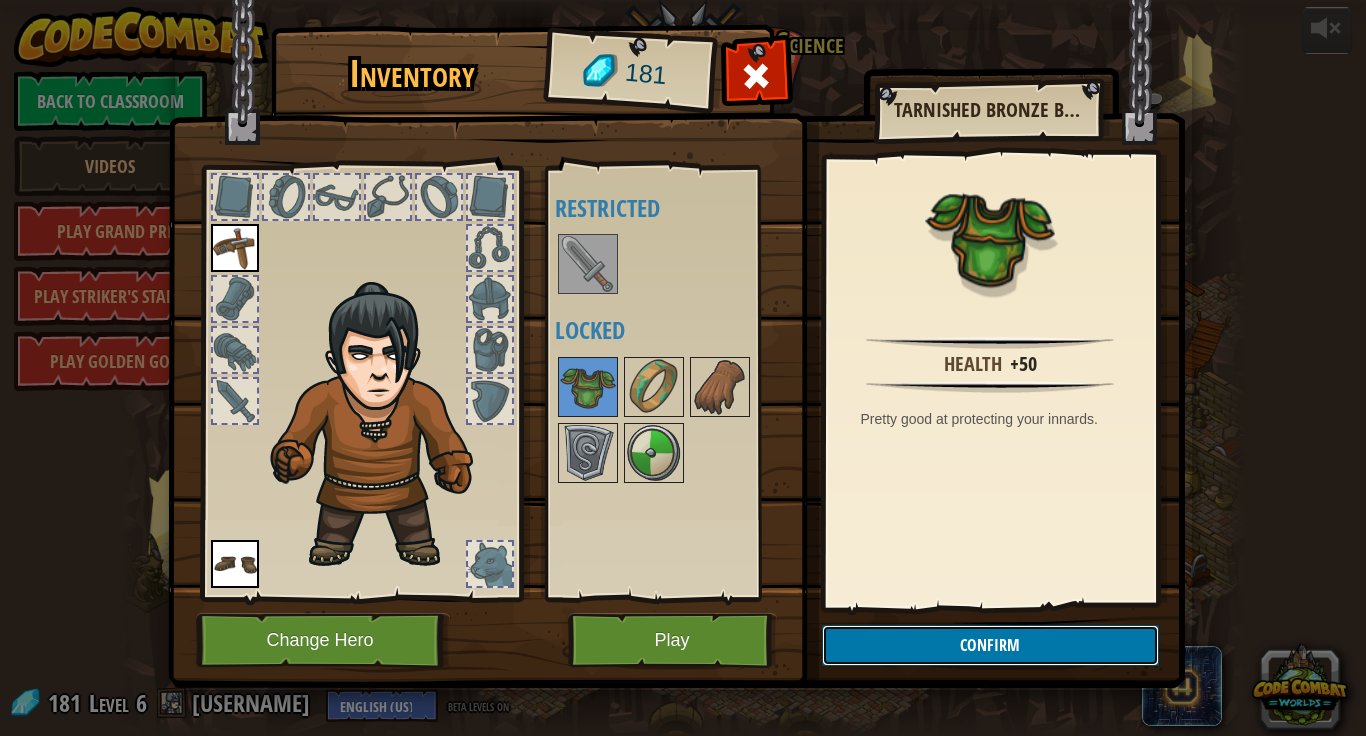 click on "Confirm" at bounding box center [990, 645] 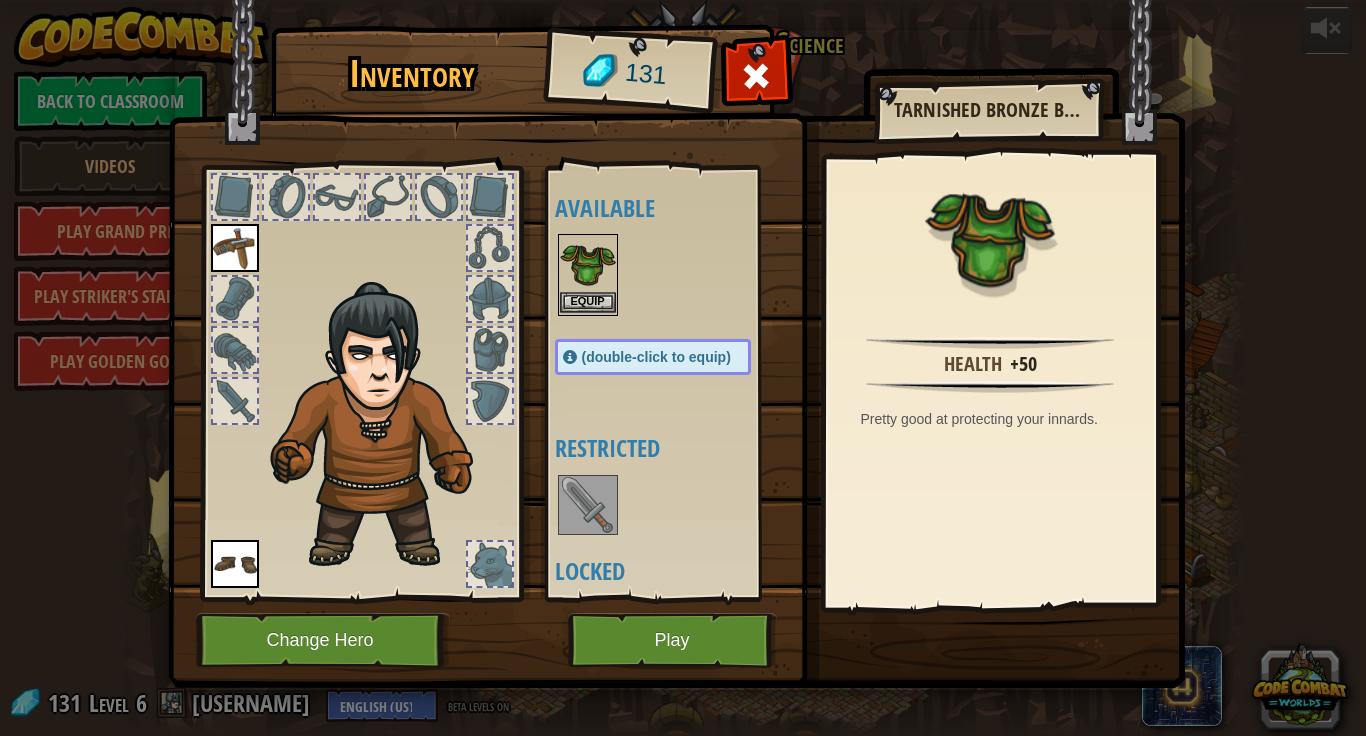 click at bounding box center [588, 264] 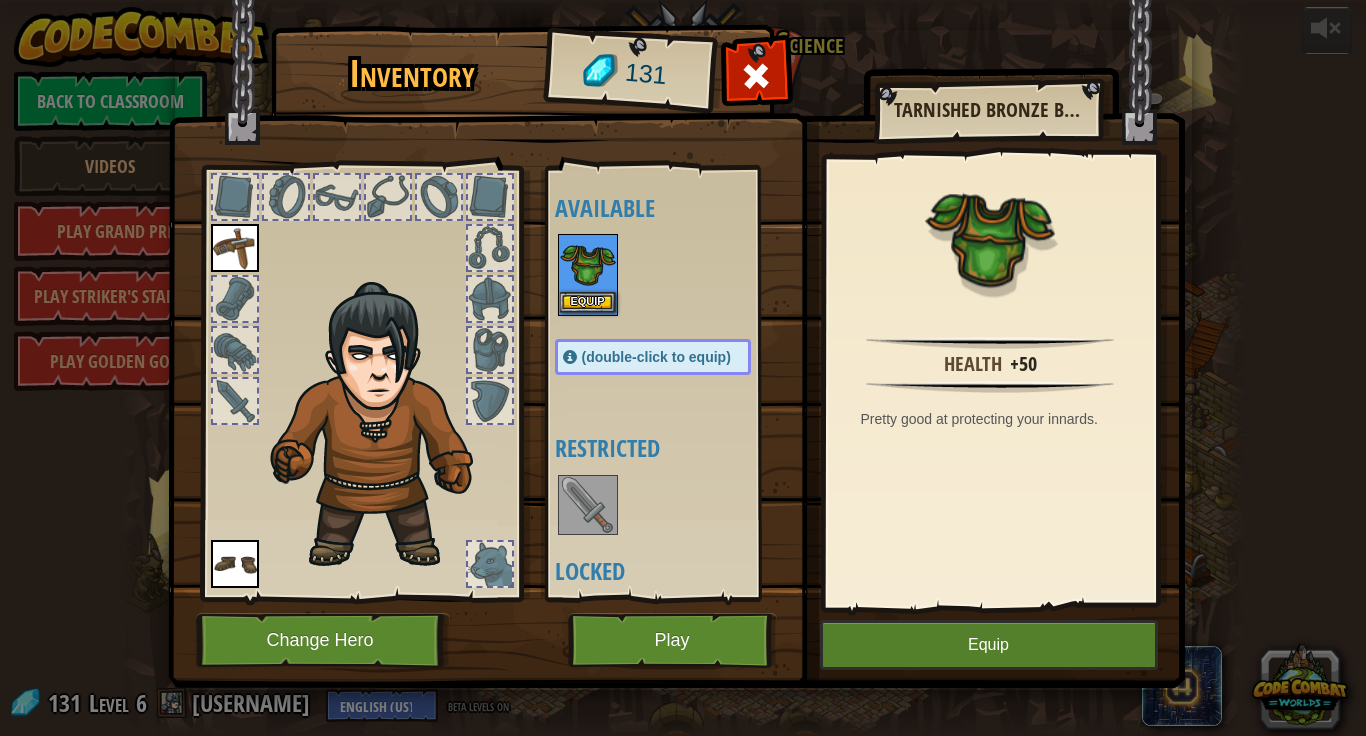 click at bounding box center [588, 264] 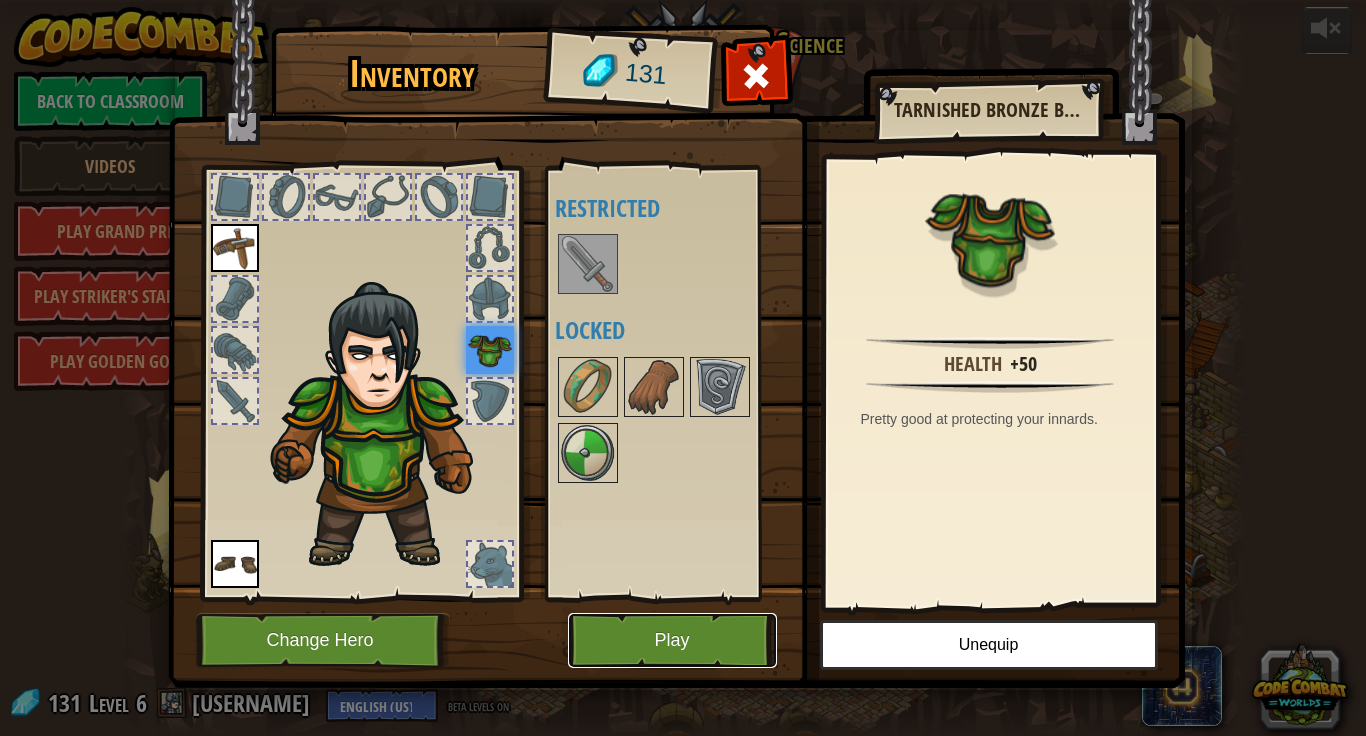 click on "Play" at bounding box center (672, 640) 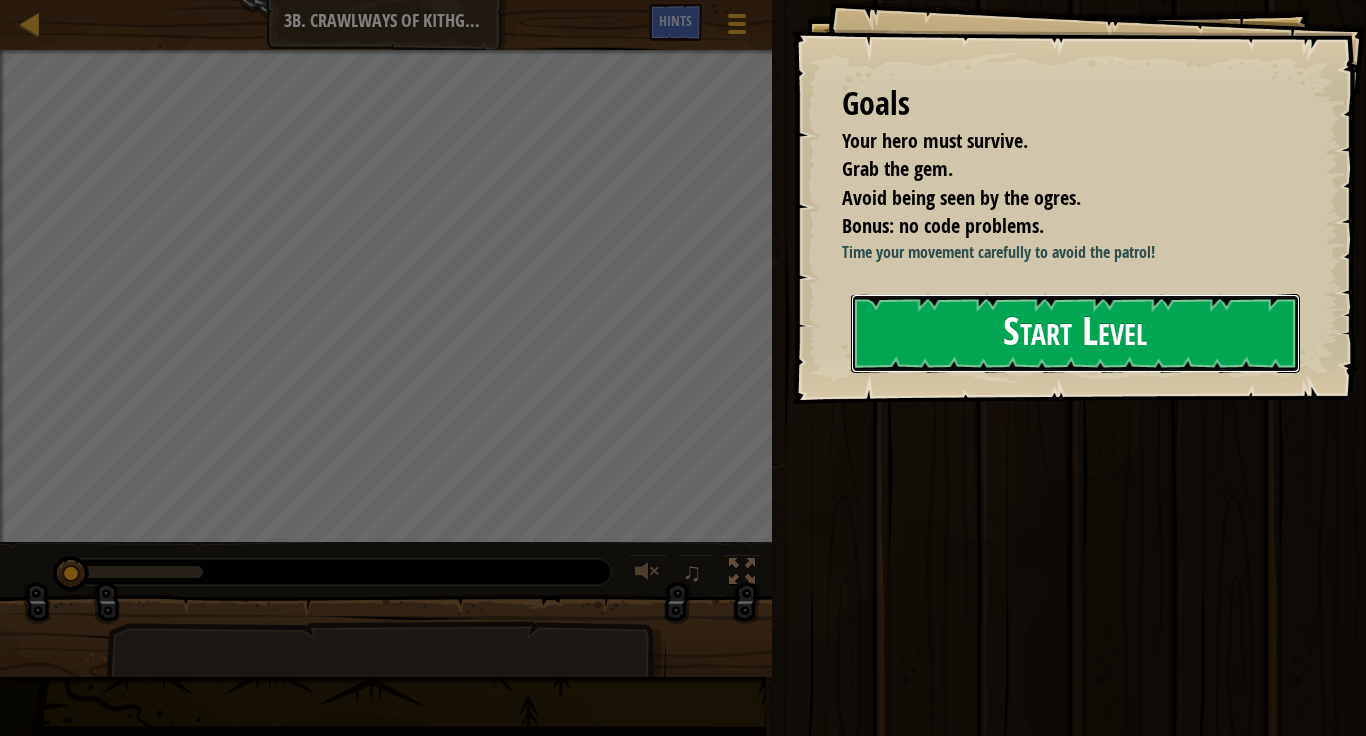 click on "Start Level" at bounding box center (1075, 333) 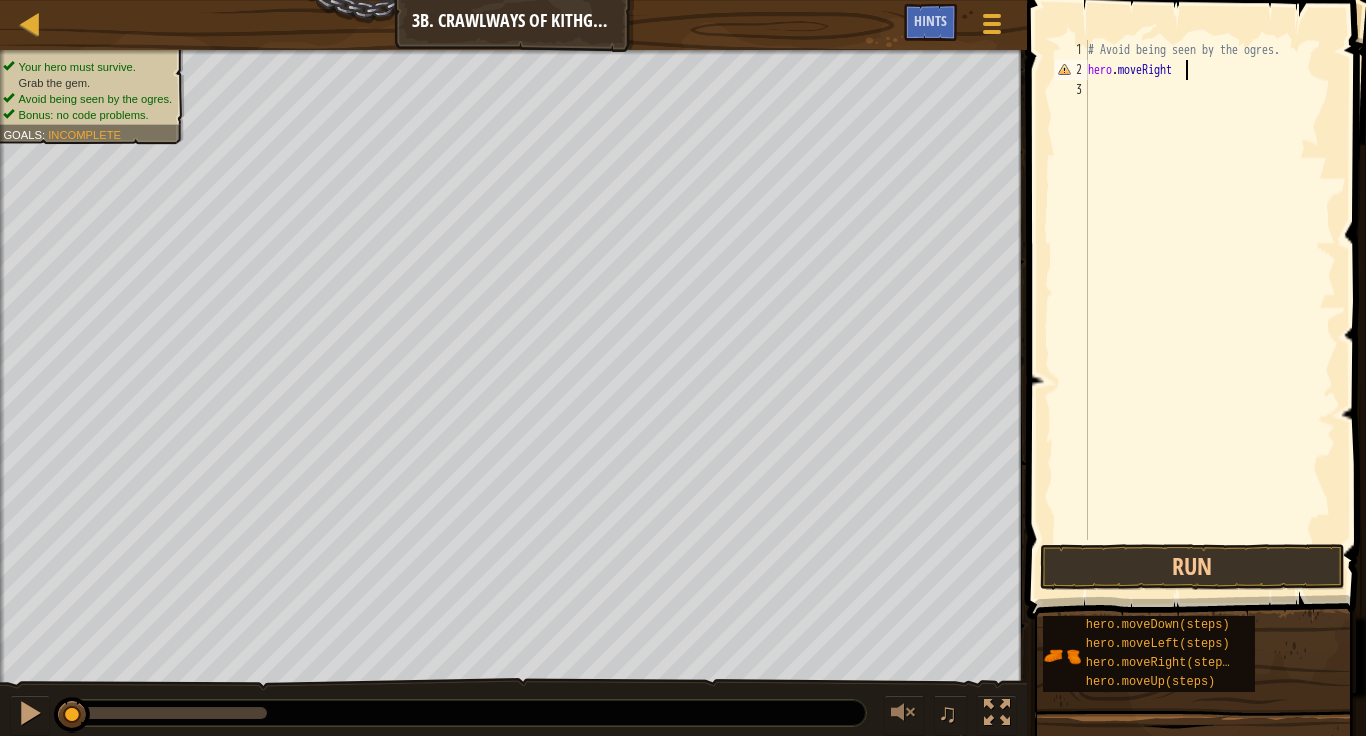 scroll, scrollTop: 9, scrollLeft: 14, axis: both 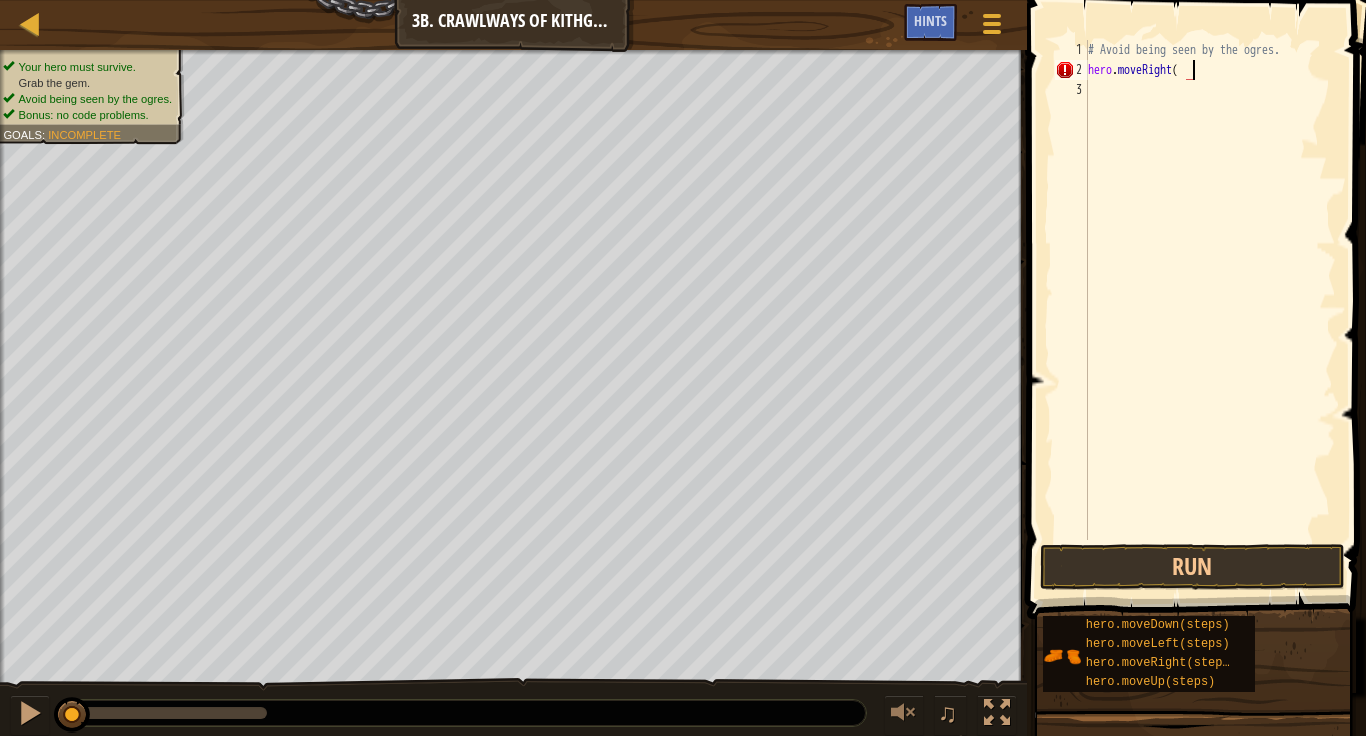 type on "hero.moveRight()" 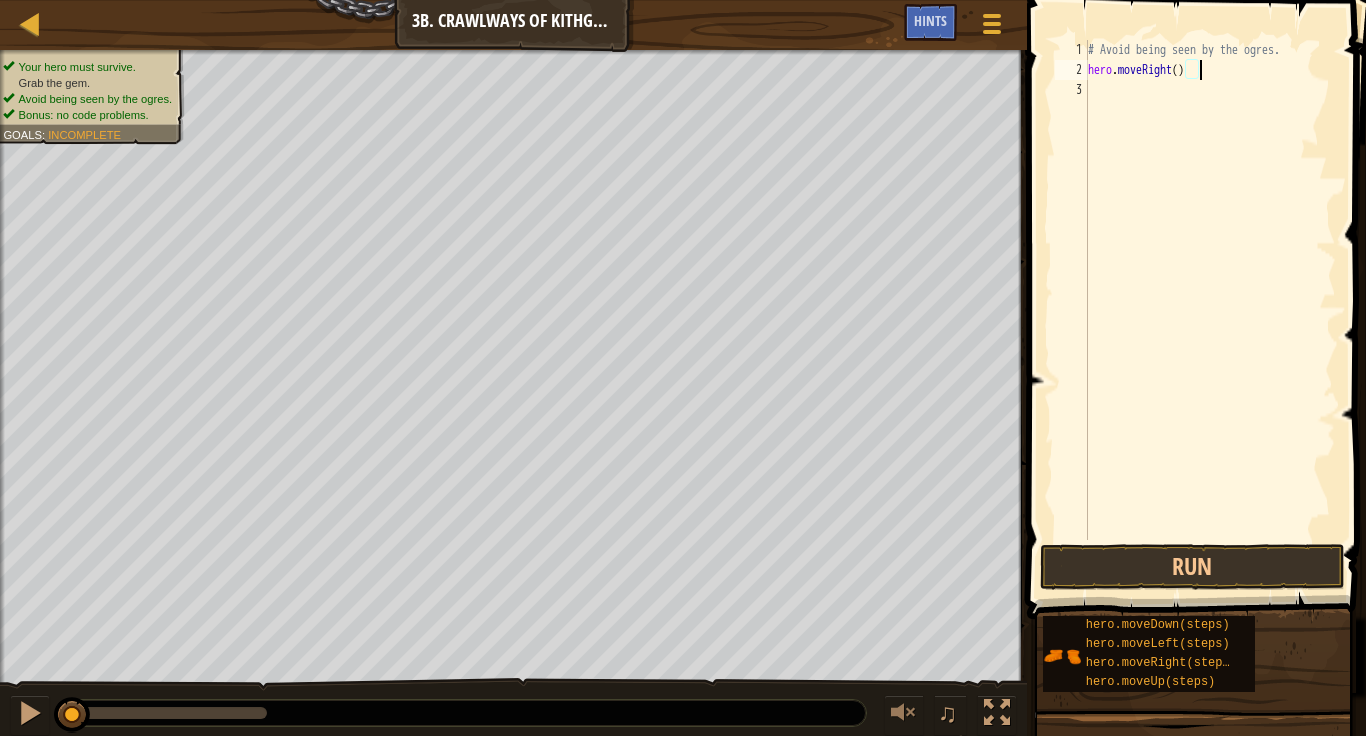 click on "# Avoid being seen by the ogres. hero . moveRight ( )" at bounding box center [1210, 310] 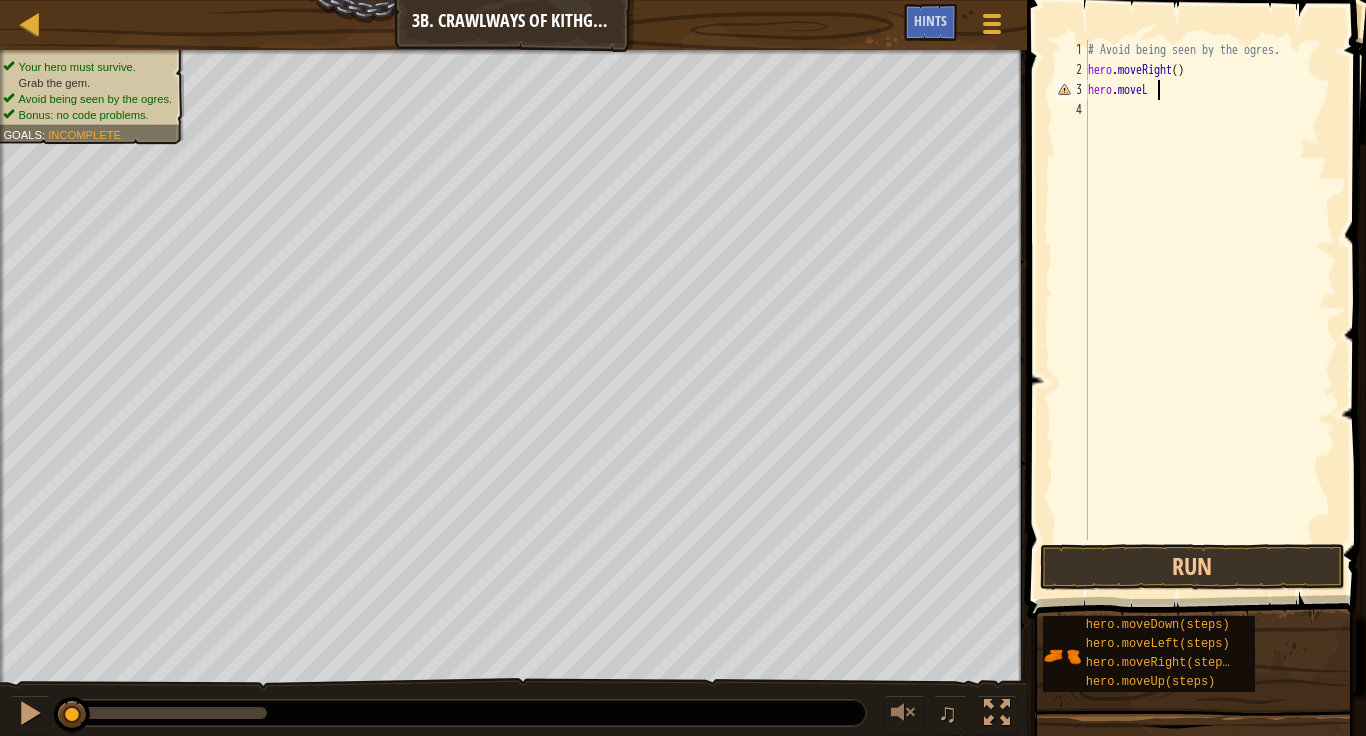 scroll, scrollTop: 9, scrollLeft: 9, axis: both 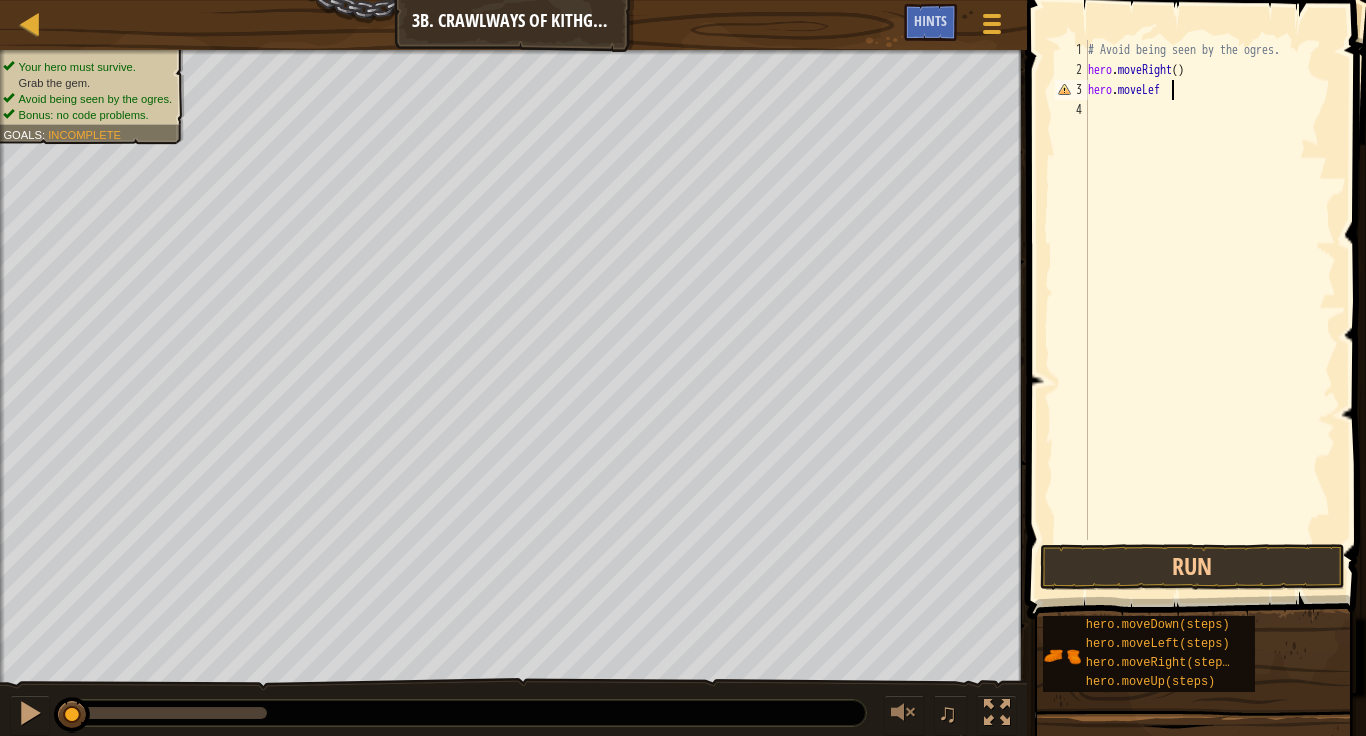 type on "hero.moveLeft" 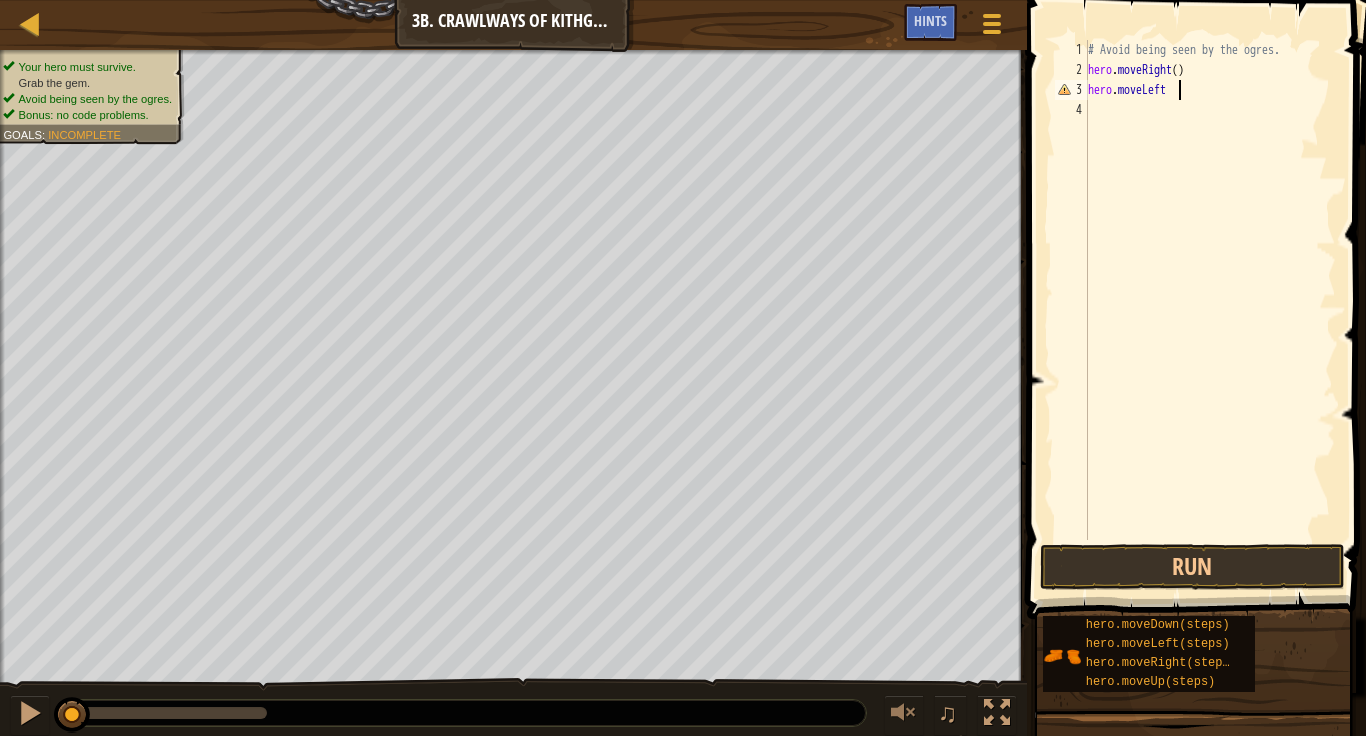 scroll, scrollTop: 9, scrollLeft: 12, axis: both 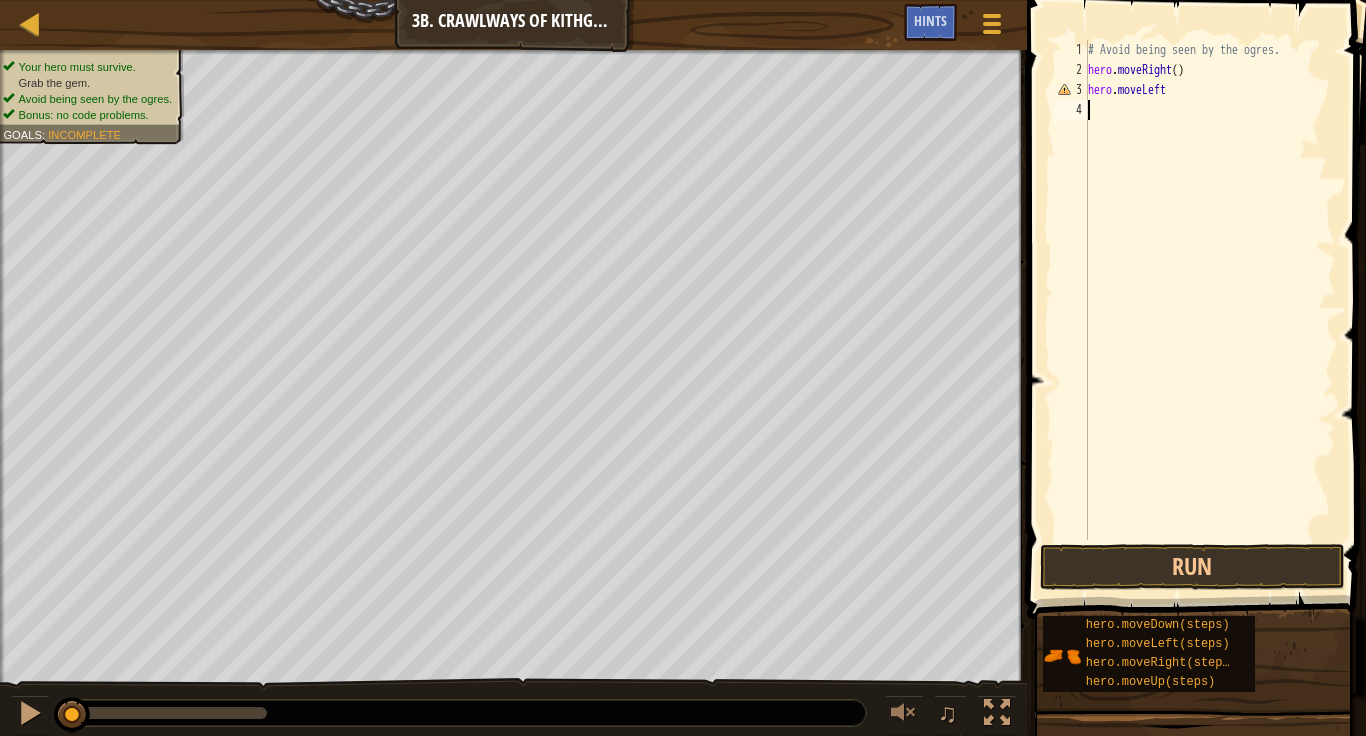 click on "# Avoid being seen by the ogres. hero . moveRight ( ) hero . moveLeft" at bounding box center [1210, 310] 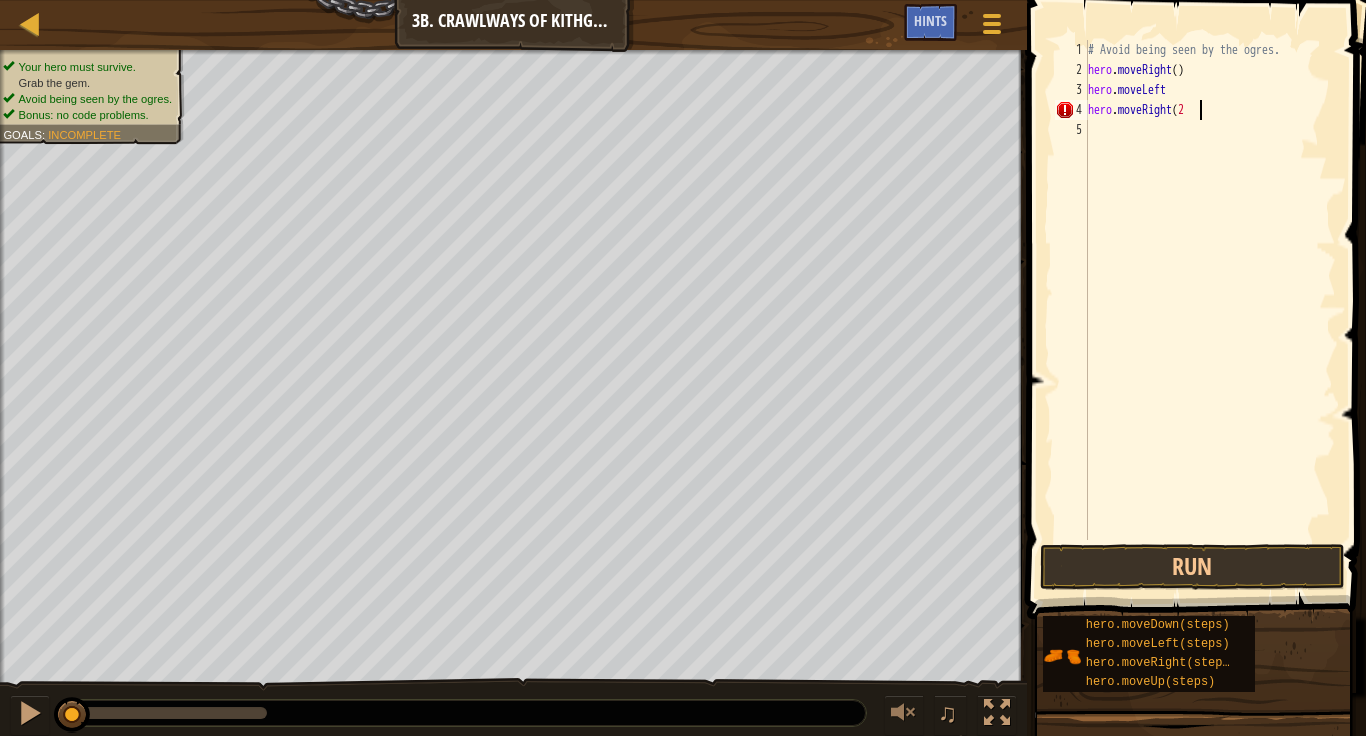 scroll, scrollTop: 9, scrollLeft: 16, axis: both 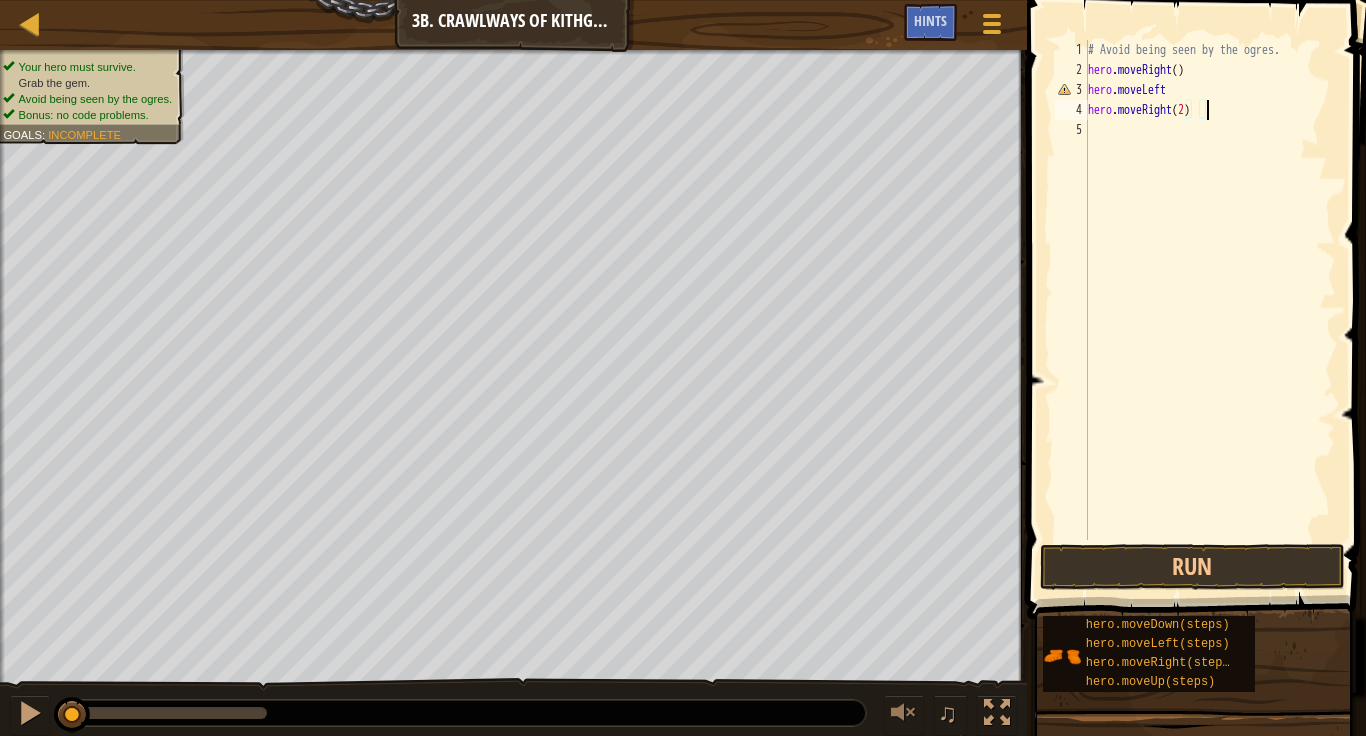 click on "# Avoid being seen by the ogres. hero . moveRight ( ) hero . moveLeft hero . moveRight ( 2 )" at bounding box center (1210, 310) 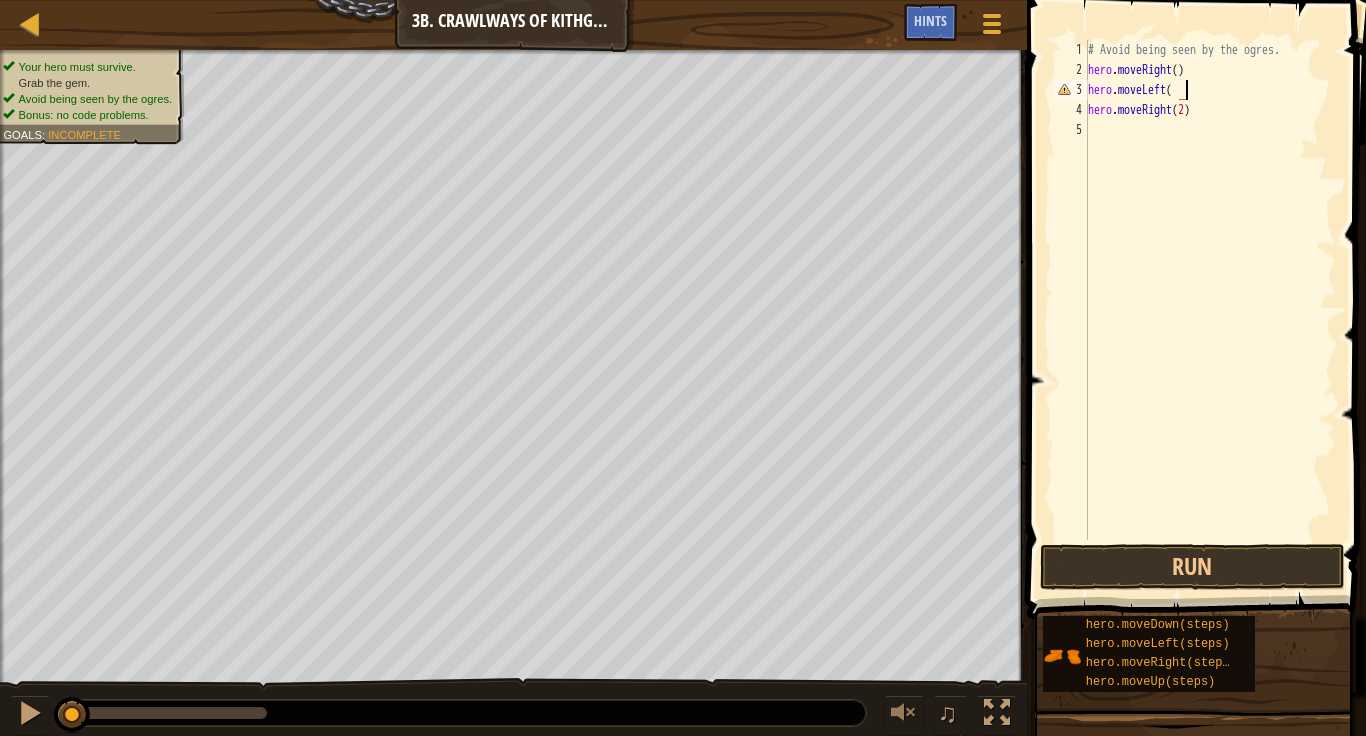 scroll, scrollTop: 9, scrollLeft: 14, axis: both 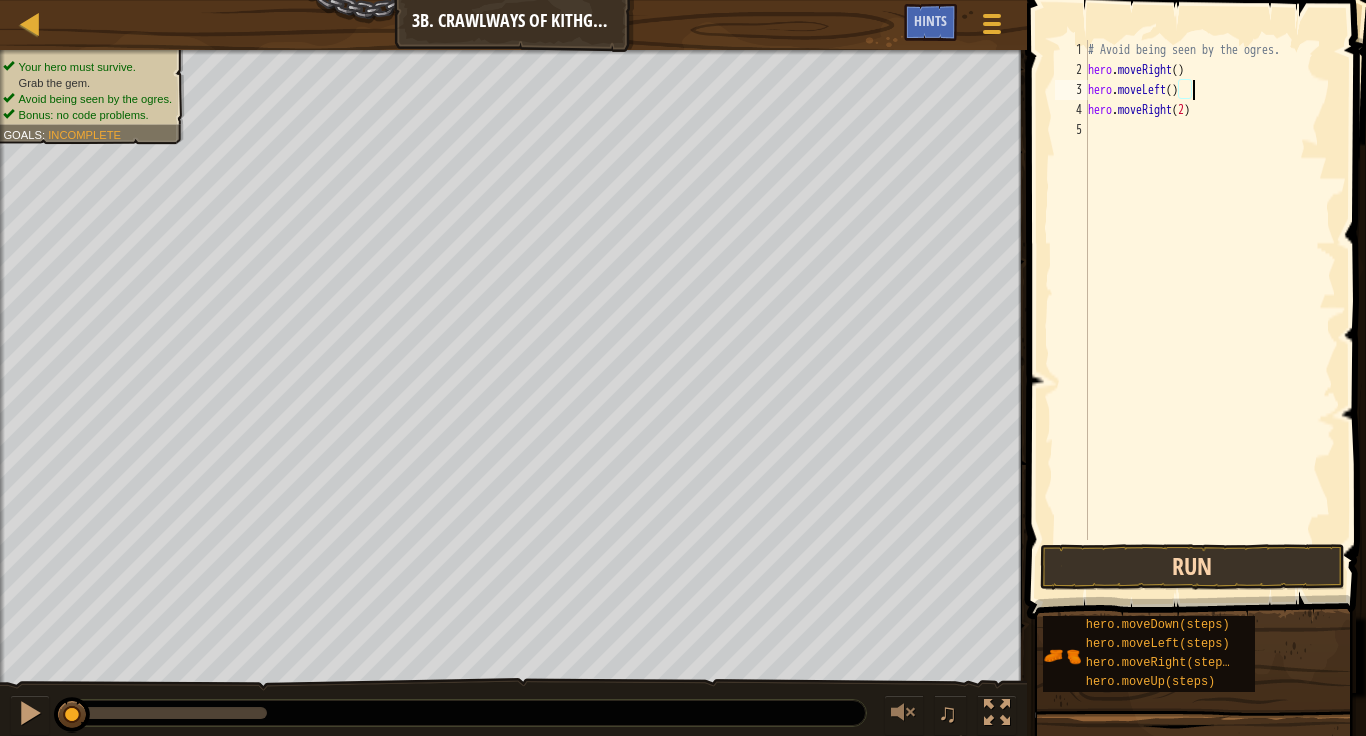 type on "hero.moveLeft()" 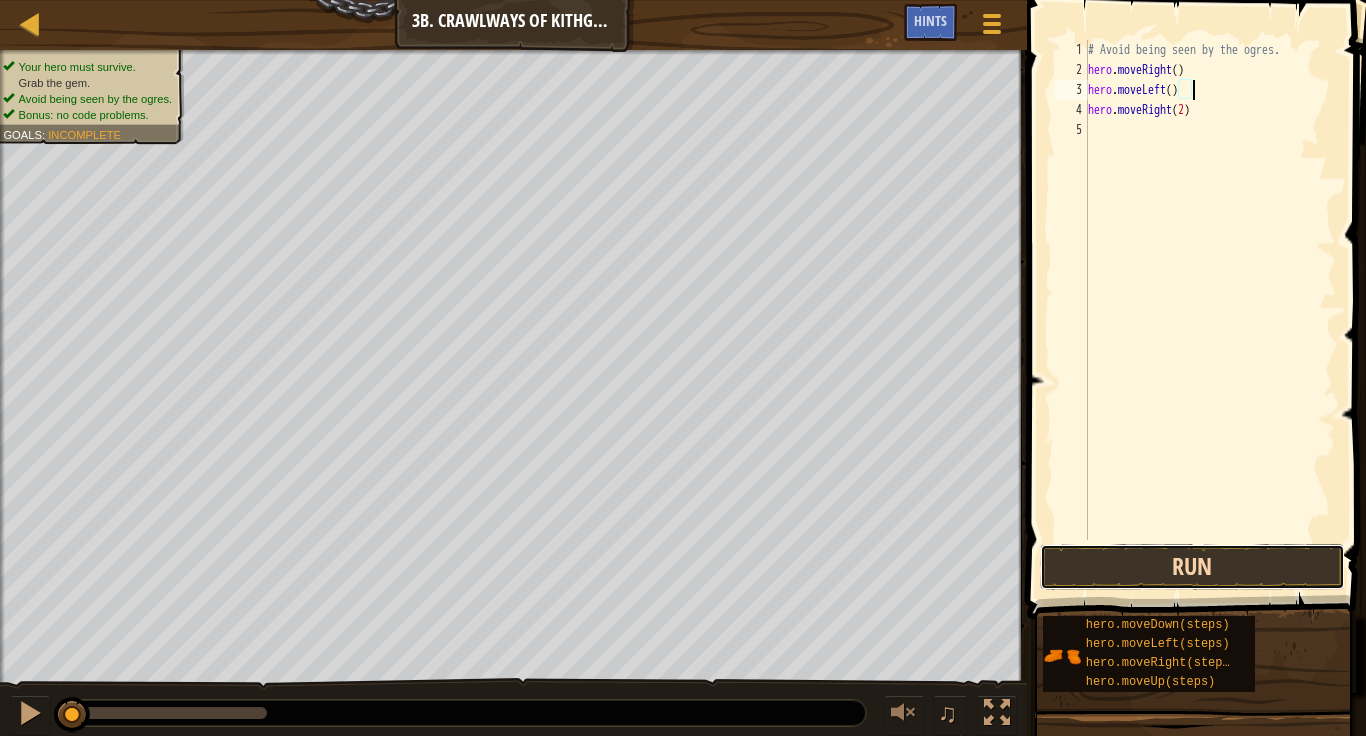 click on "Run" at bounding box center [1192, 567] 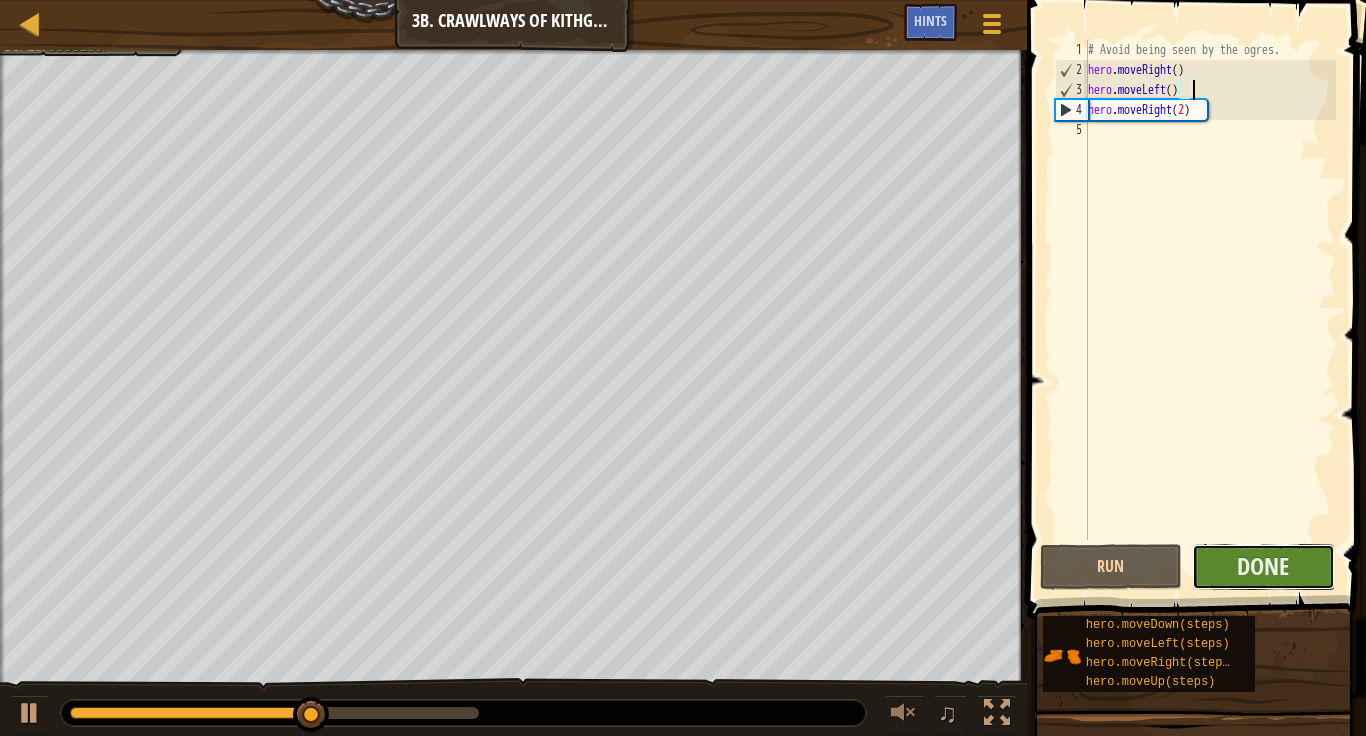 click on "Done" at bounding box center [1263, 567] 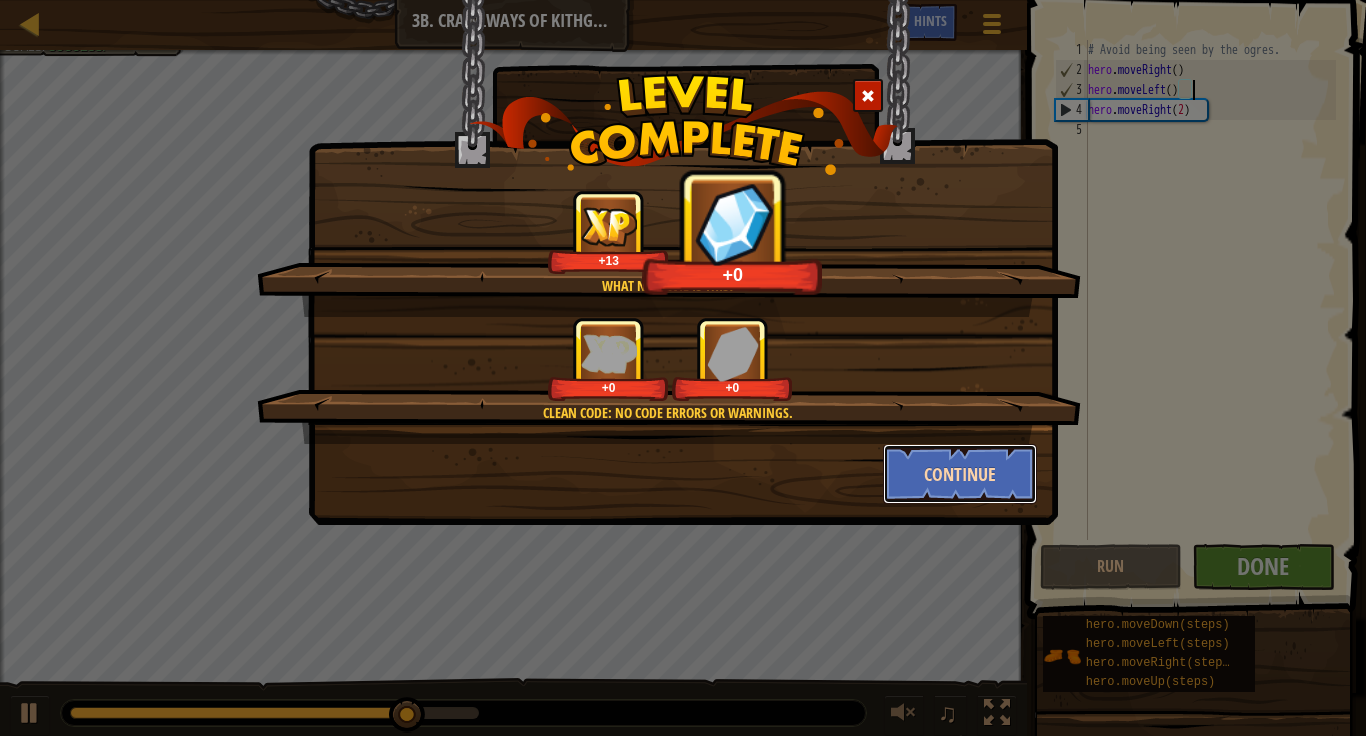 click on "Continue" at bounding box center [960, 474] 